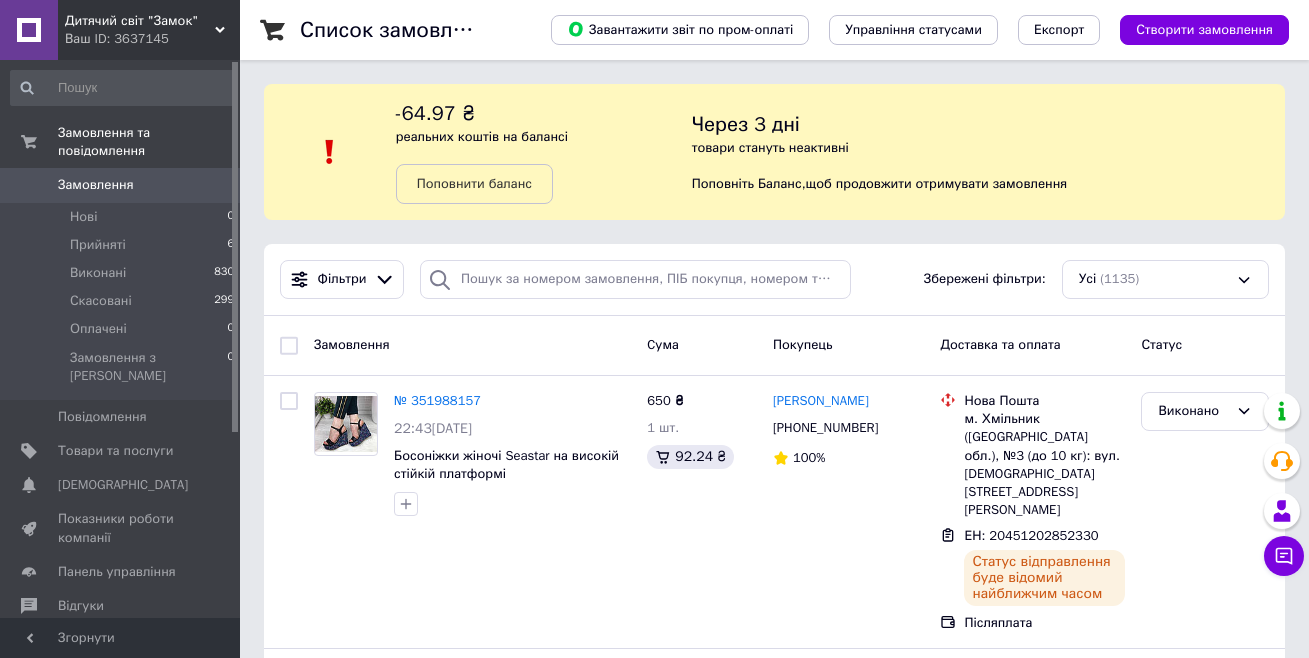 scroll, scrollTop: 0, scrollLeft: 0, axis: both 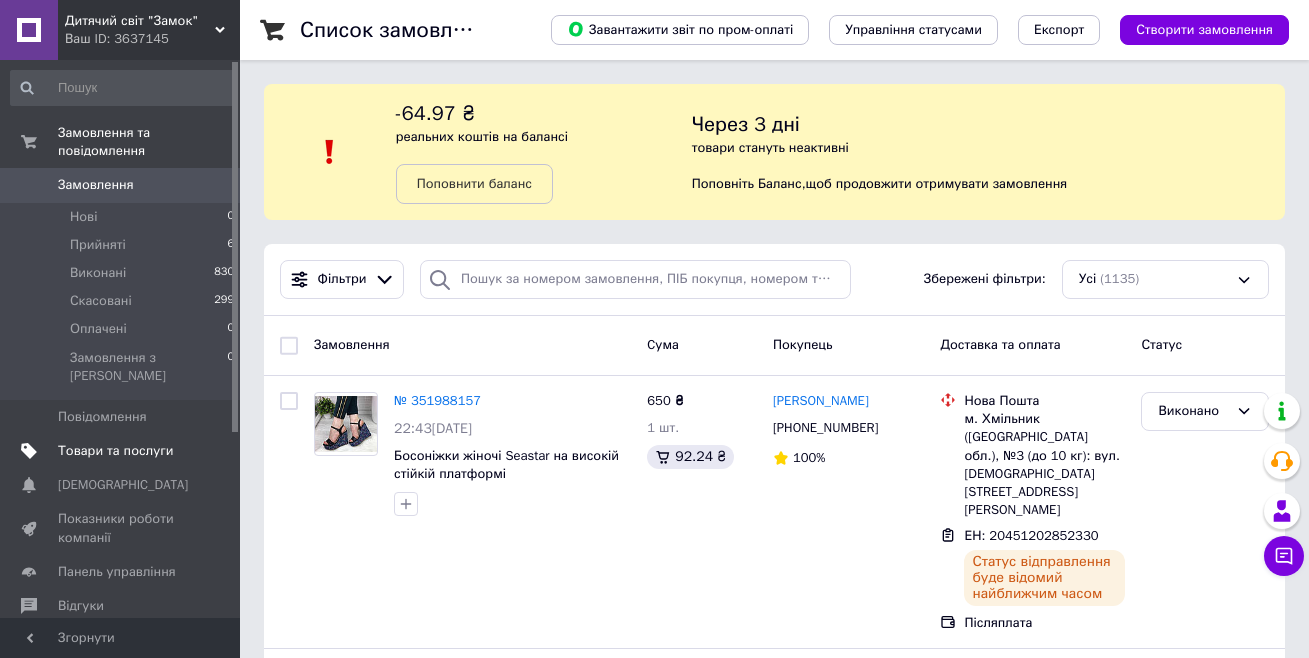 click on "Товари та послуги" at bounding box center [115, 451] 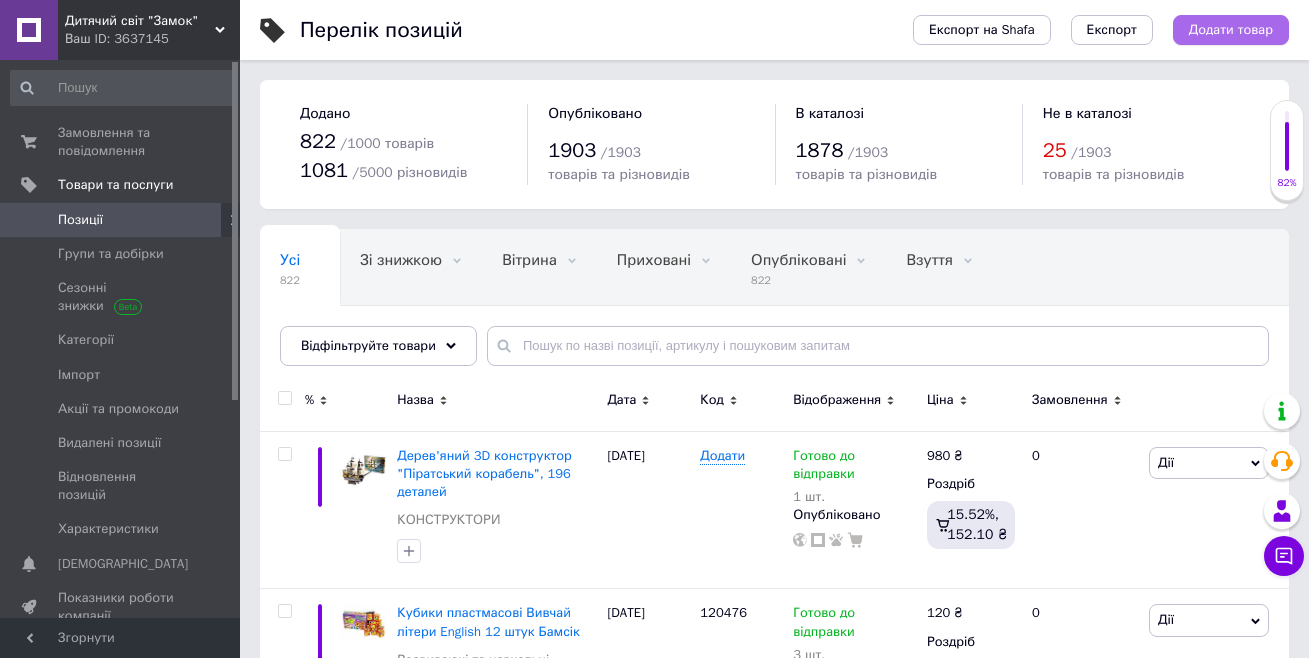 click on "Додати товар" at bounding box center (1231, 30) 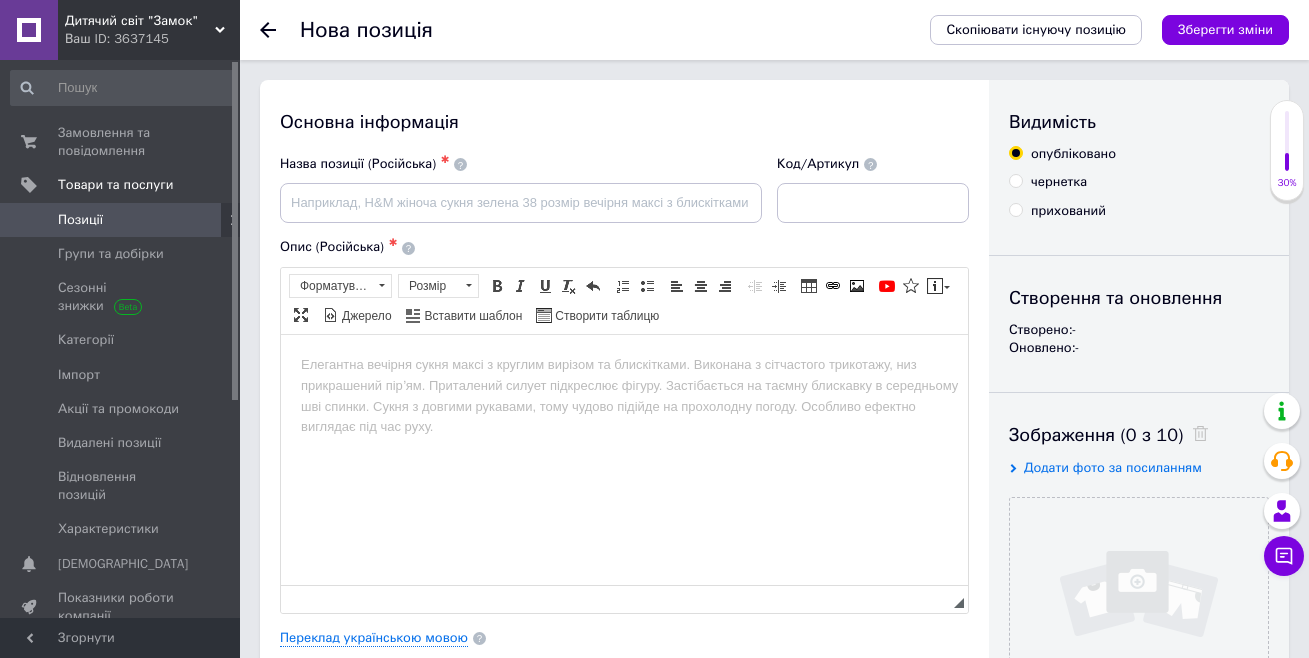 scroll, scrollTop: 0, scrollLeft: 0, axis: both 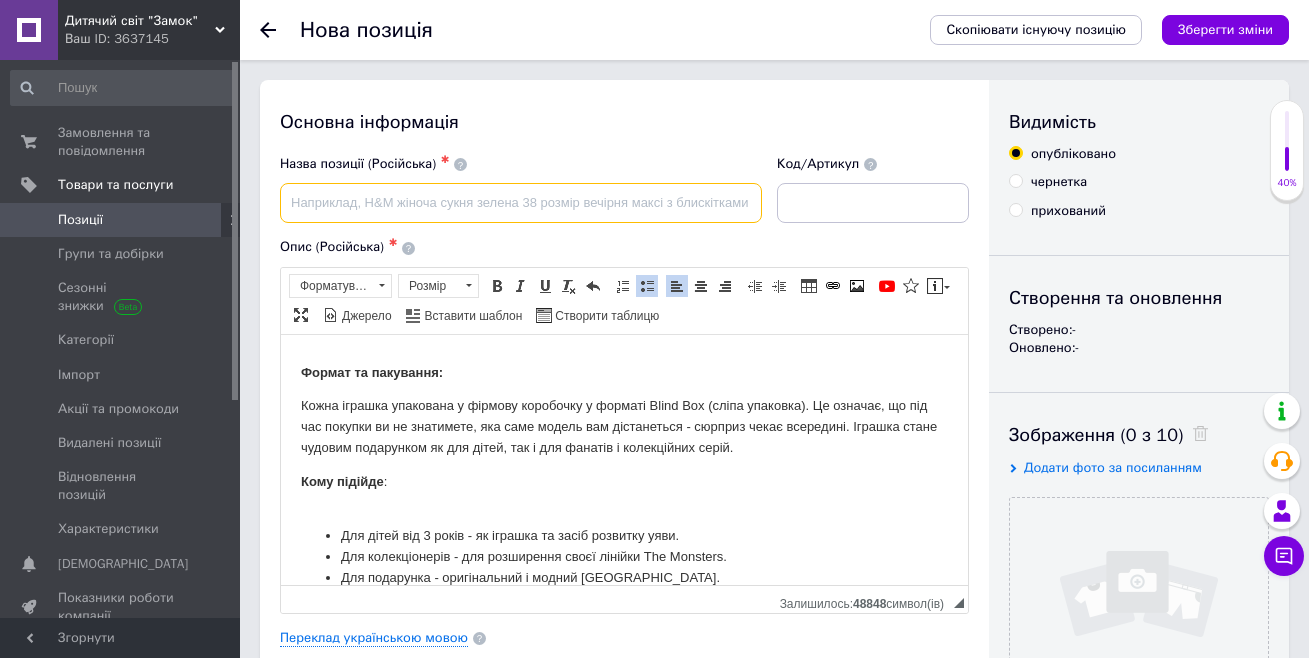 click at bounding box center [521, 203] 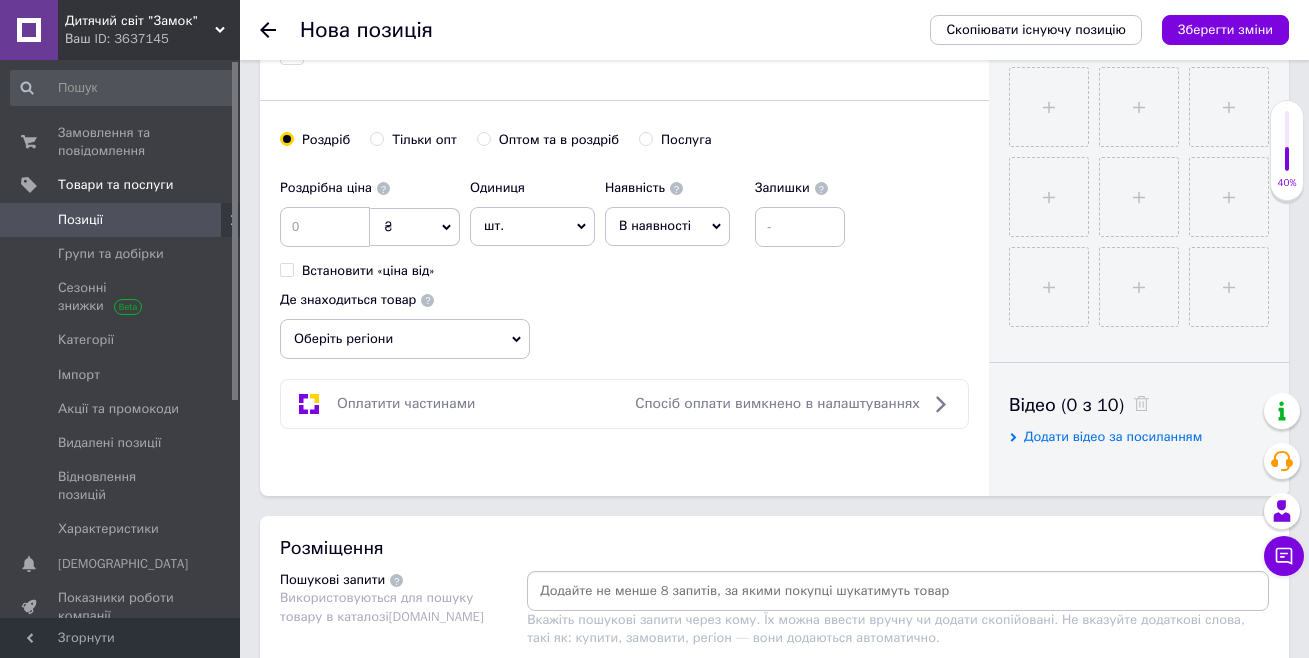 scroll, scrollTop: 800, scrollLeft: 0, axis: vertical 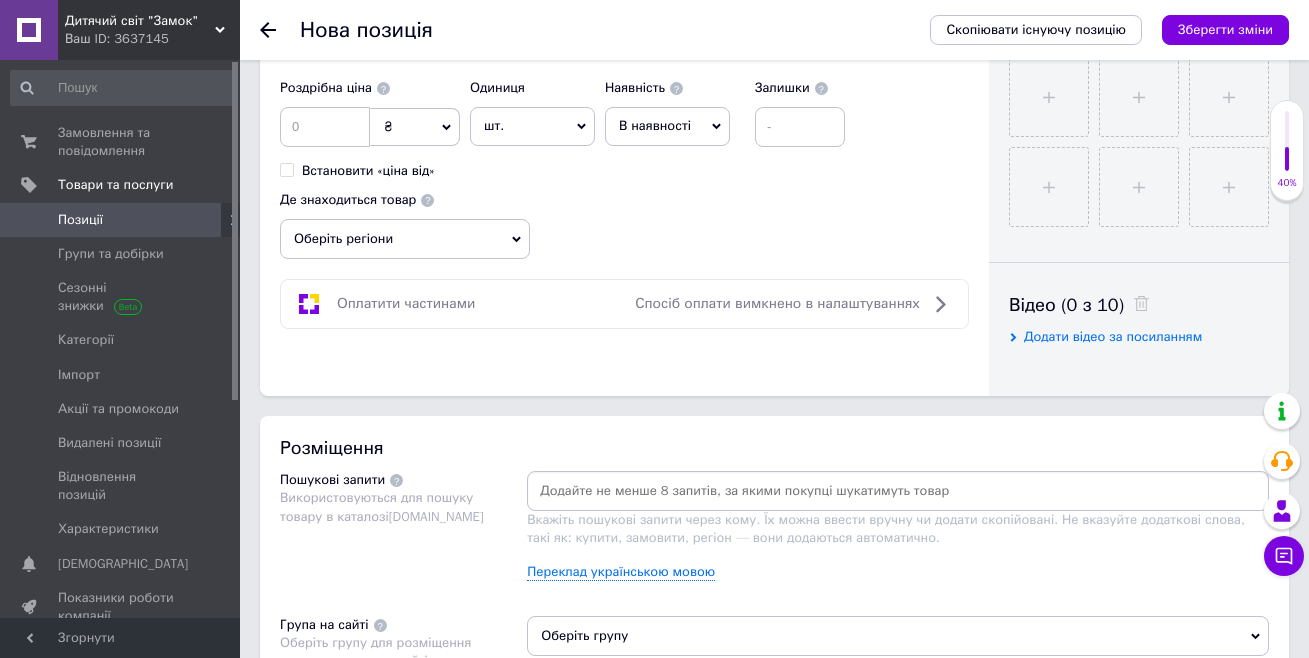 type on "Іграшка-сюрприз Big into Energy Плюшевий брелок 2025 The Monsters 3" 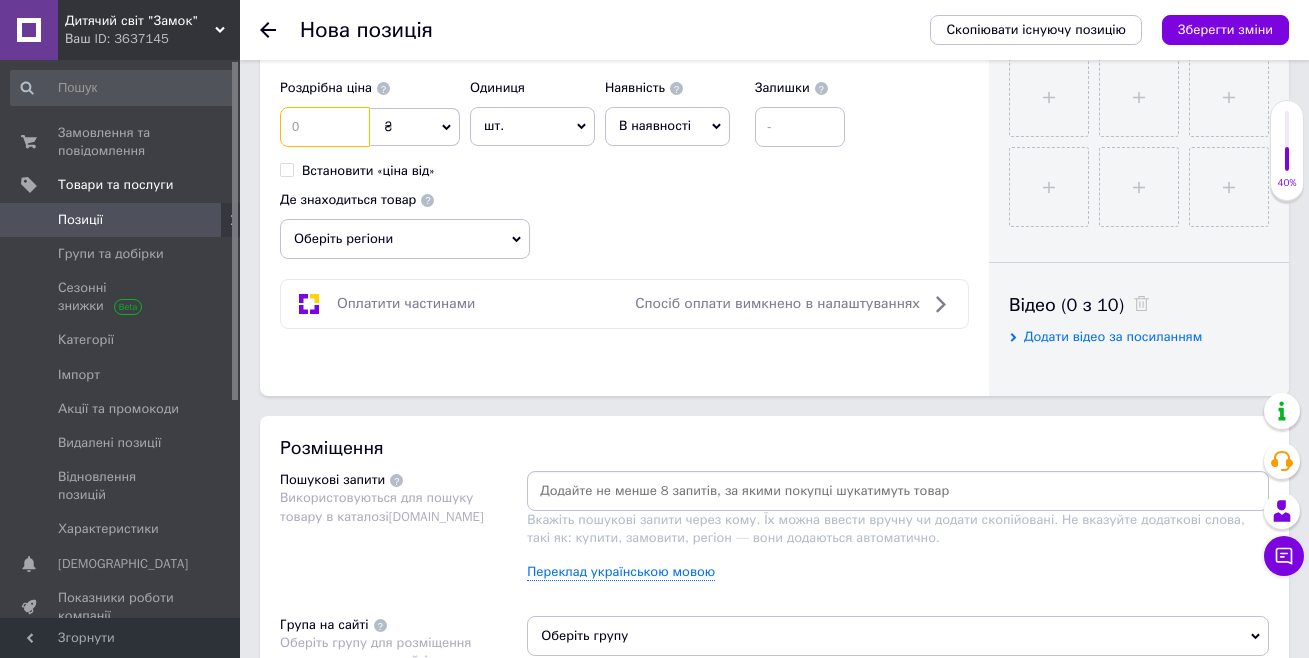 click at bounding box center (325, 127) 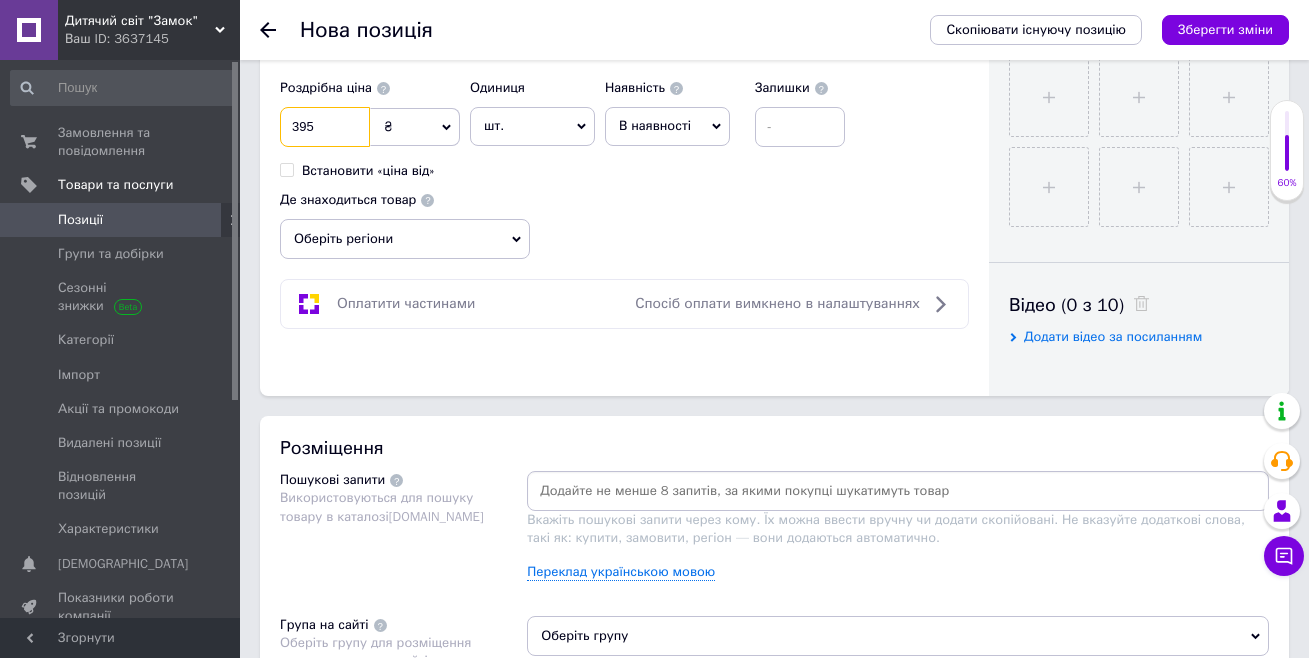 type on "395" 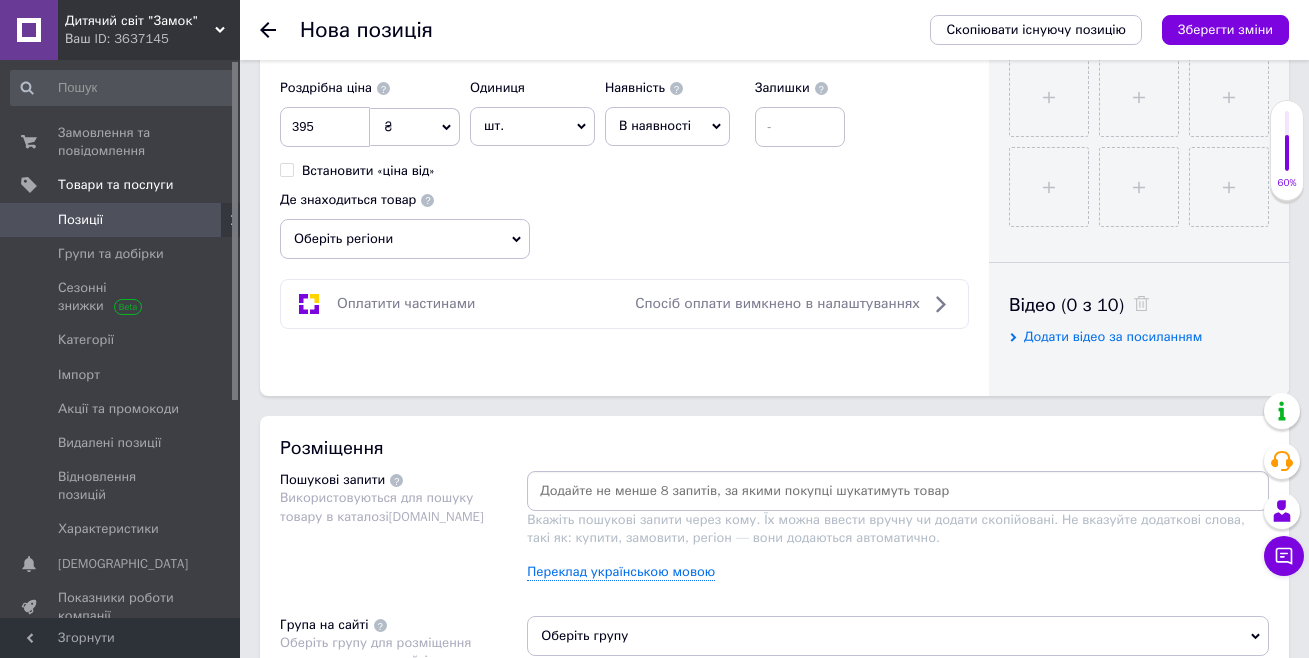 click on "В наявності" at bounding box center [655, 125] 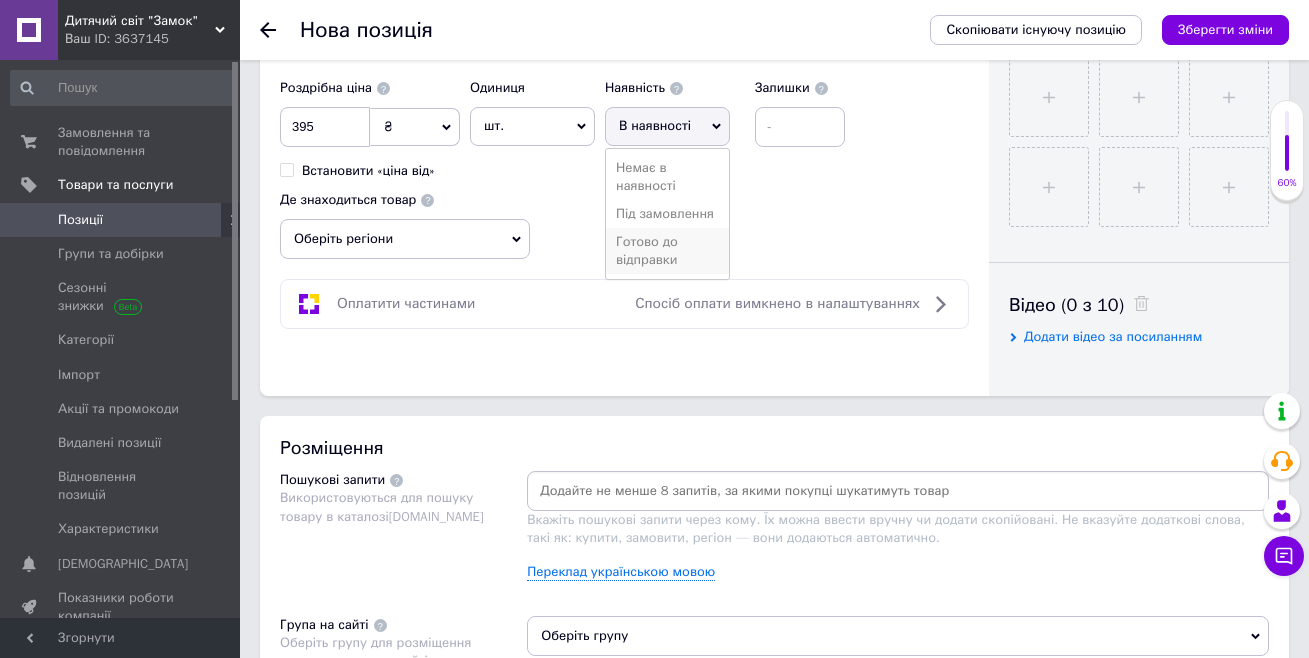 click on "Готово до відправки" at bounding box center [667, 251] 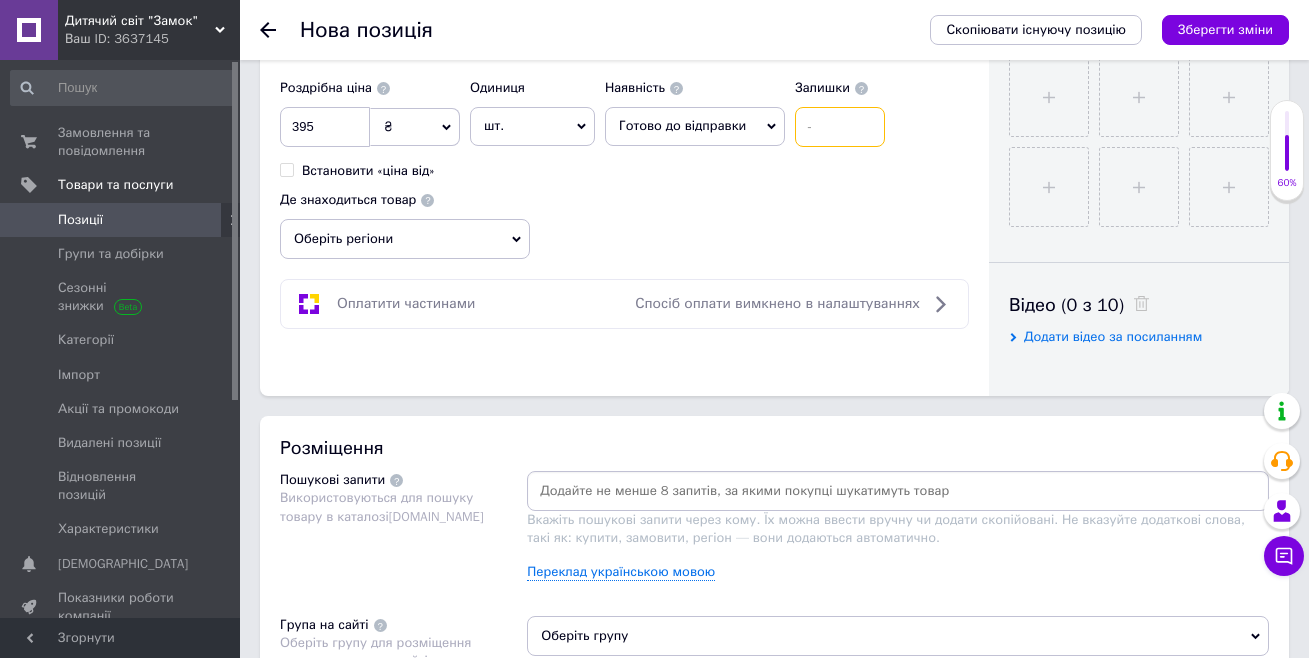 click at bounding box center [840, 127] 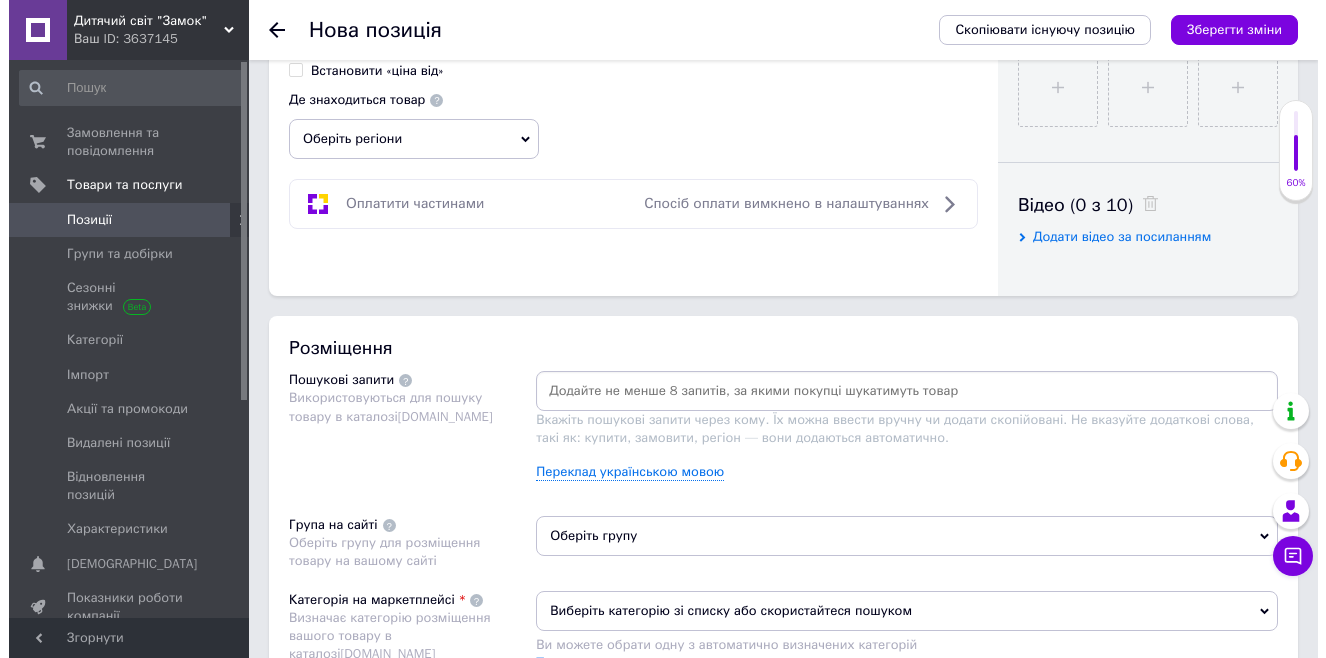 scroll, scrollTop: 1100, scrollLeft: 0, axis: vertical 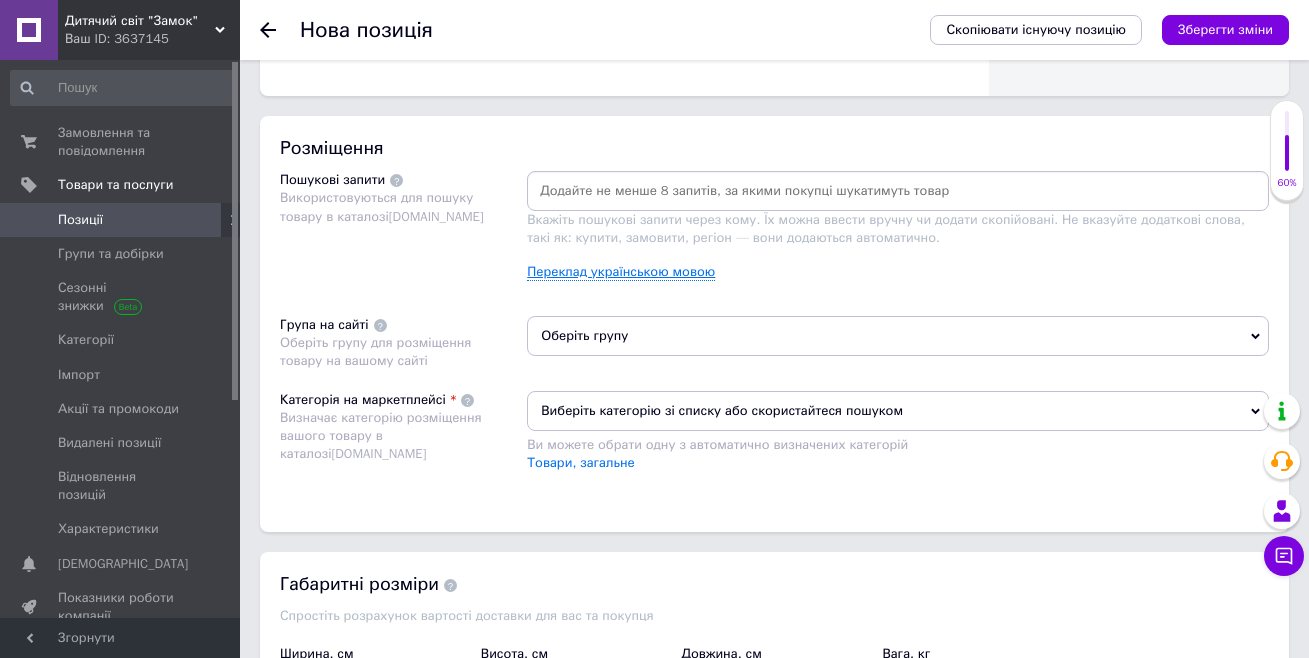 type on "10" 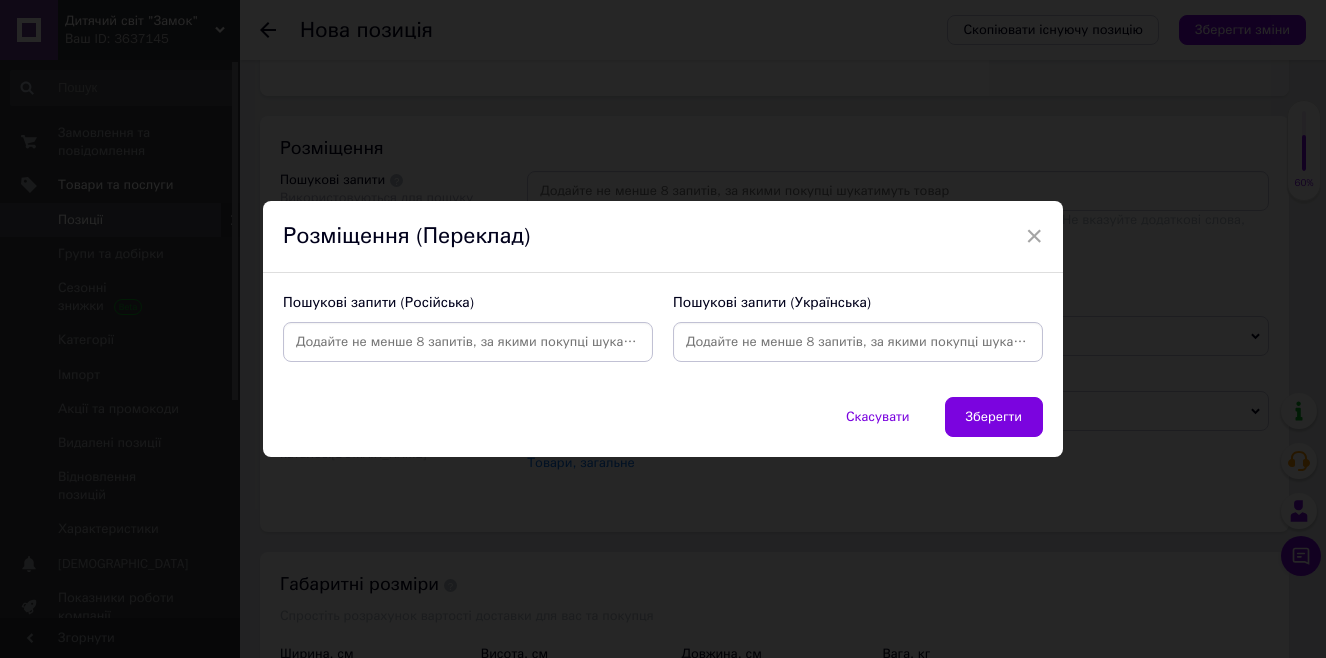 click at bounding box center (468, 342) 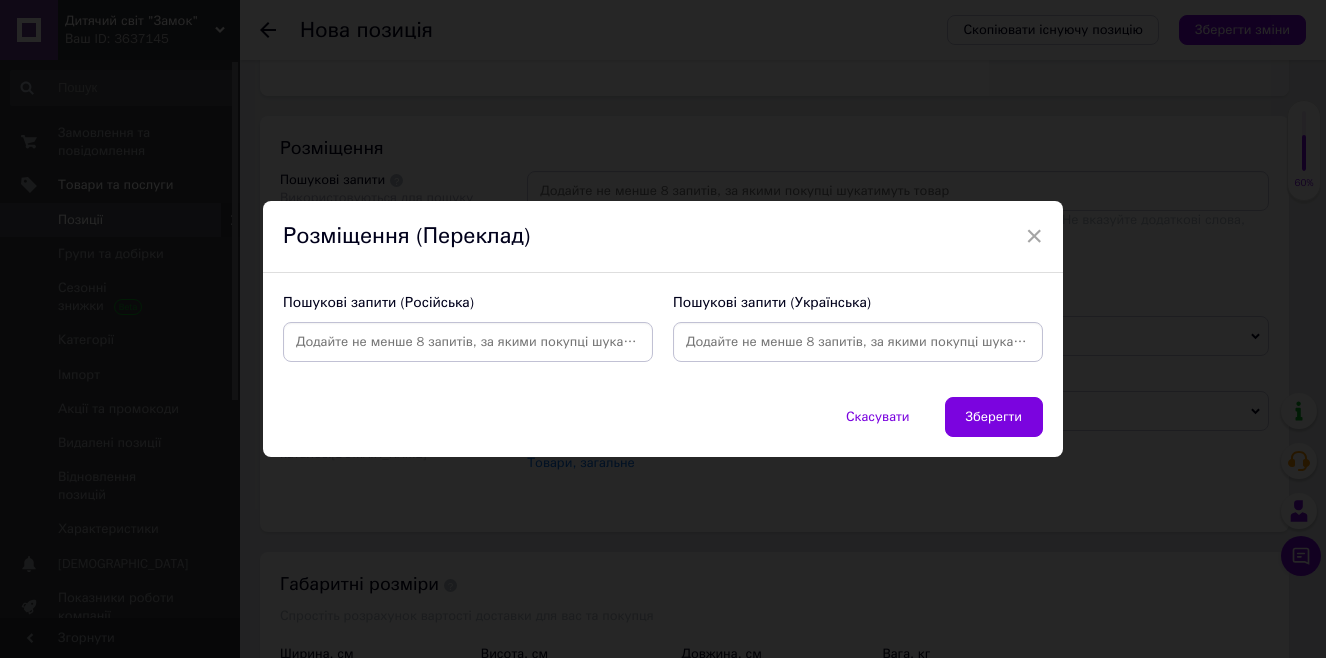 paste on "Іграшка-сюрприз Big into Energy Плюшевий брелок 2025 The Monsters 3" 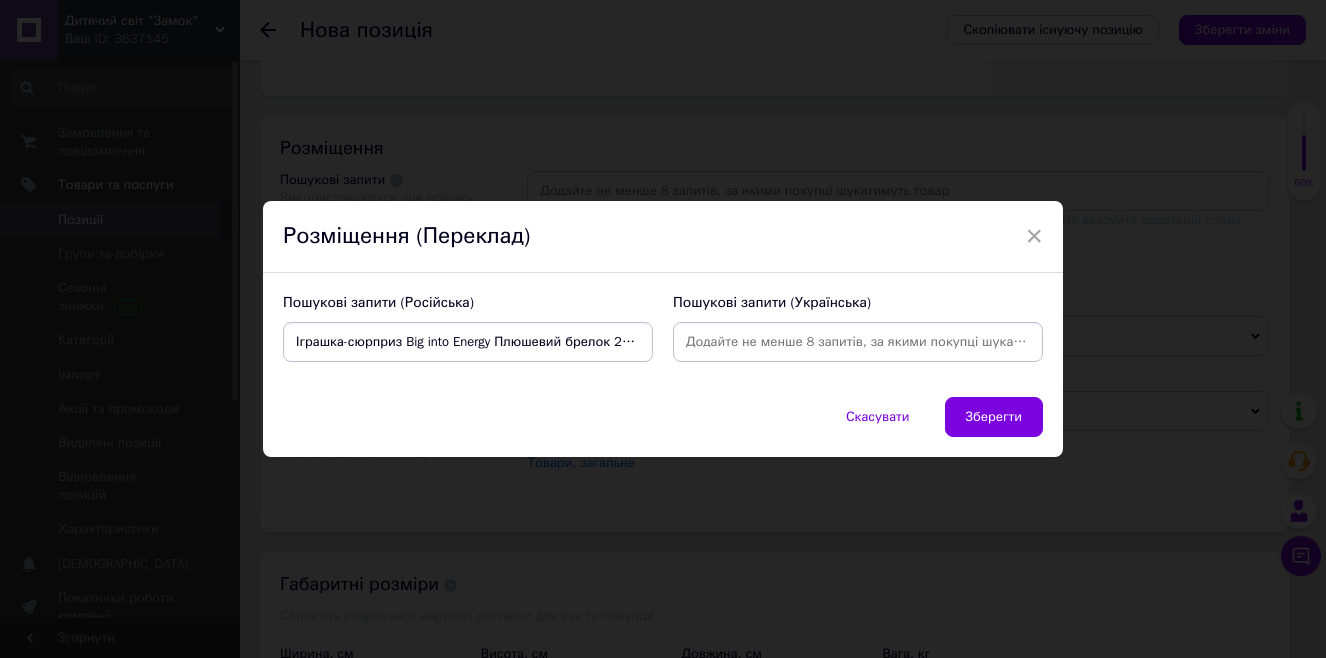 scroll, scrollTop: 0, scrollLeft: 98, axis: horizontal 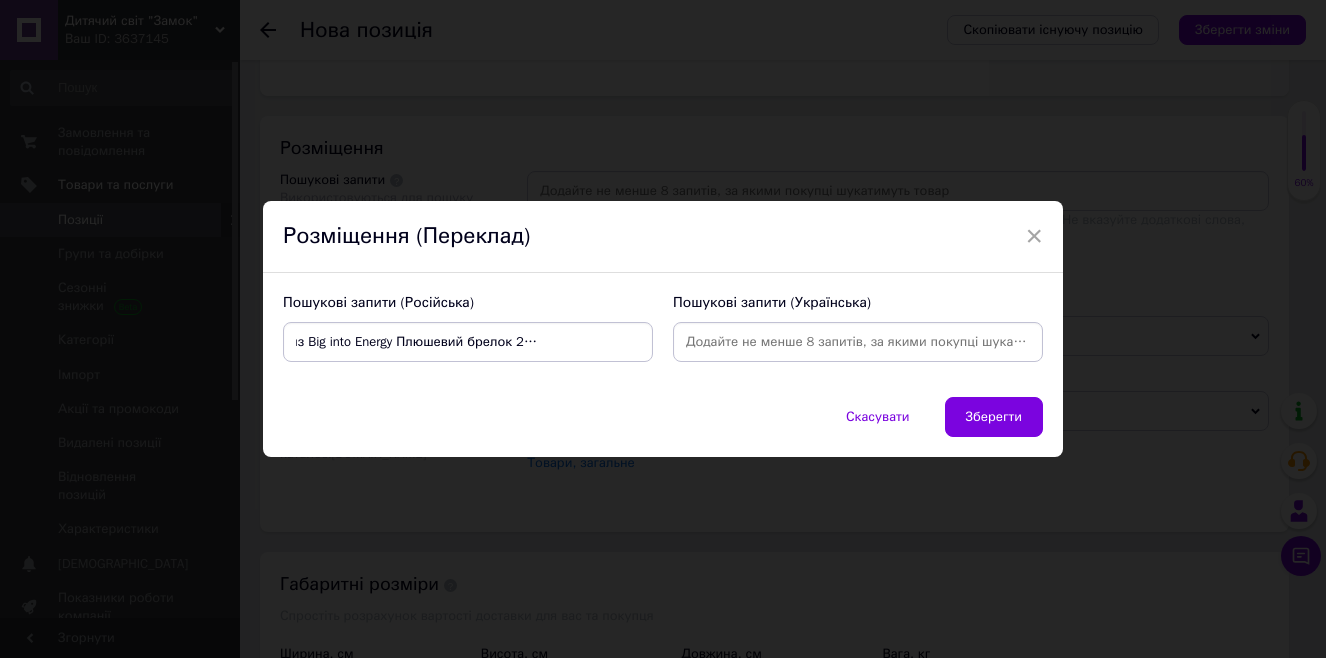 type 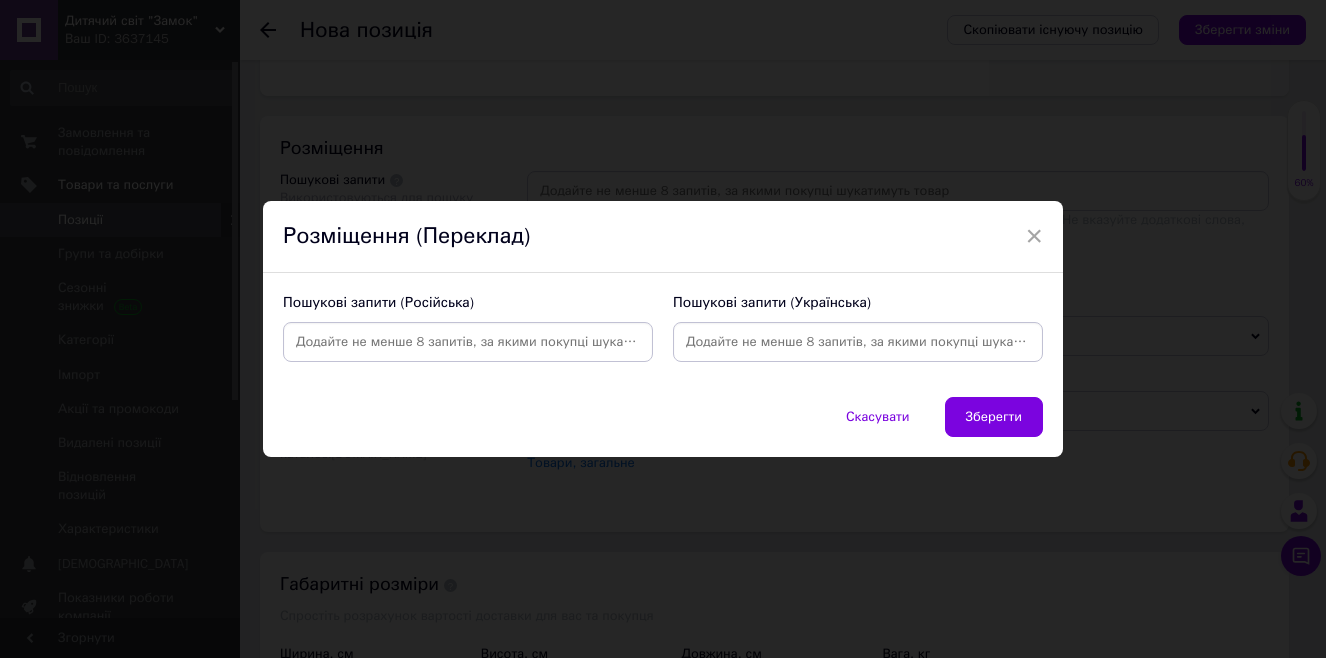 scroll, scrollTop: 0, scrollLeft: 0, axis: both 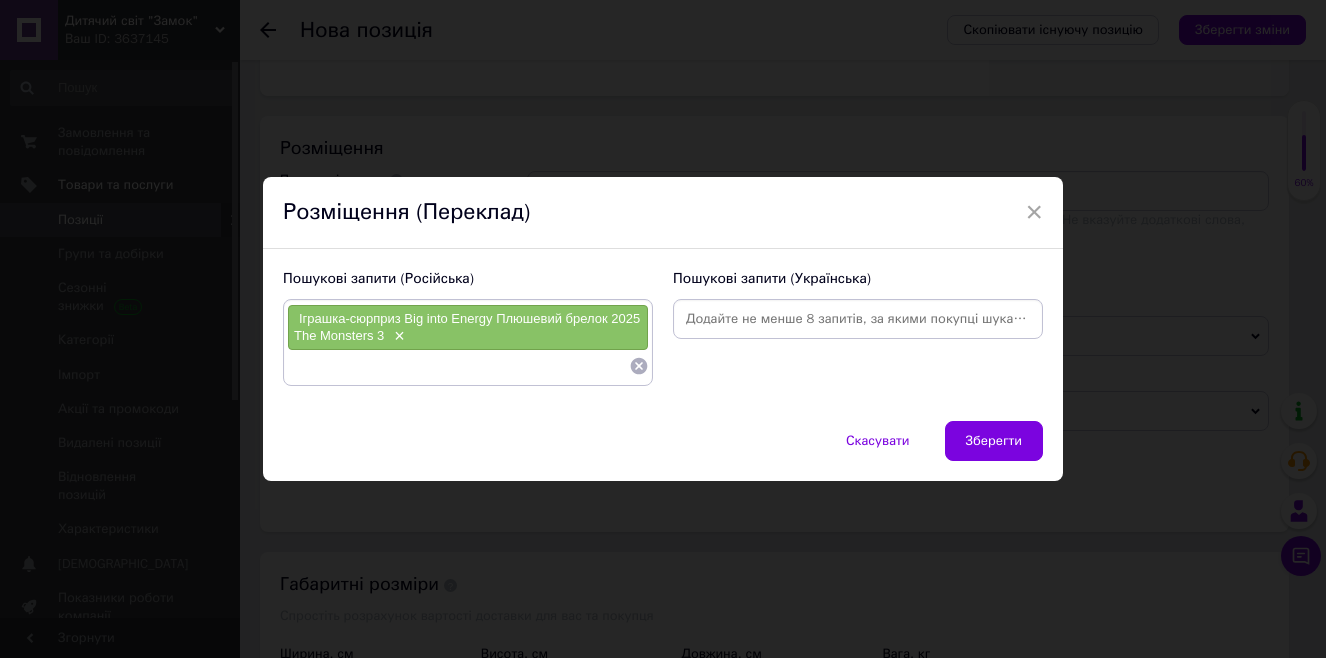 click at bounding box center (858, 319) 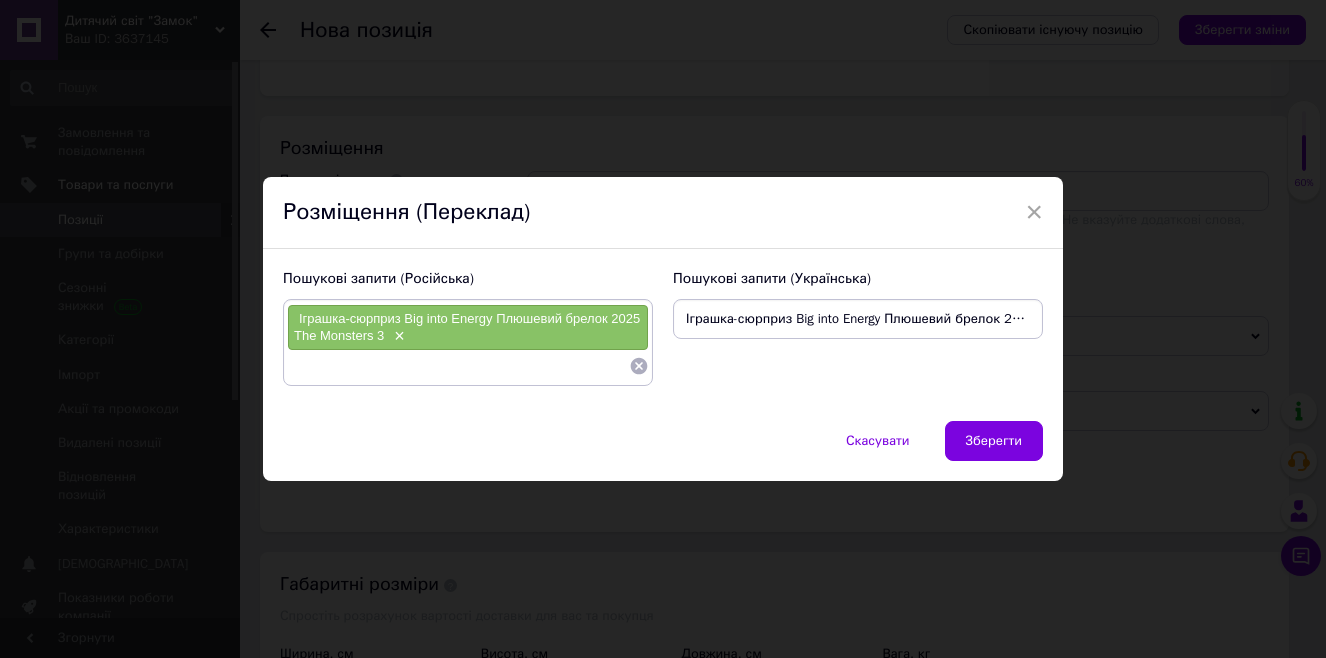 scroll, scrollTop: 0, scrollLeft: 98, axis: horizontal 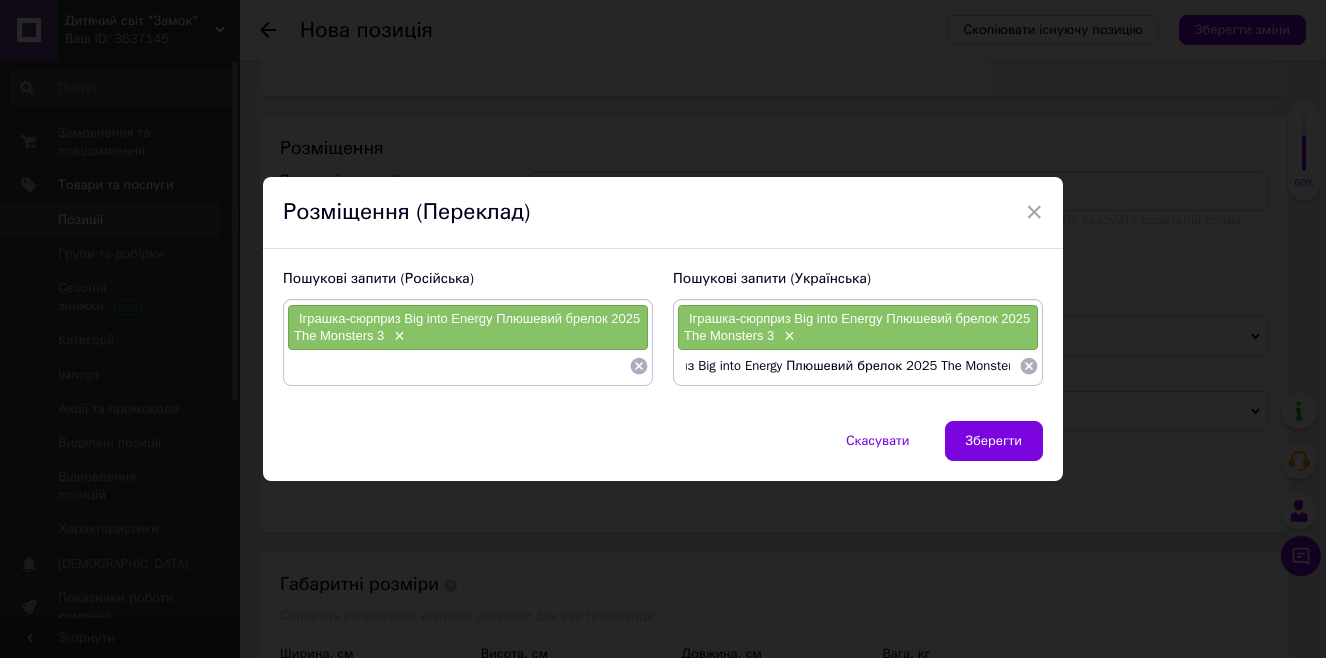 type 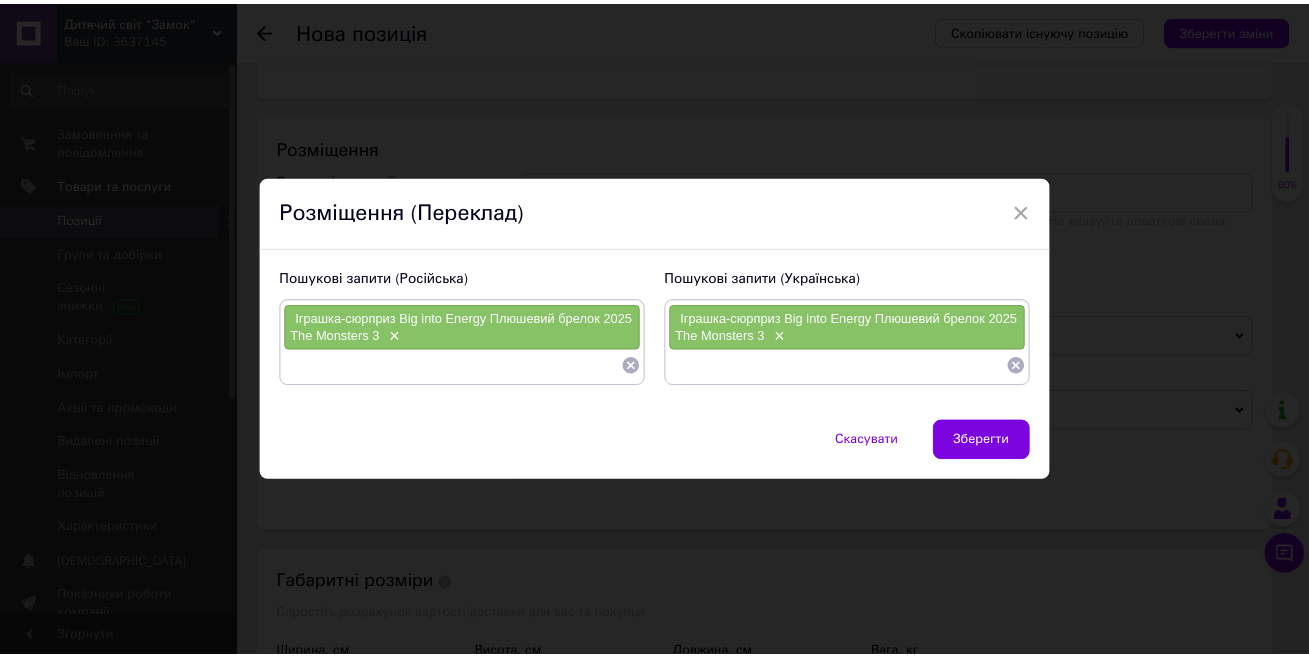scroll, scrollTop: 0, scrollLeft: 0, axis: both 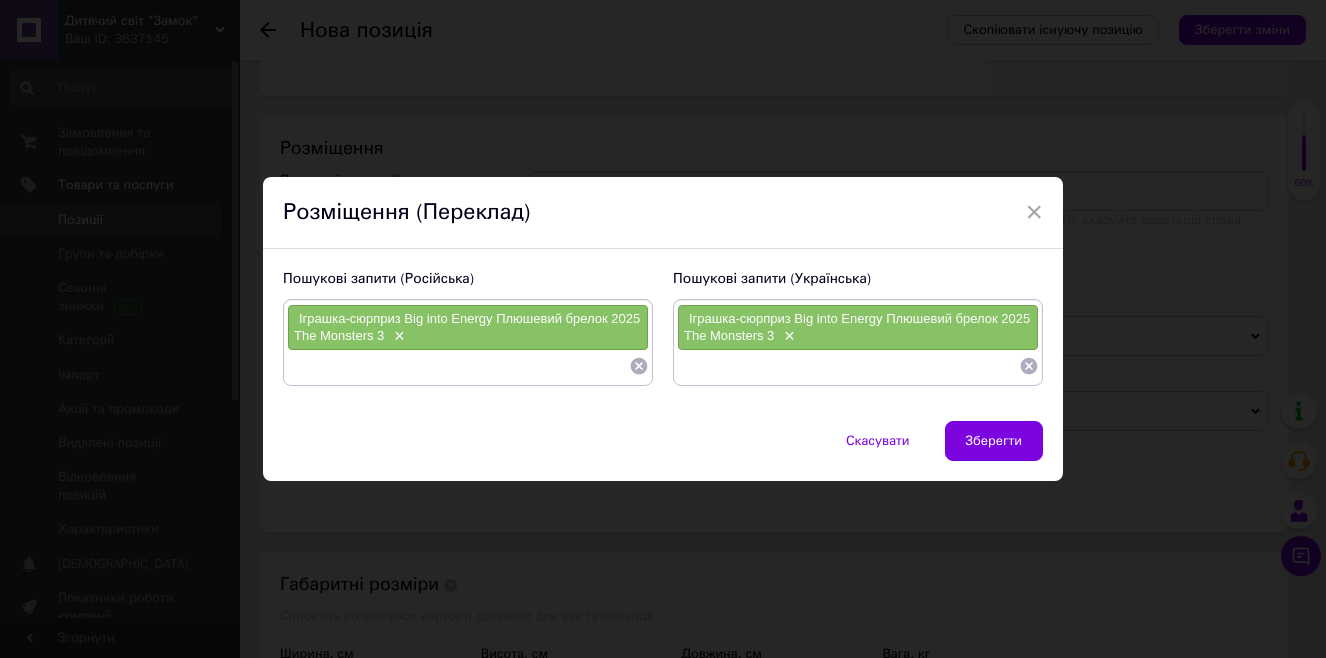 click at bounding box center [458, 366] 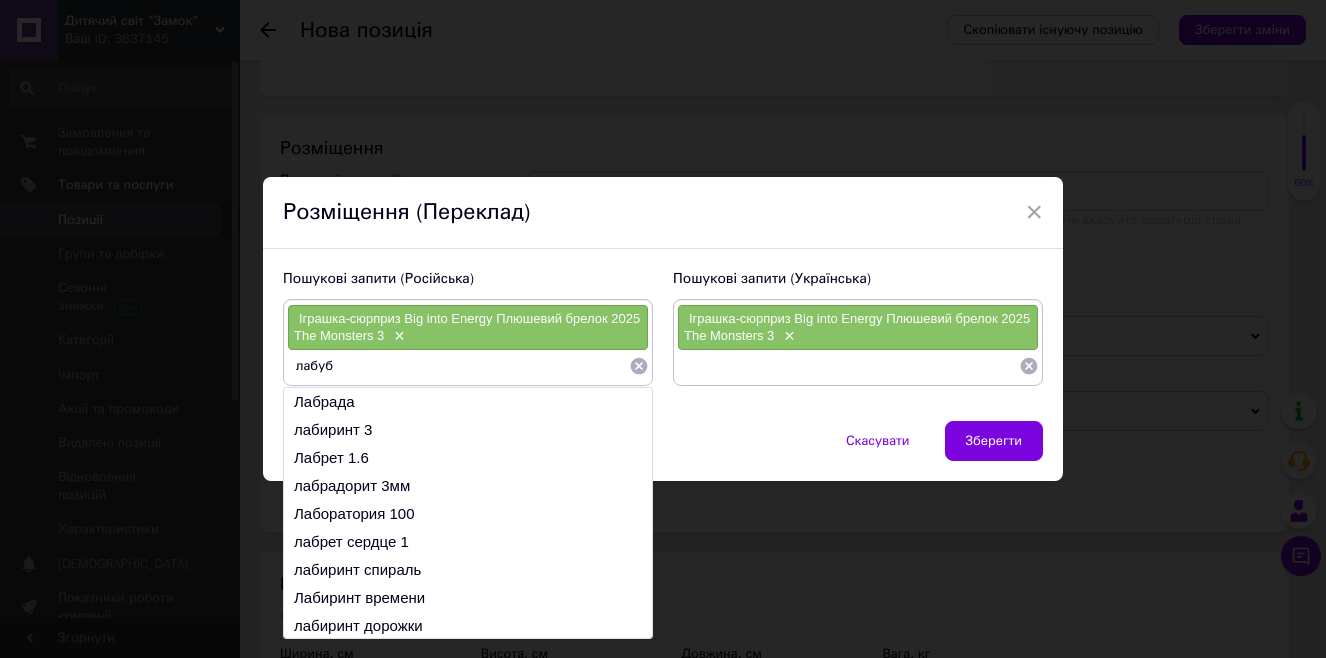 type on "лабубу" 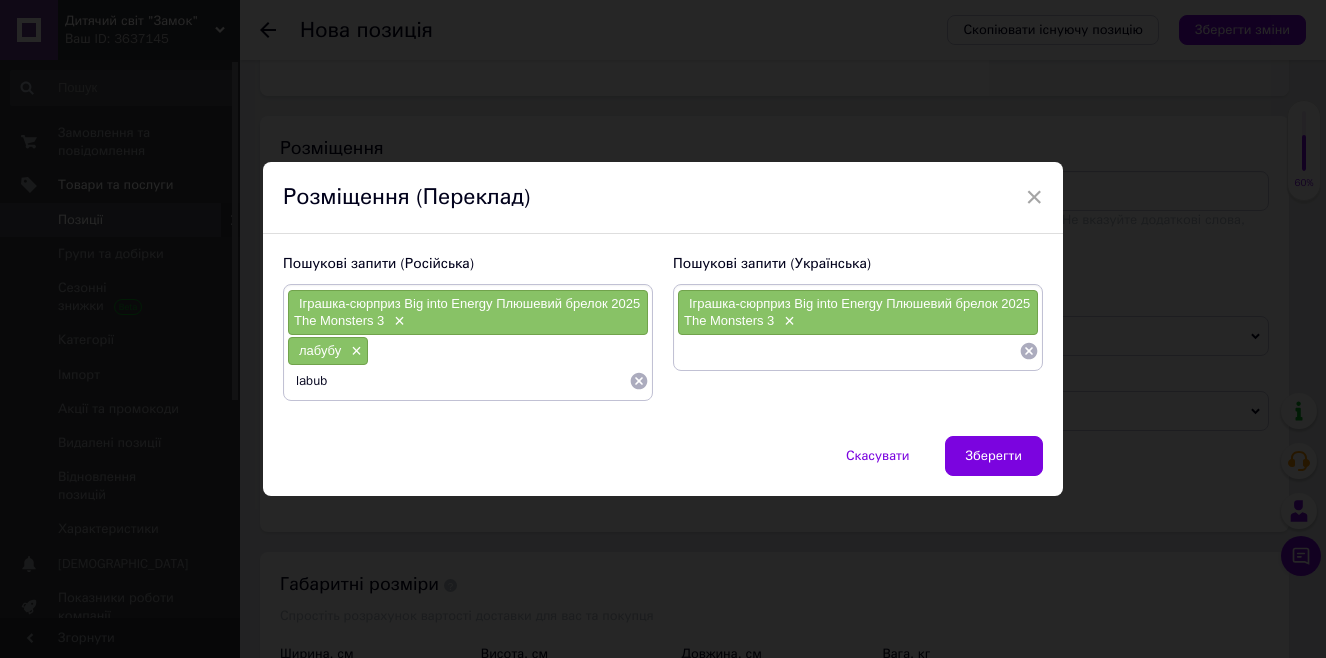 type on "labubu" 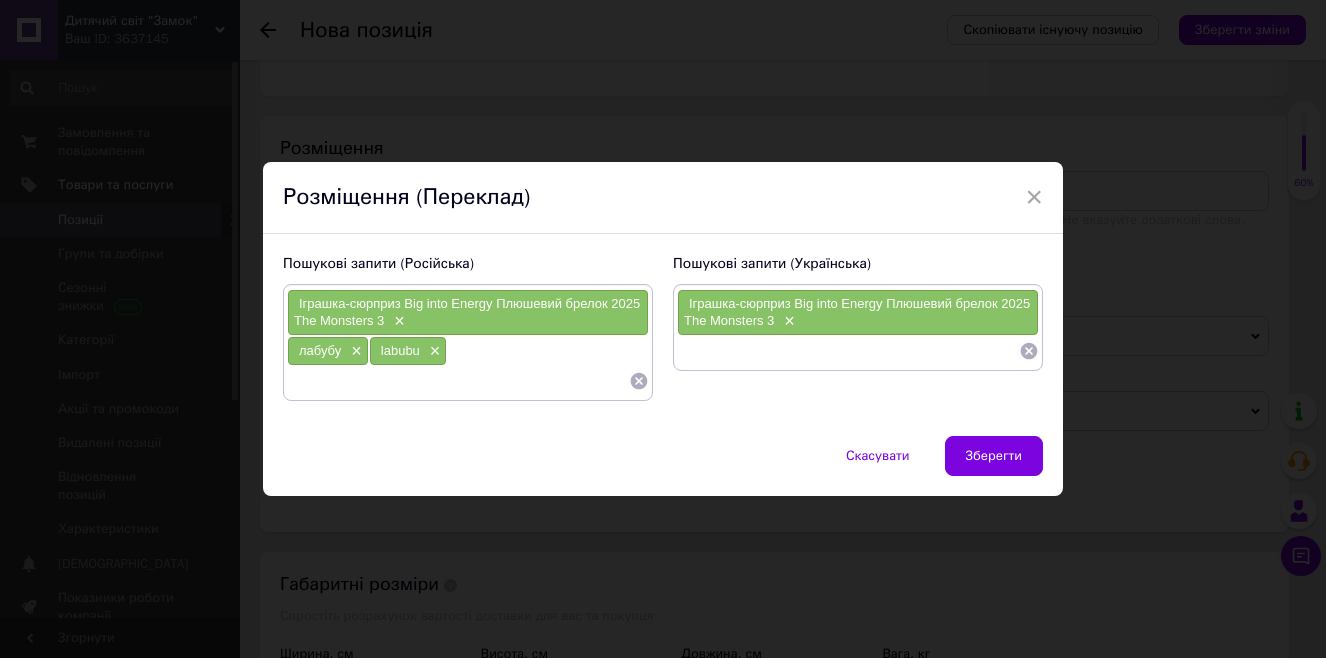 click at bounding box center [458, 381] 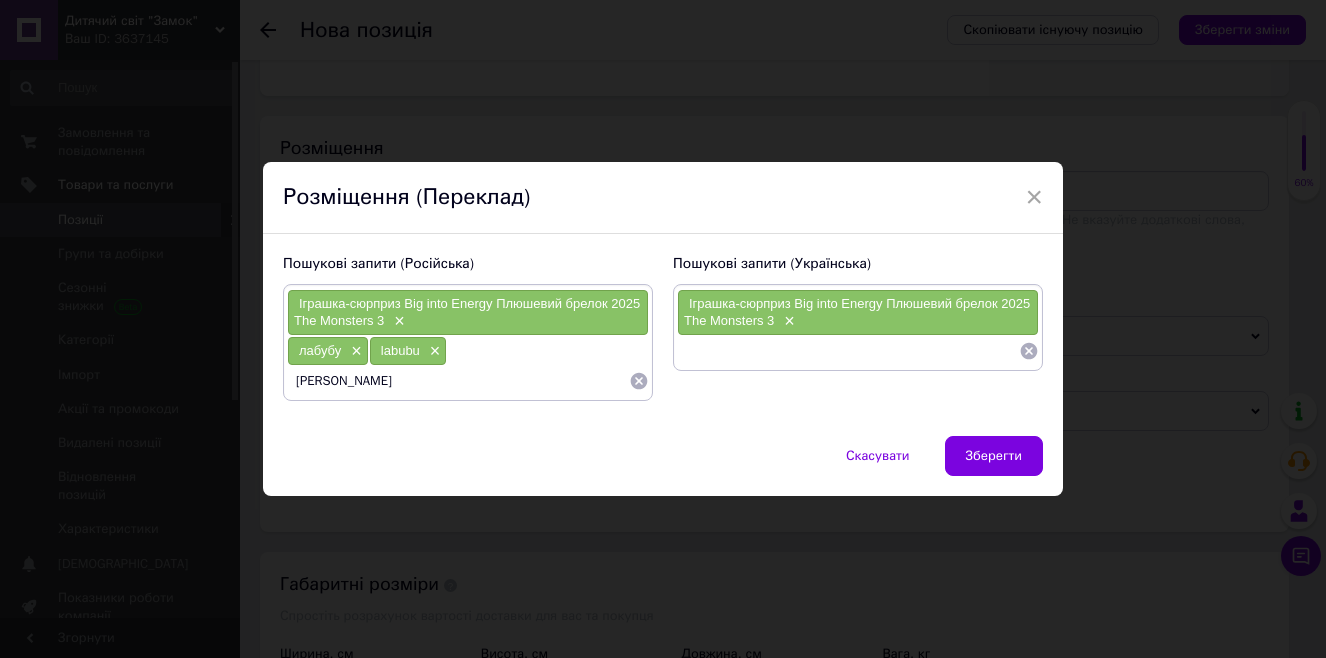 type on "[PERSON_NAME]" 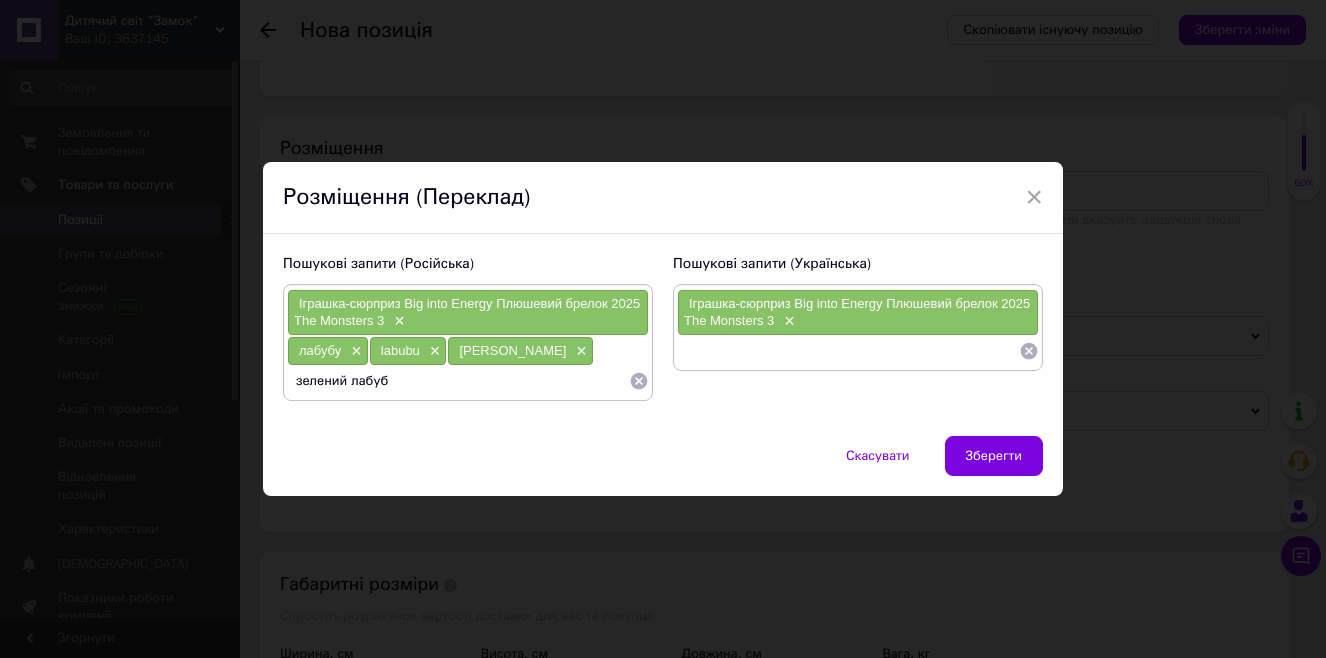 type on "зелений лабубу" 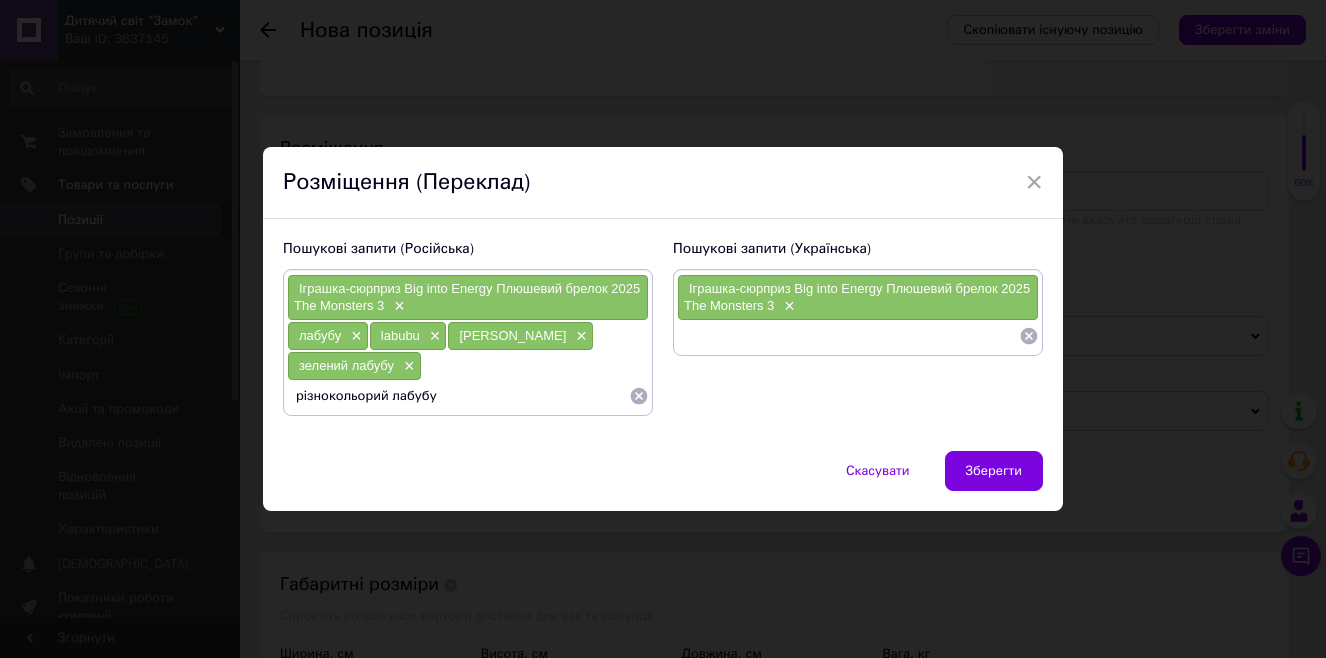 click on "різнокольорий лабубу" at bounding box center (458, 396) 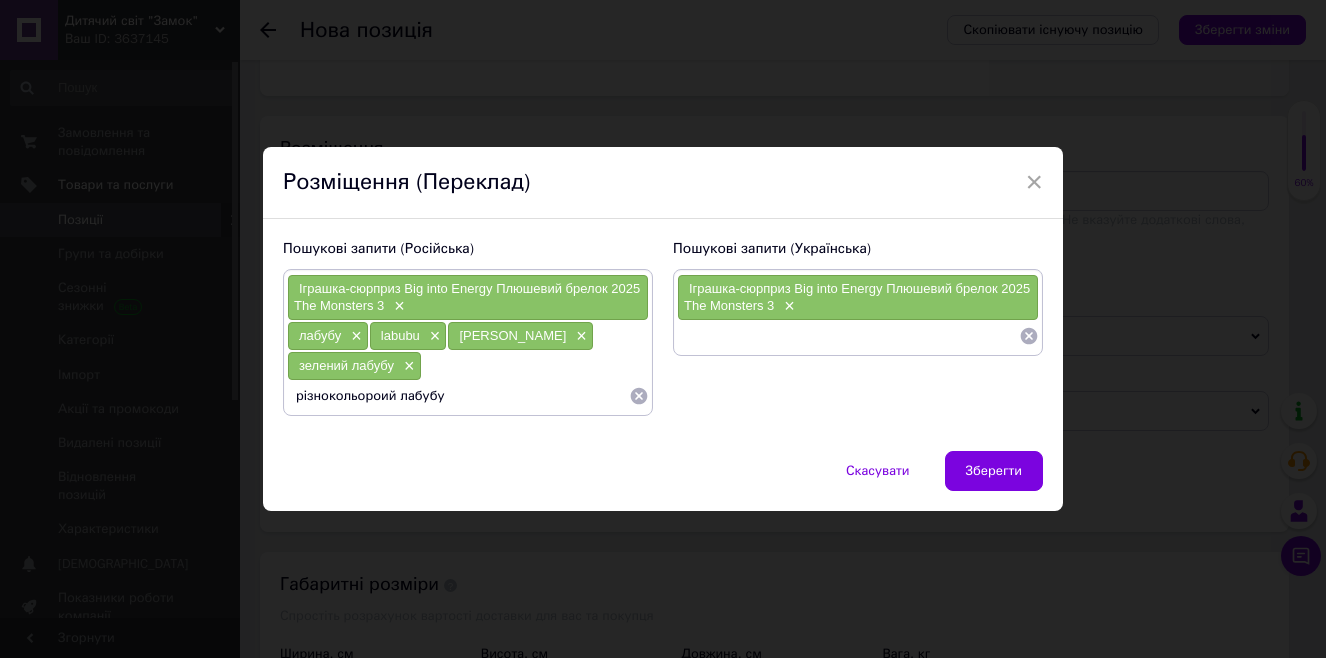 type on "різнокольоровий лабубу" 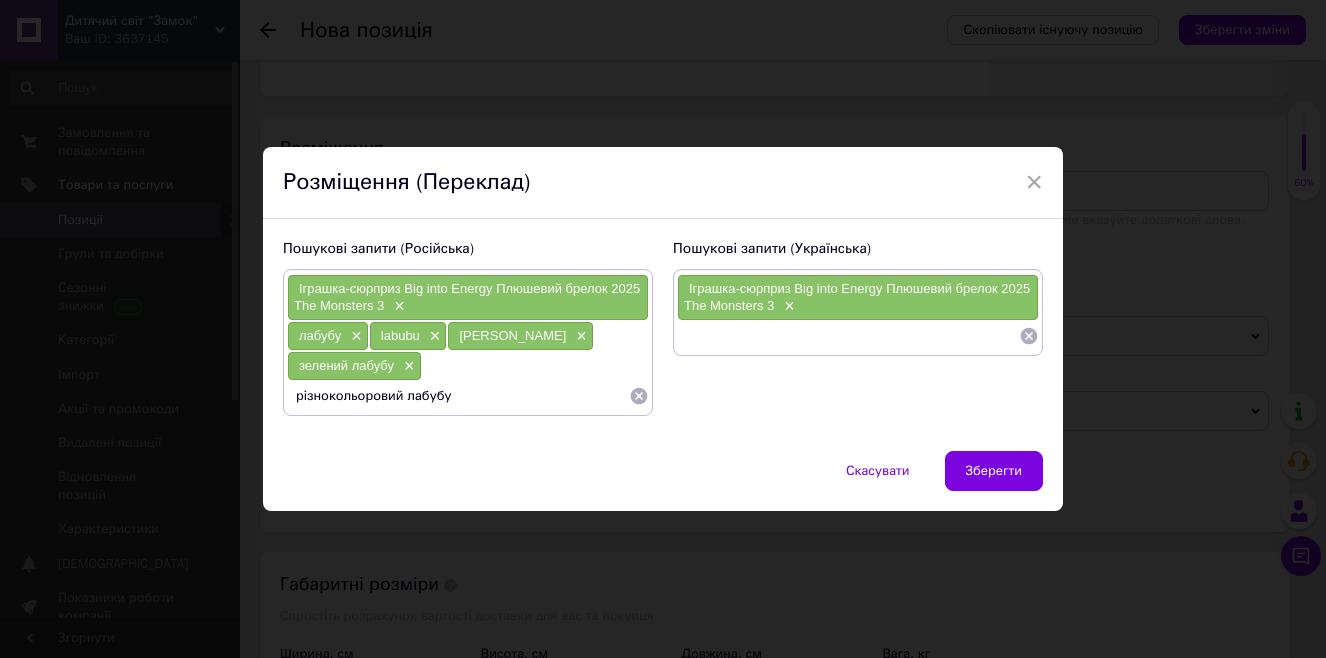 type 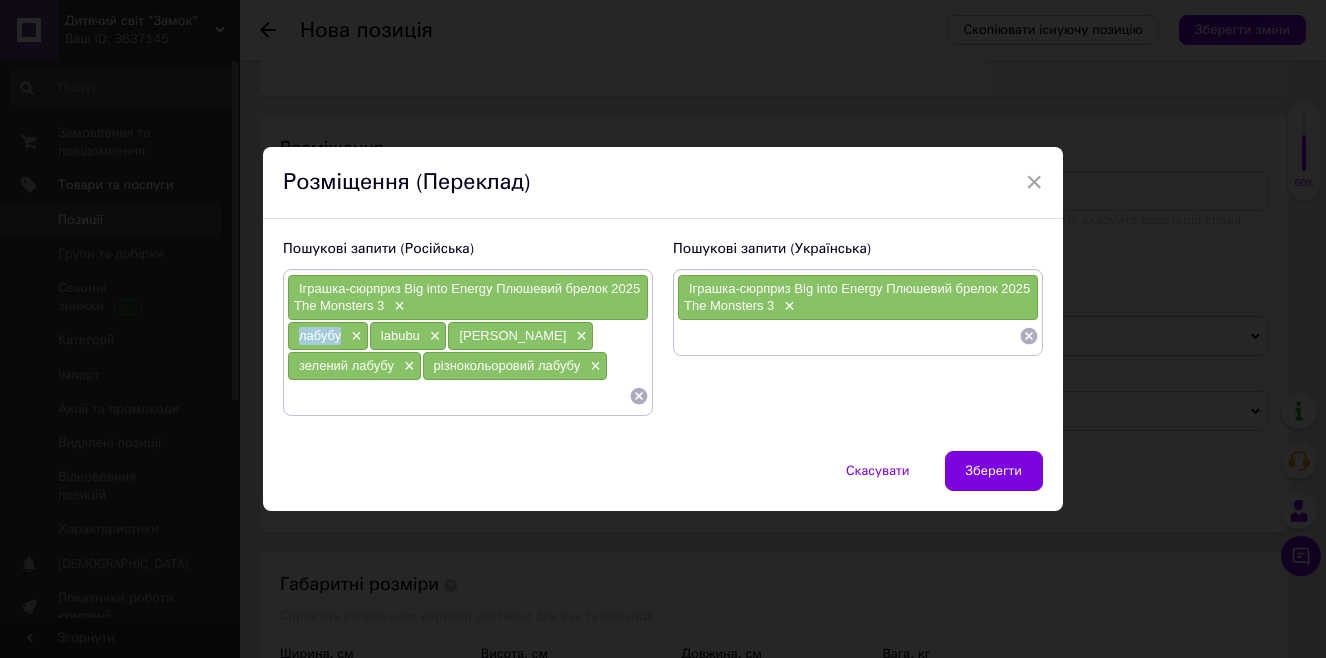 drag, startPoint x: 293, startPoint y: 334, endPoint x: 335, endPoint y: 338, distance: 42.190044 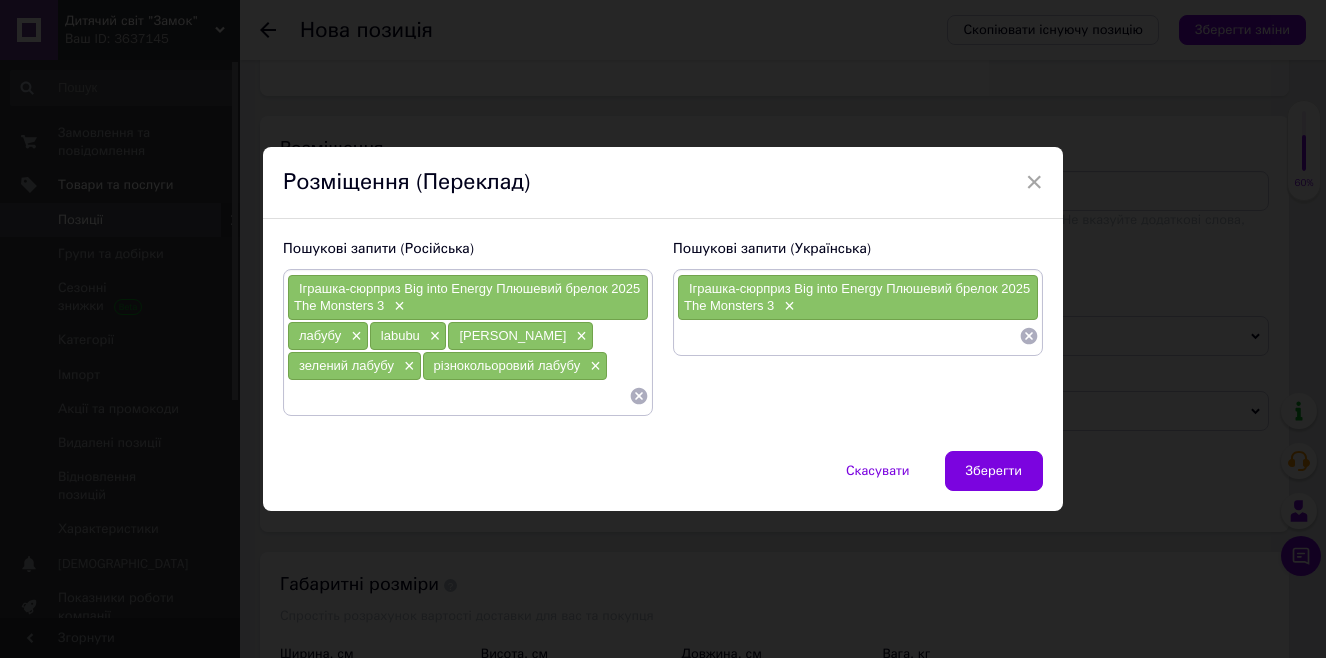 click at bounding box center [848, 336] 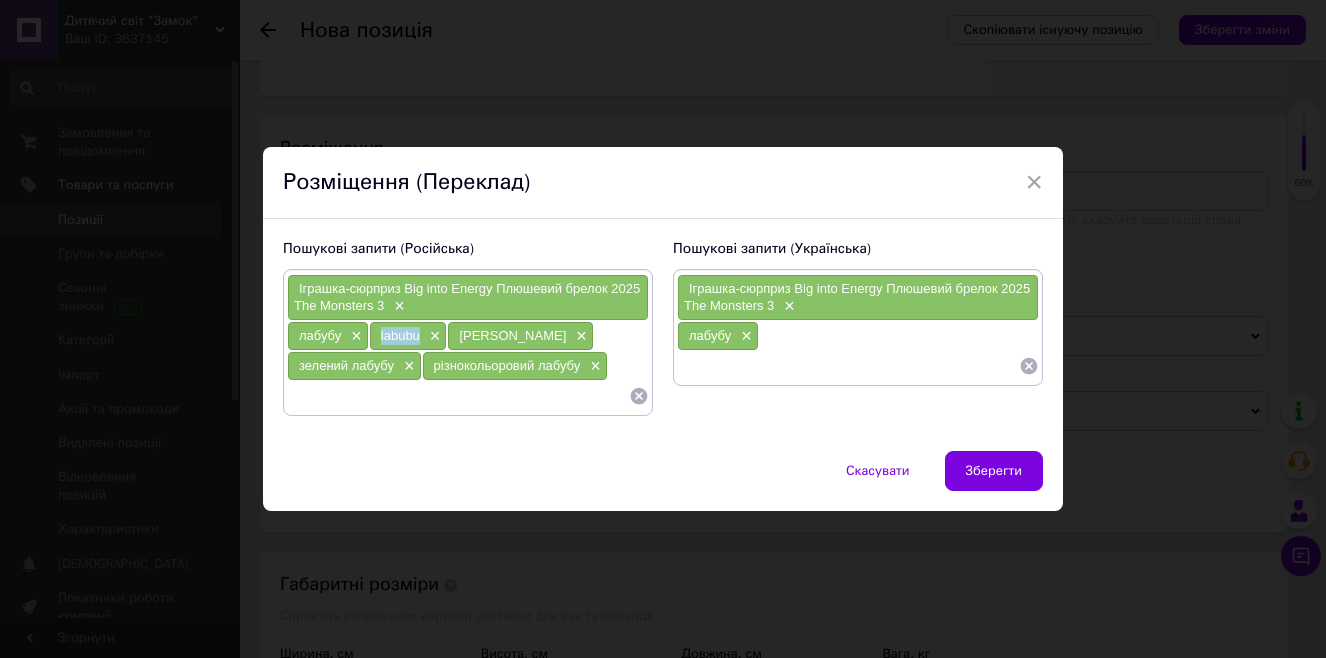 drag, startPoint x: 369, startPoint y: 335, endPoint x: 418, endPoint y: 336, distance: 49.010204 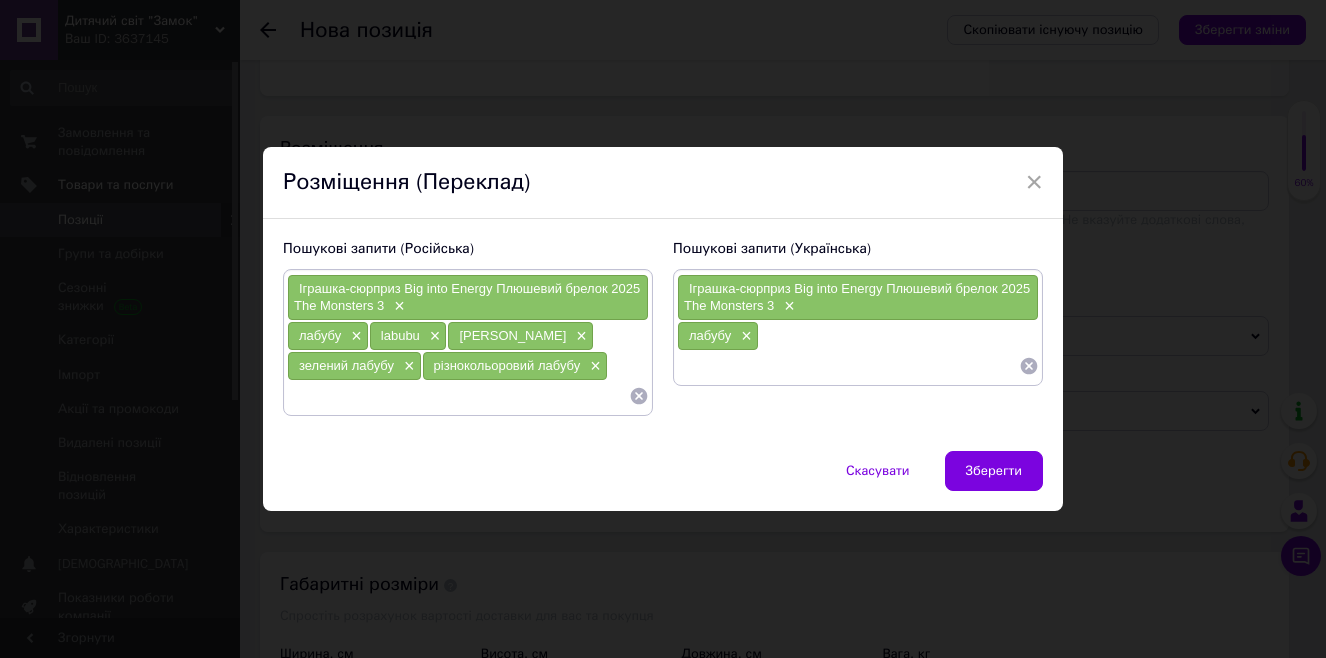 click at bounding box center [848, 366] 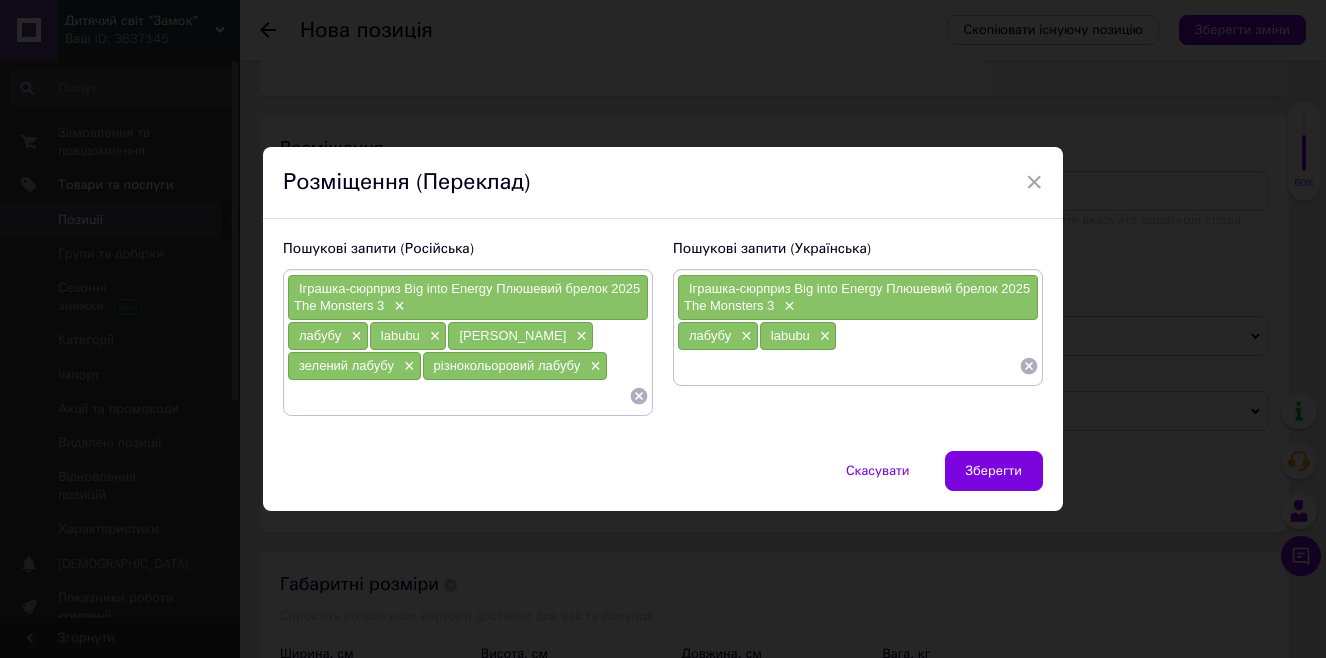 drag, startPoint x: 453, startPoint y: 335, endPoint x: 544, endPoint y: 337, distance: 91.02197 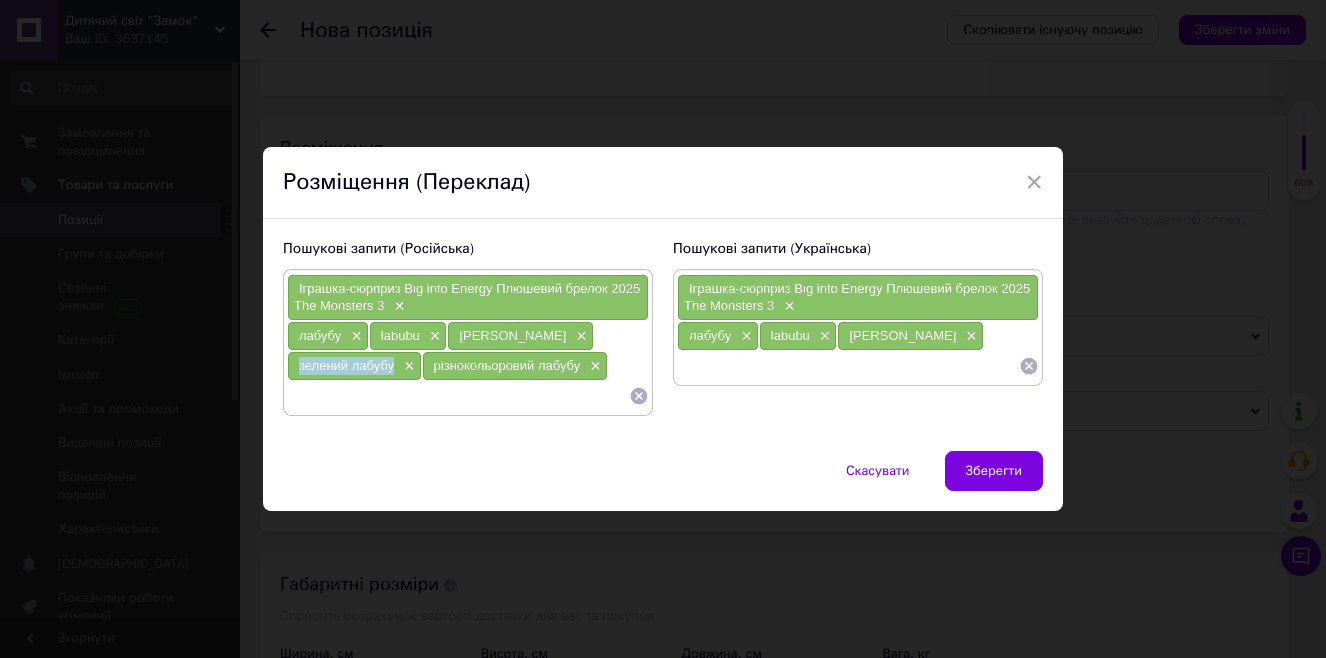 drag, startPoint x: 296, startPoint y: 366, endPoint x: 383, endPoint y: 365, distance: 87.005745 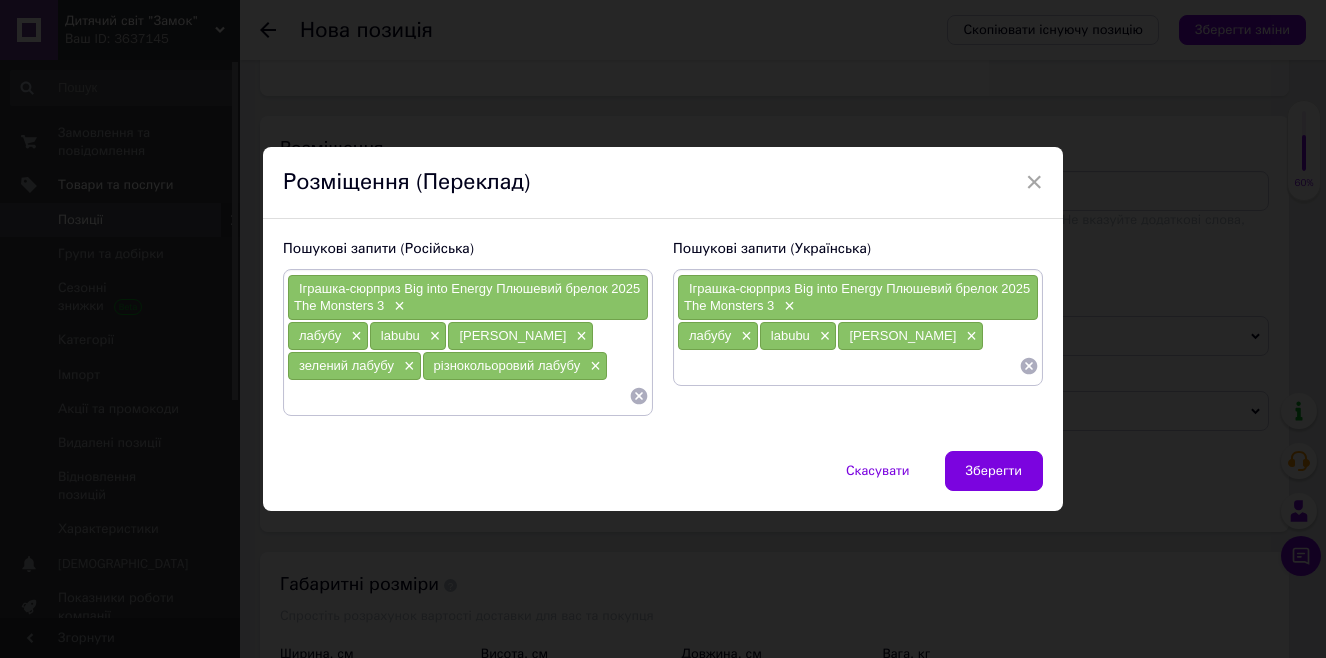 click at bounding box center (848, 366) 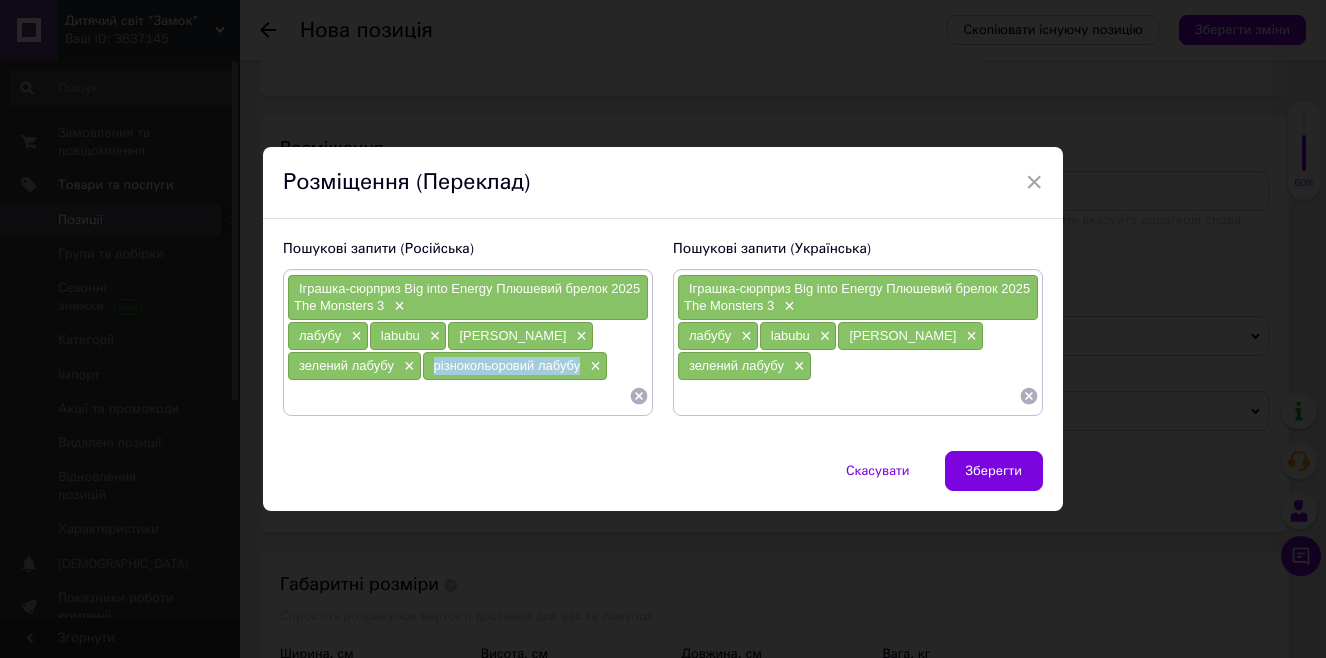 drag, startPoint x: 426, startPoint y: 365, endPoint x: 571, endPoint y: 373, distance: 145.22052 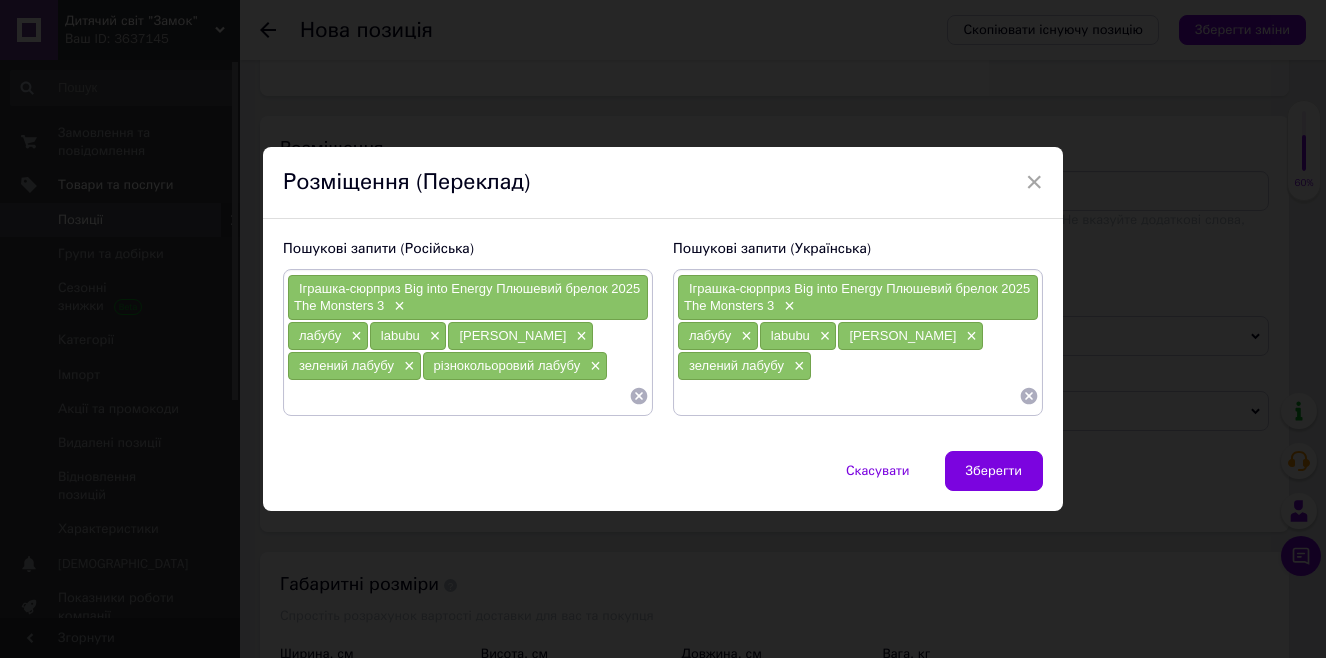 click at bounding box center (848, 396) 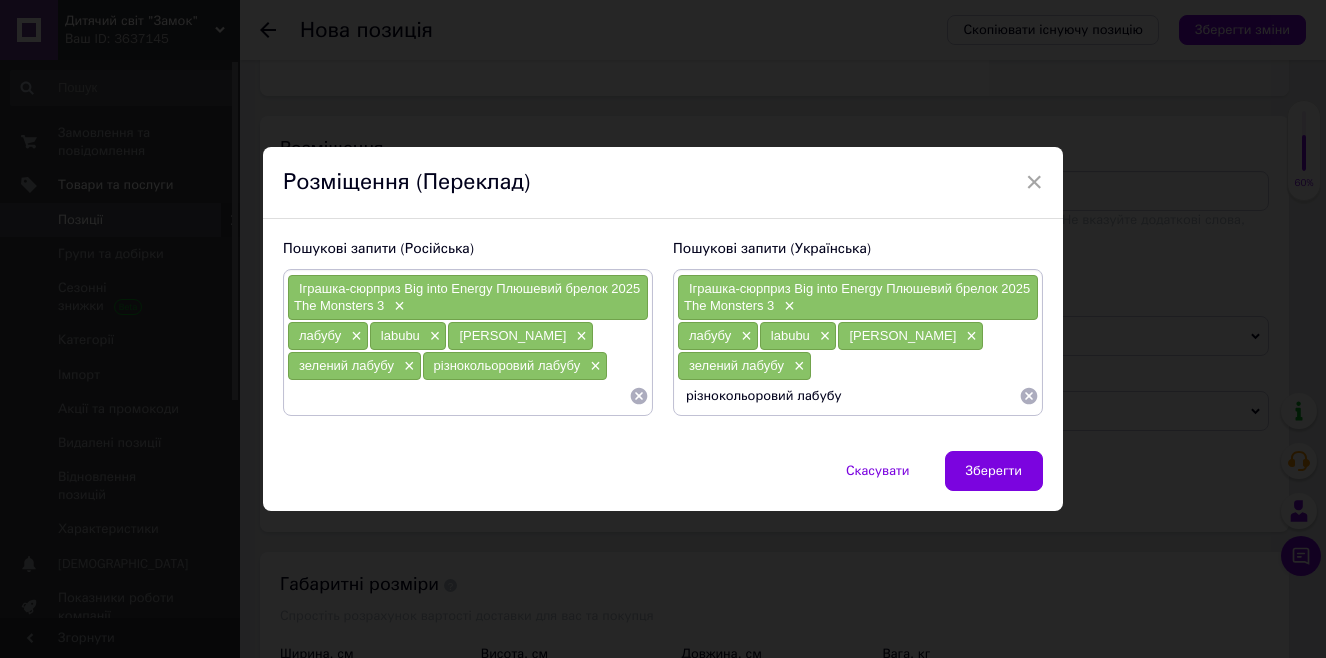 type 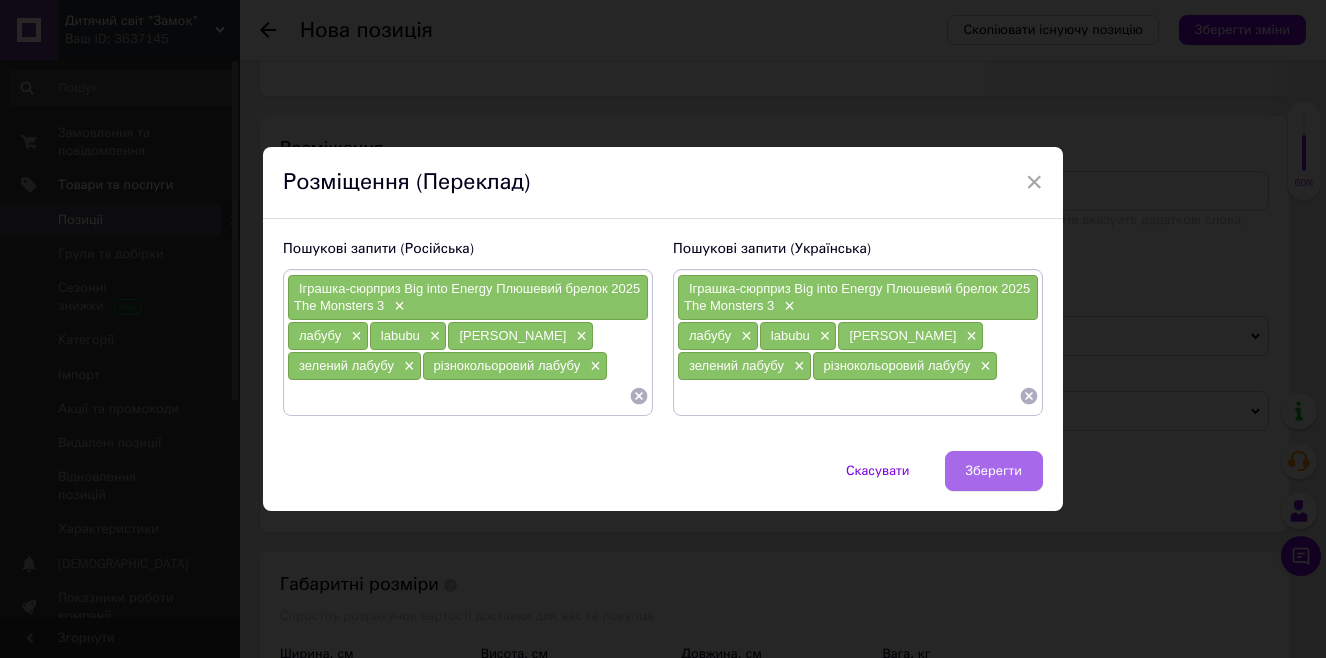 click on "Зберегти" at bounding box center [994, 471] 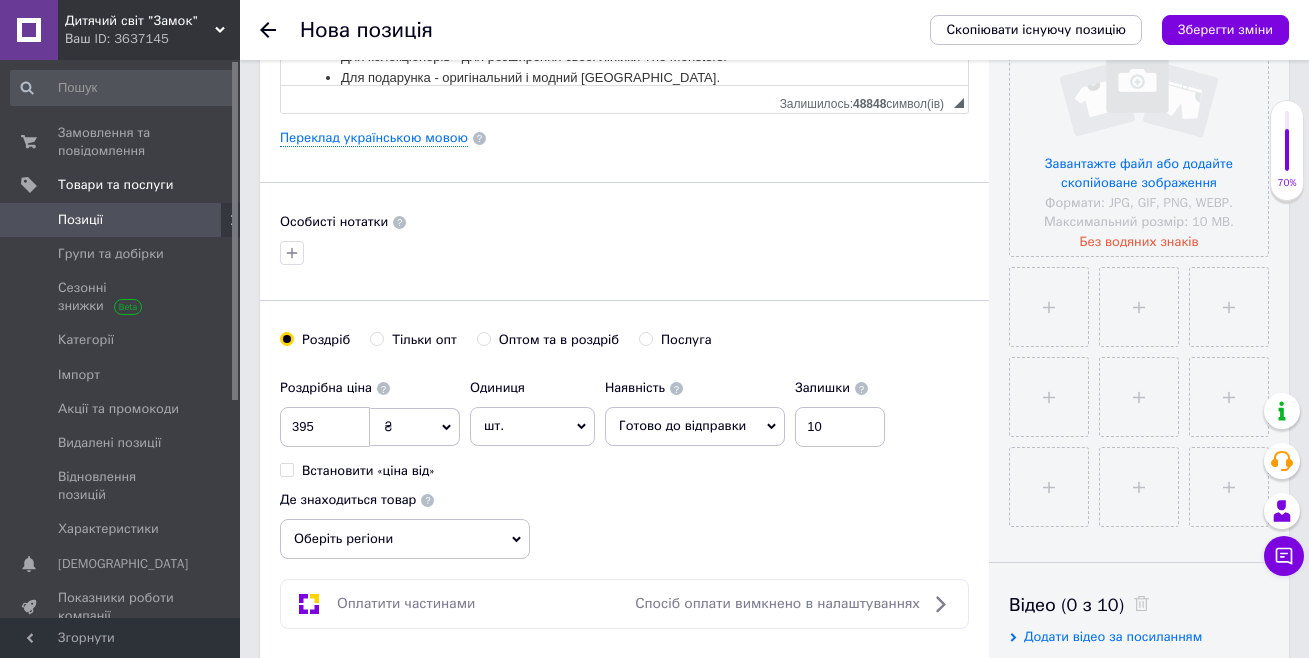scroll, scrollTop: 400, scrollLeft: 0, axis: vertical 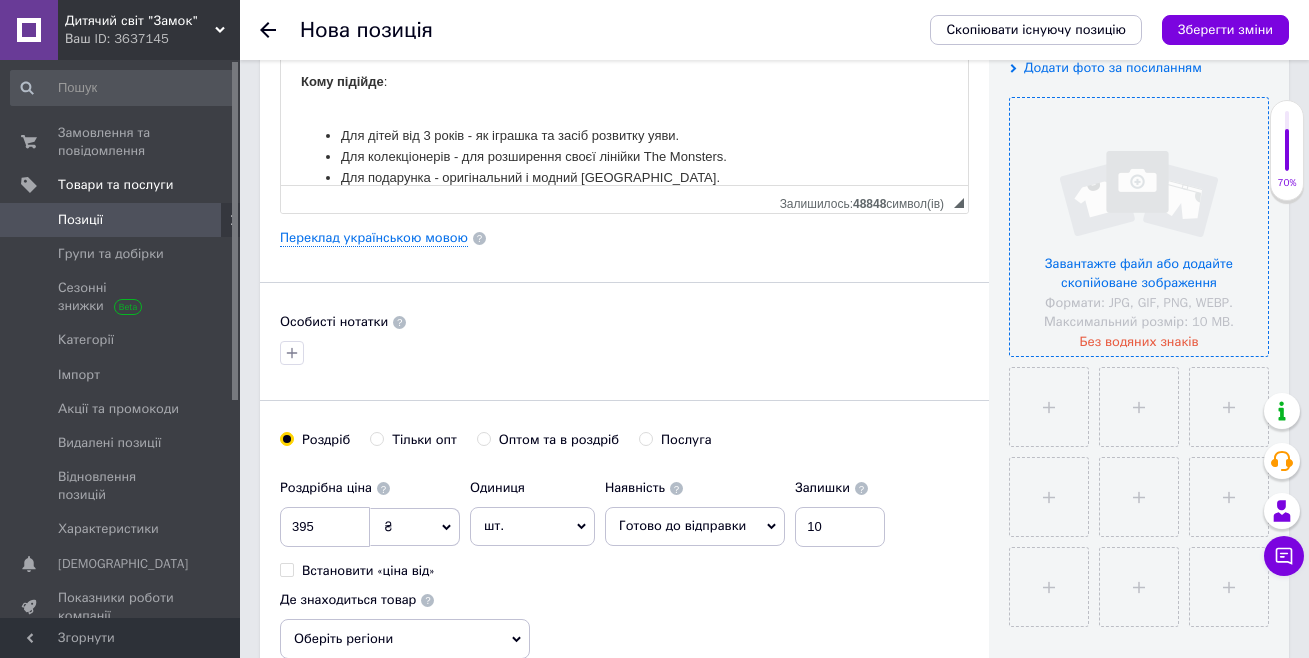 click at bounding box center (1139, 227) 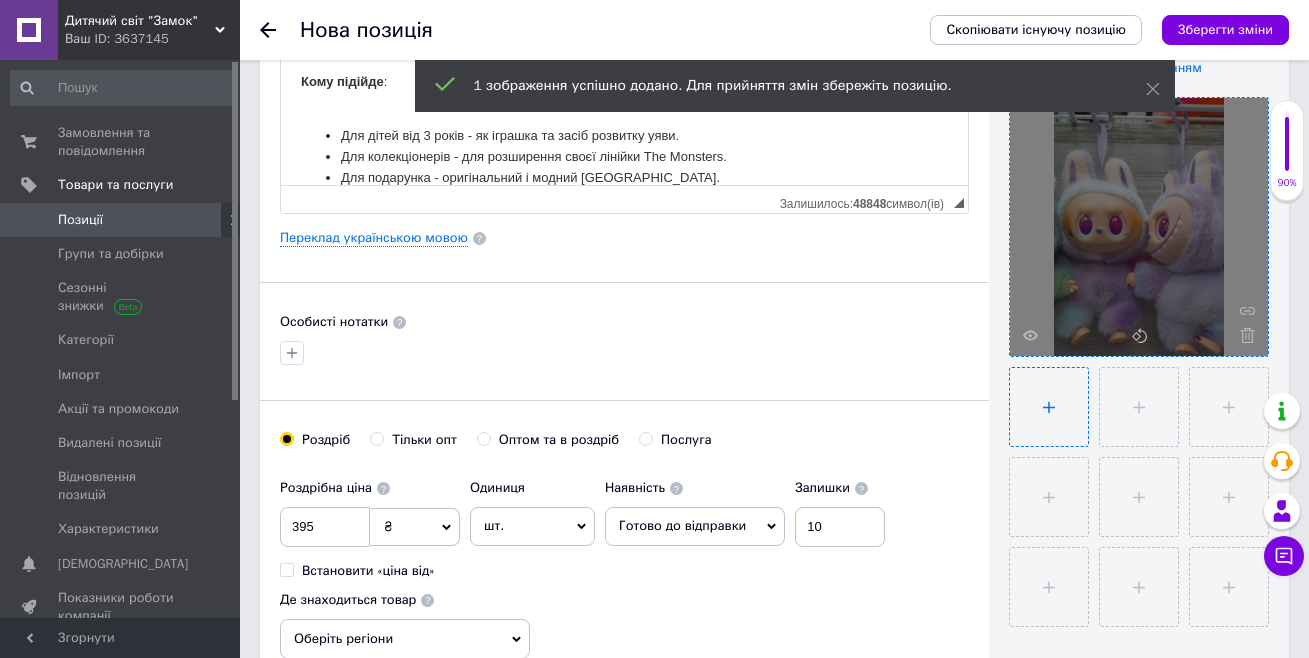 click at bounding box center [1049, 407] 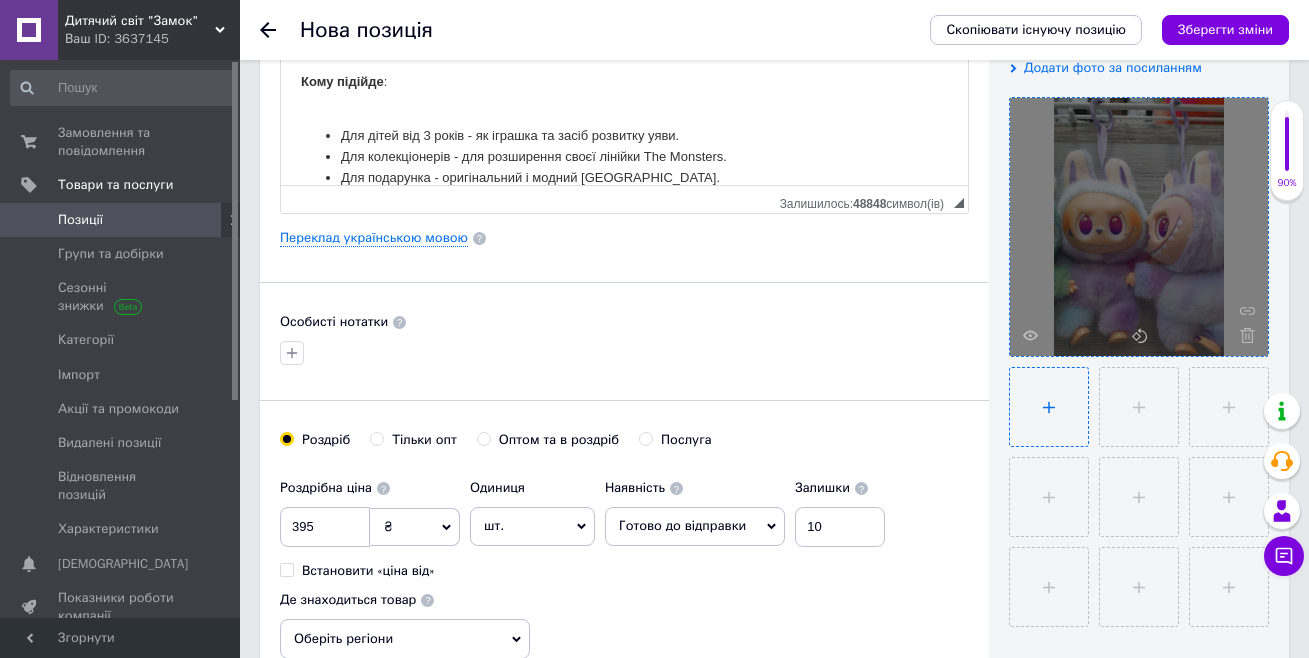 type on "C:\fakepath\зображення_viber_2025-07-10_[PHONE_NUMBER].jpg" 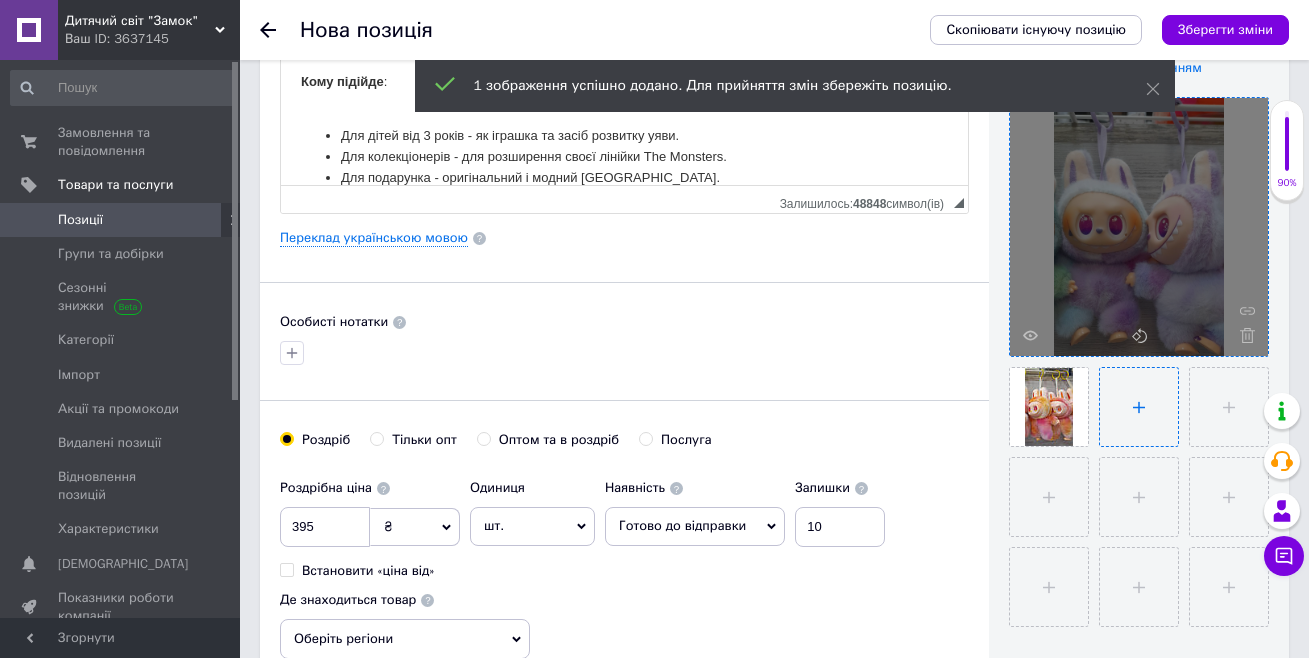 click at bounding box center [1139, 407] 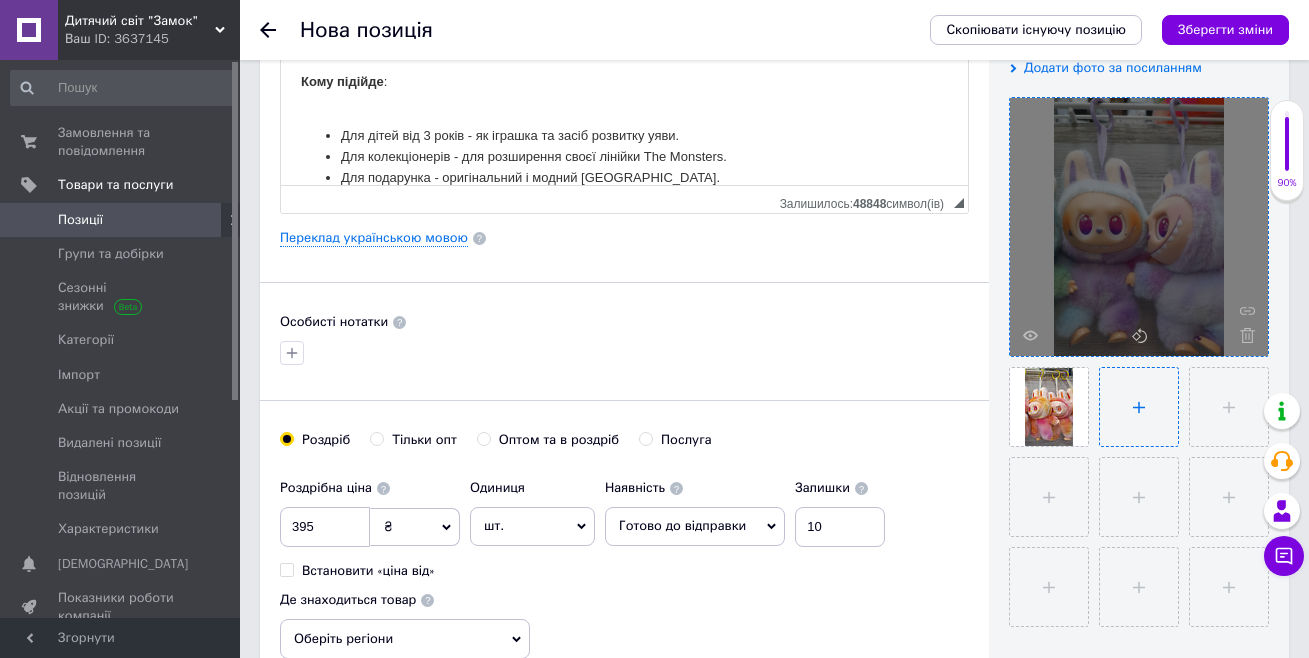 type on "C:\fakepath\зображення_viber_2025-07-10_[PHONE_NUMBER].jpg" 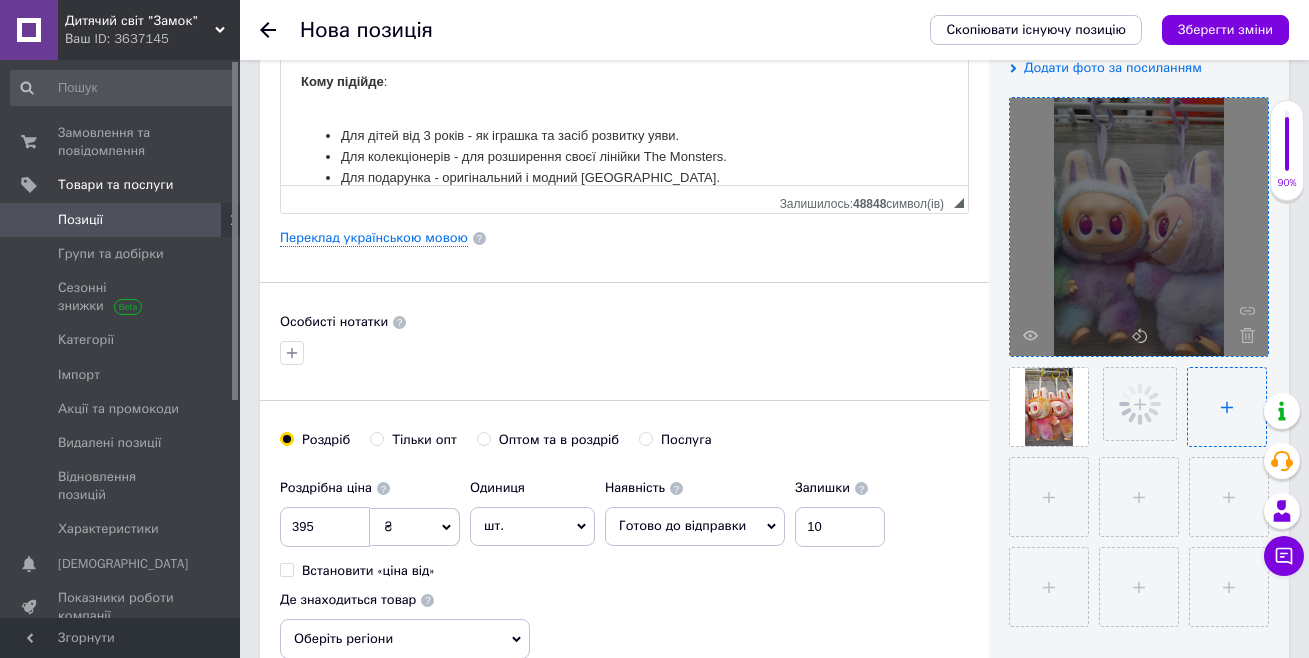 click at bounding box center [1227, 407] 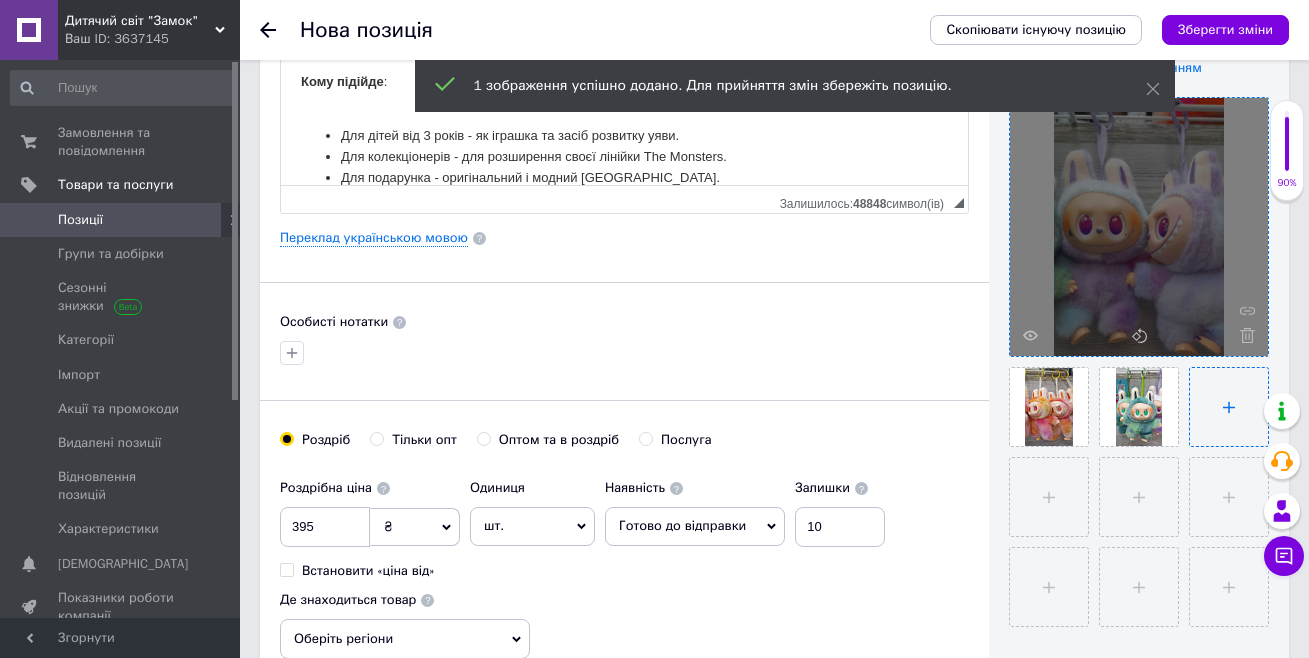 type on "C:\fakepath\зображення_viber_2025-07-10_[PHONE_NUMBER].jpg" 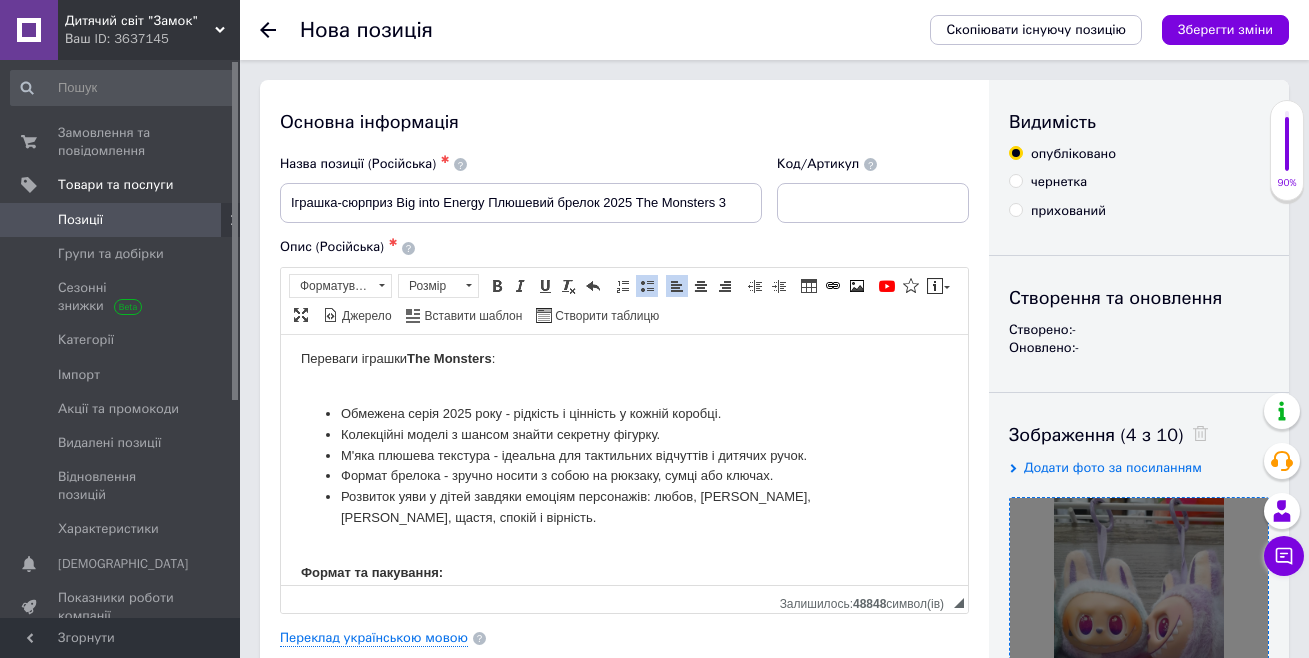 scroll, scrollTop: 0, scrollLeft: 0, axis: both 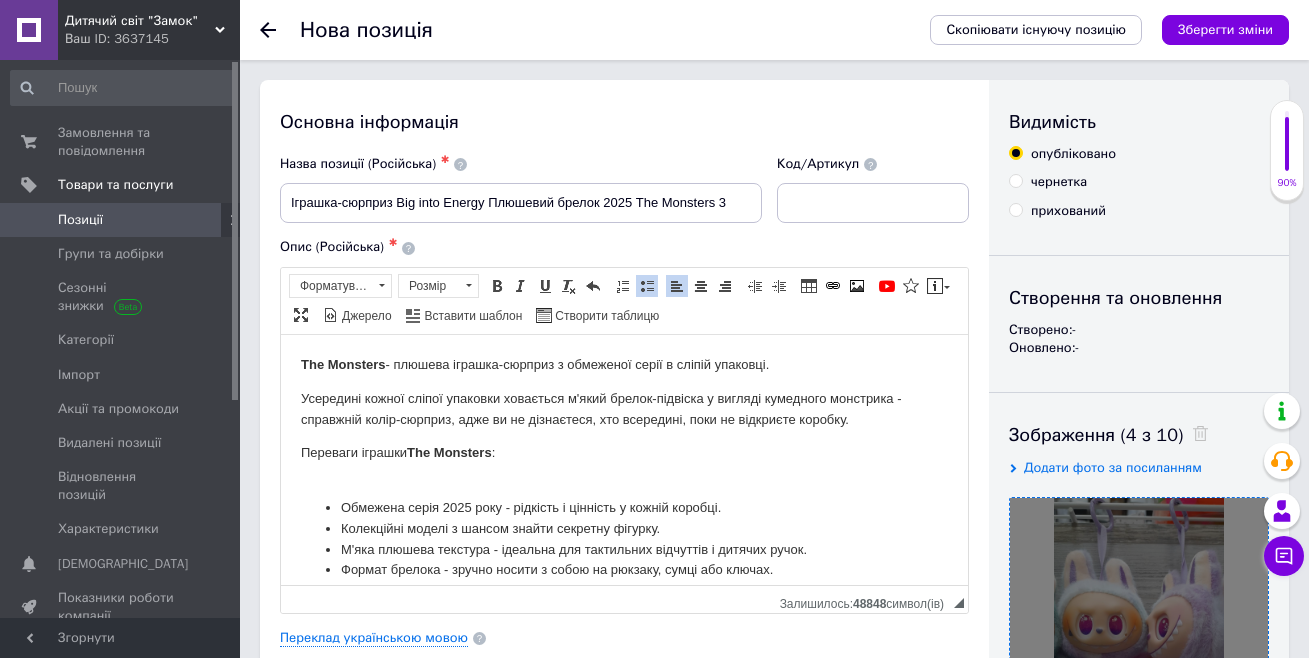 click on "The Monsters  - плюшева іграшка-сюрприз з обмеженої серії в сліпій упаковці." at bounding box center (624, 364) 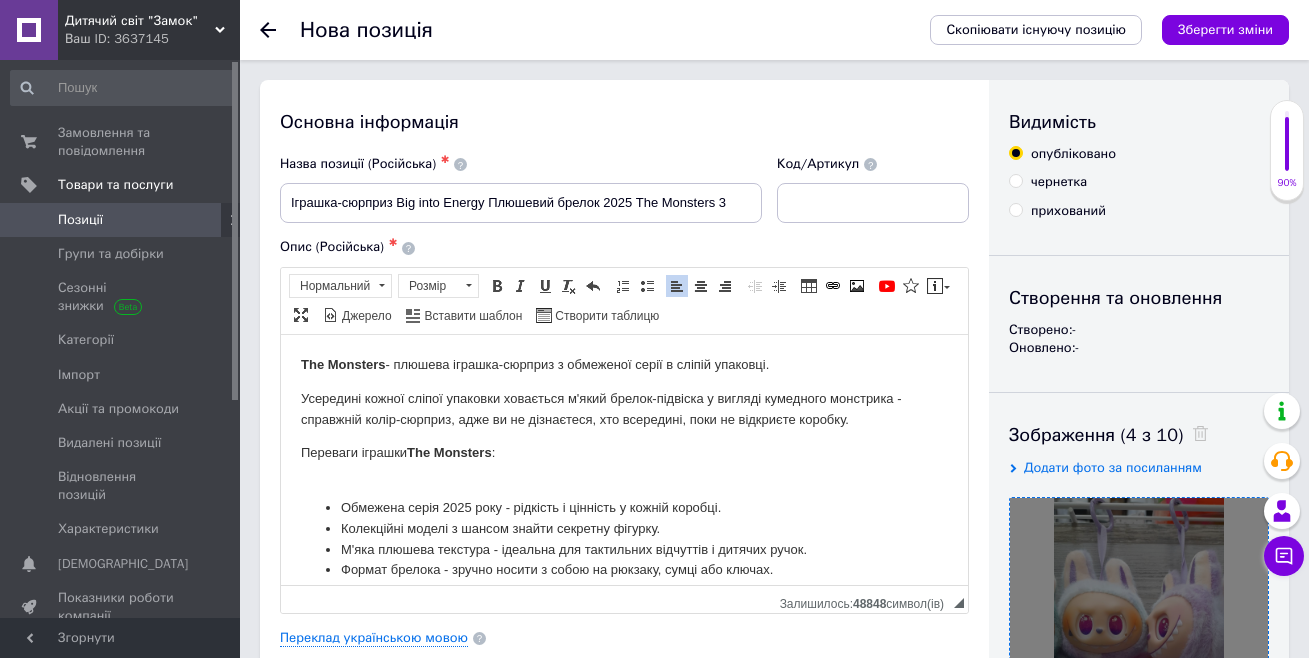 type 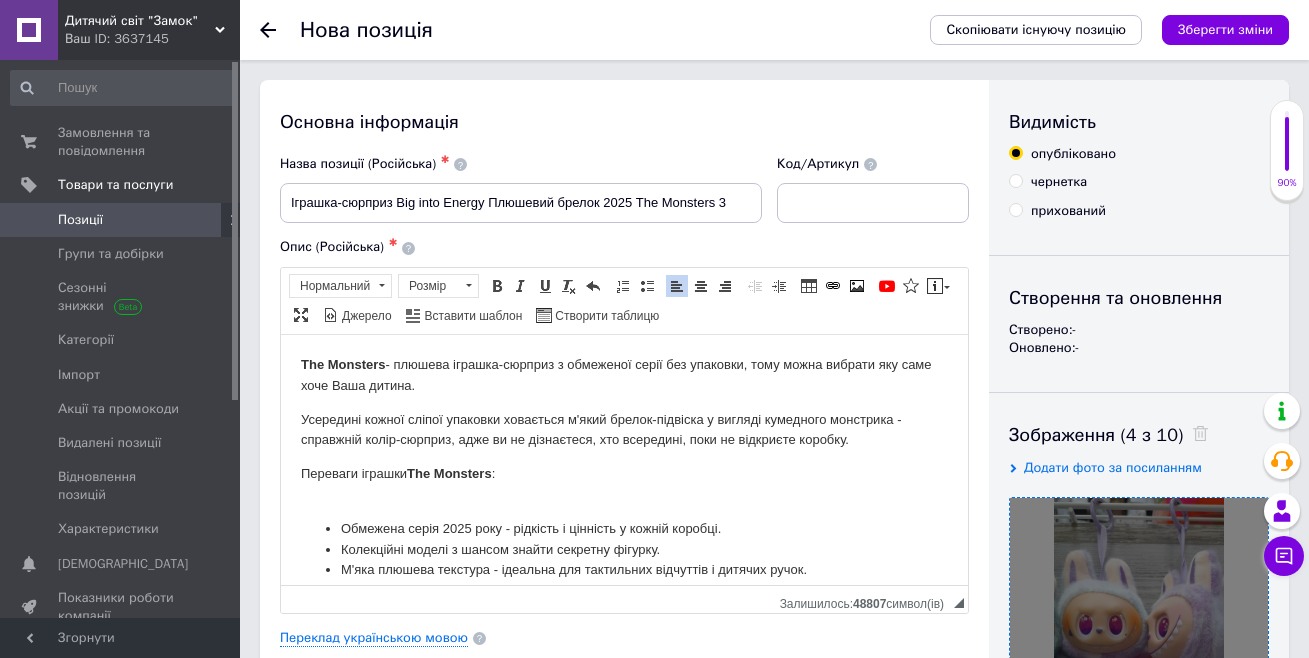 click on "The Monsters  - плюшева іграшка-сюрприз з обмеженої серії без упаковки, тому можна вибрати яку саме хоче Ваша дитина. Усередині кожної сліпої упаковки ховається м'який брелок-підвіска у вигляді кумедного монстрика - справжній колір-сюрприз, адже ви не дізнаєтеся, хто всередині, поки не відкриєте коробку. Переваги іграшки  The Monsters : Обмежена серія 2025 року - рідкість і цінність у кожній коробці. Колекційні моделі з шансом знайти секретну фігурку. М'яка плюшева текстура - ідеальна для тактильних відчуттів і дитячих ручок. Формат та пакування: Кому підійде :" at bounding box center [624, 628] 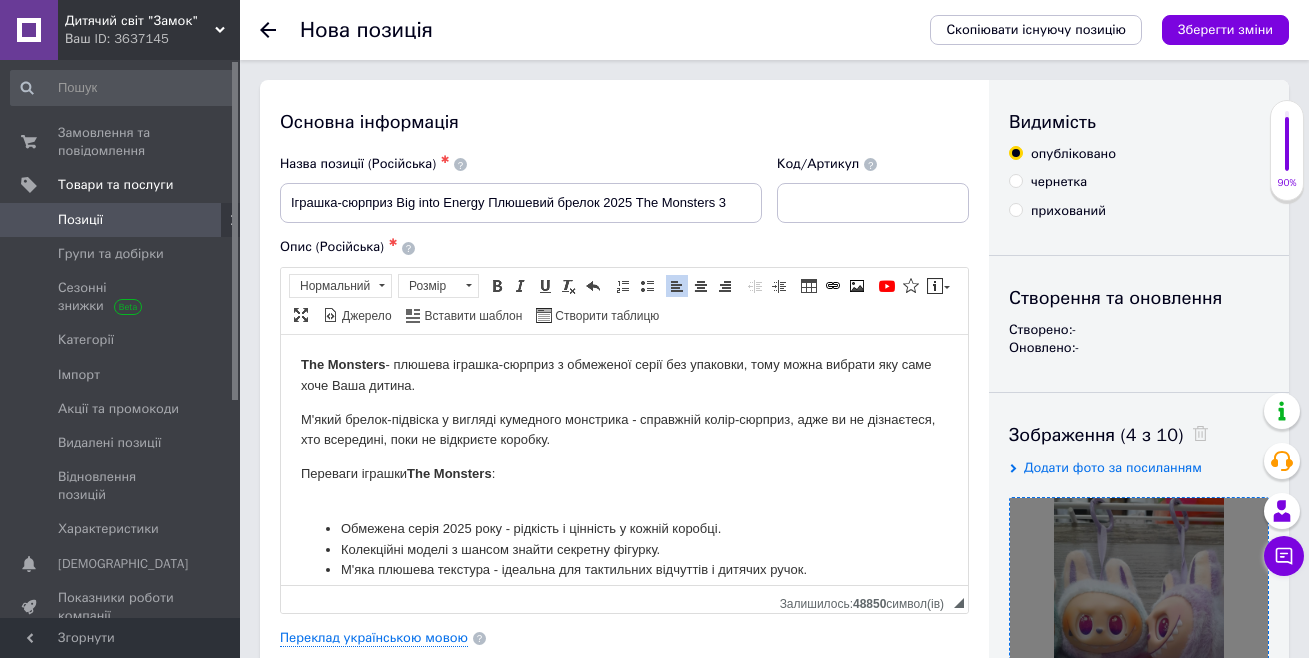 click on "М'який брелок-підвіска у вигляді кумедного монстрика - справжній колір-сюрприз, адже ви не дізнаєтеся, хто всередині, поки не відкриєте коробку." at bounding box center (624, 430) 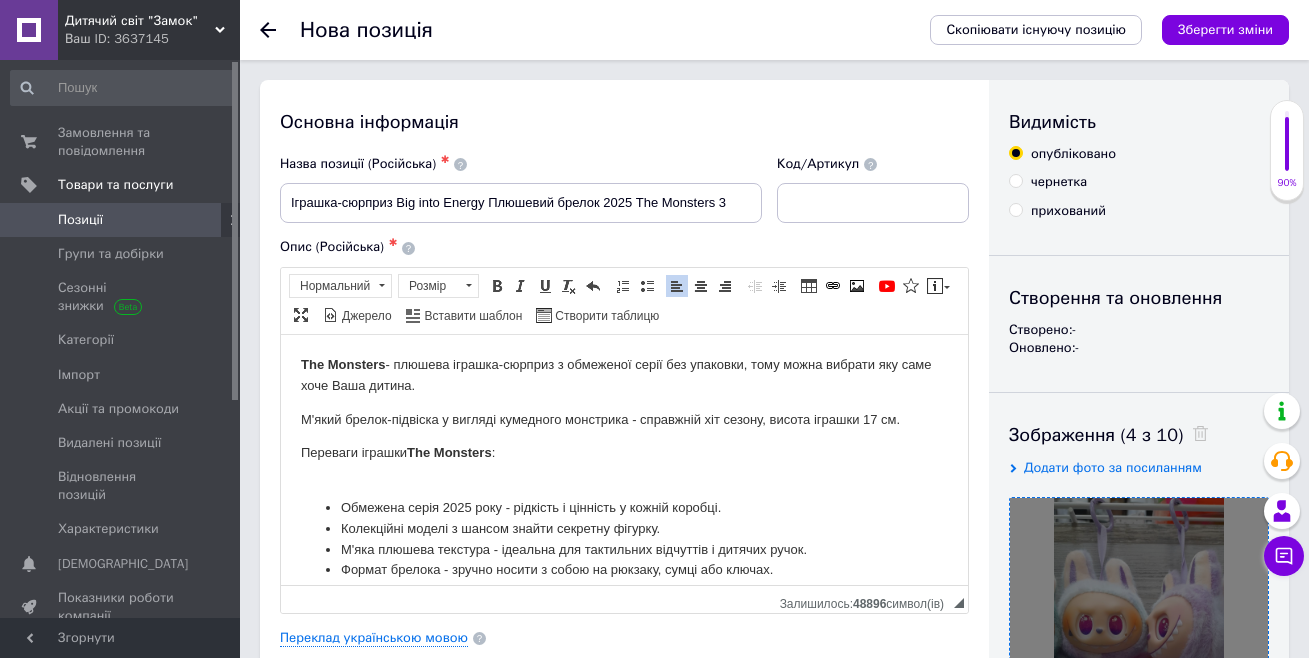 scroll, scrollTop: 100, scrollLeft: 0, axis: vertical 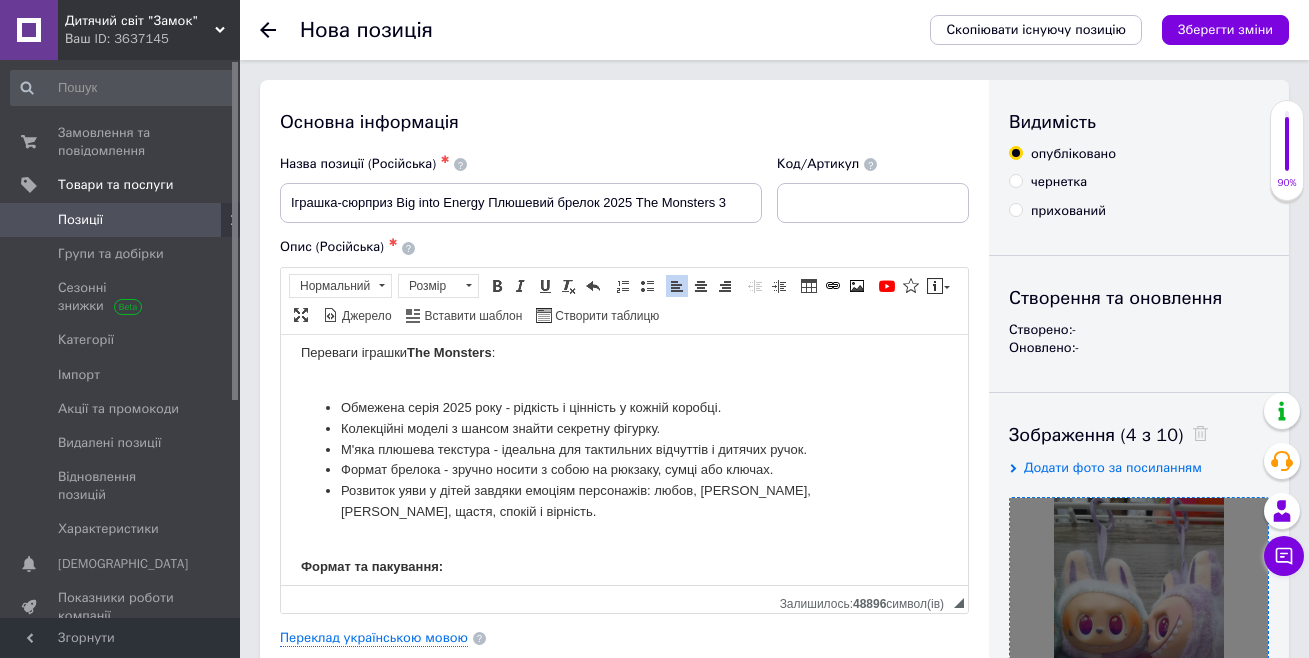 click on "Обмежена серія 2025 року - рідкість і цінність у кожній коробці." at bounding box center (624, 407) 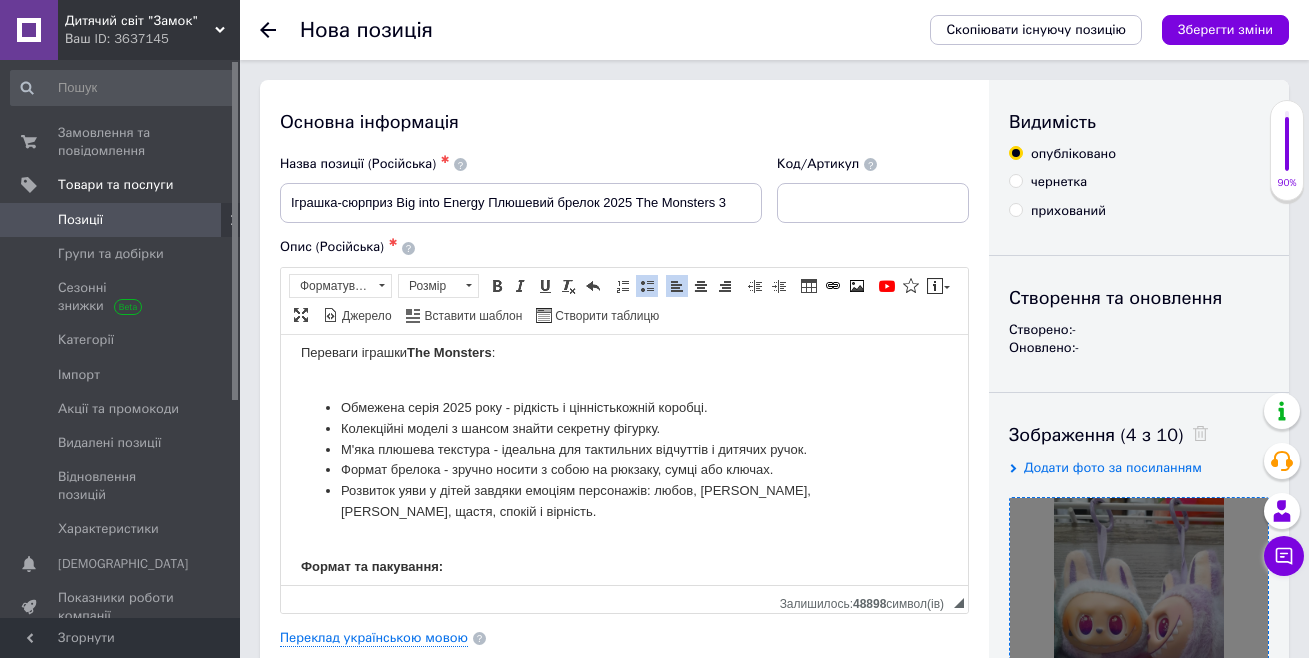 click on "Обмежена серія 2025 року - рідкість і цінність  кожній коробці." at bounding box center (624, 407) 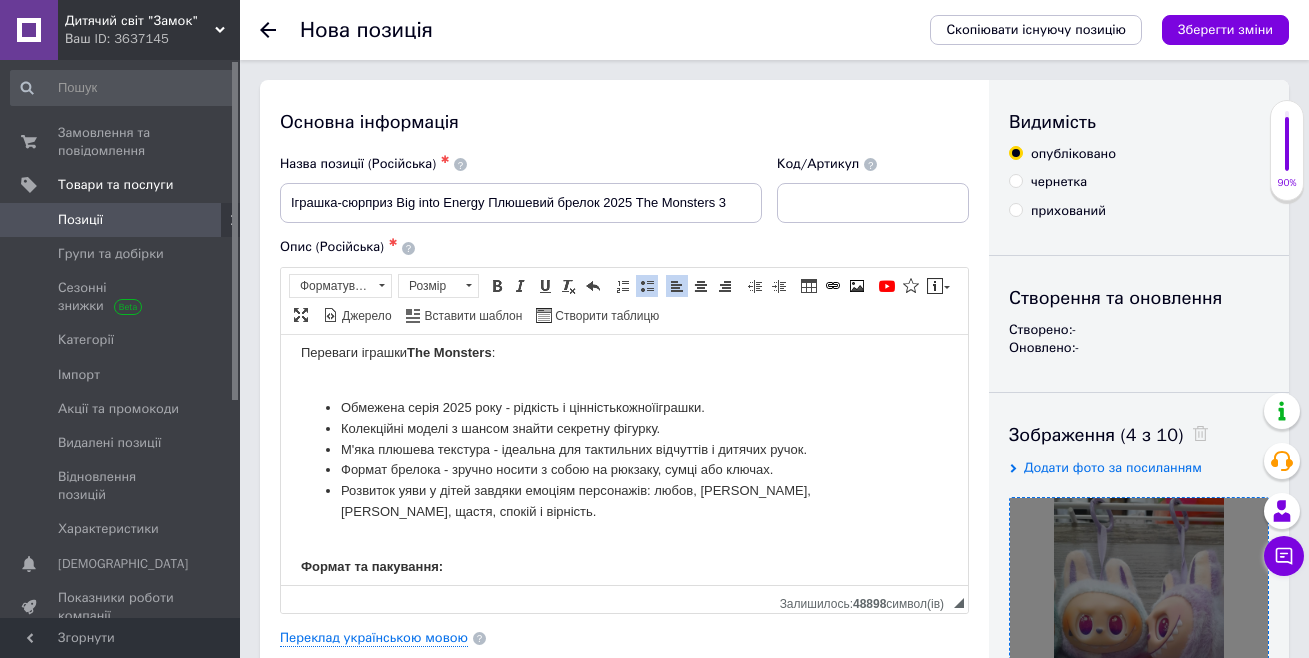 click on "Колекційні моделі з шансом знайти секретну фігурку." at bounding box center [624, 428] 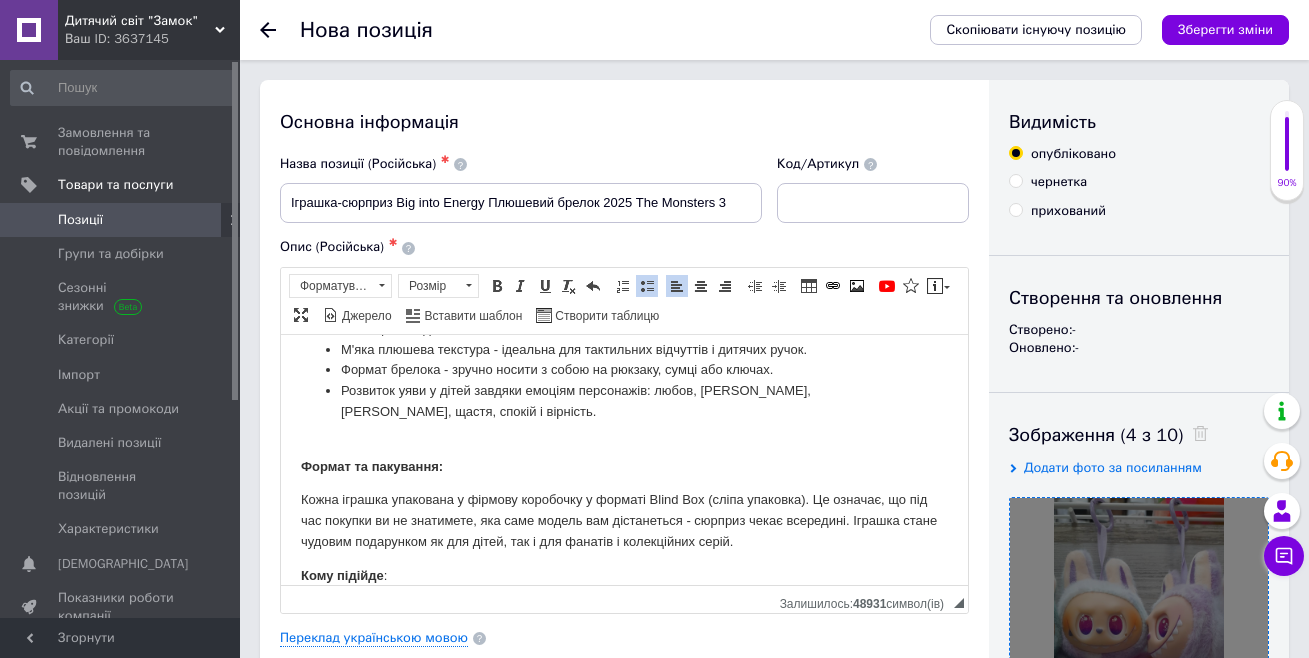 scroll, scrollTop: 300, scrollLeft: 0, axis: vertical 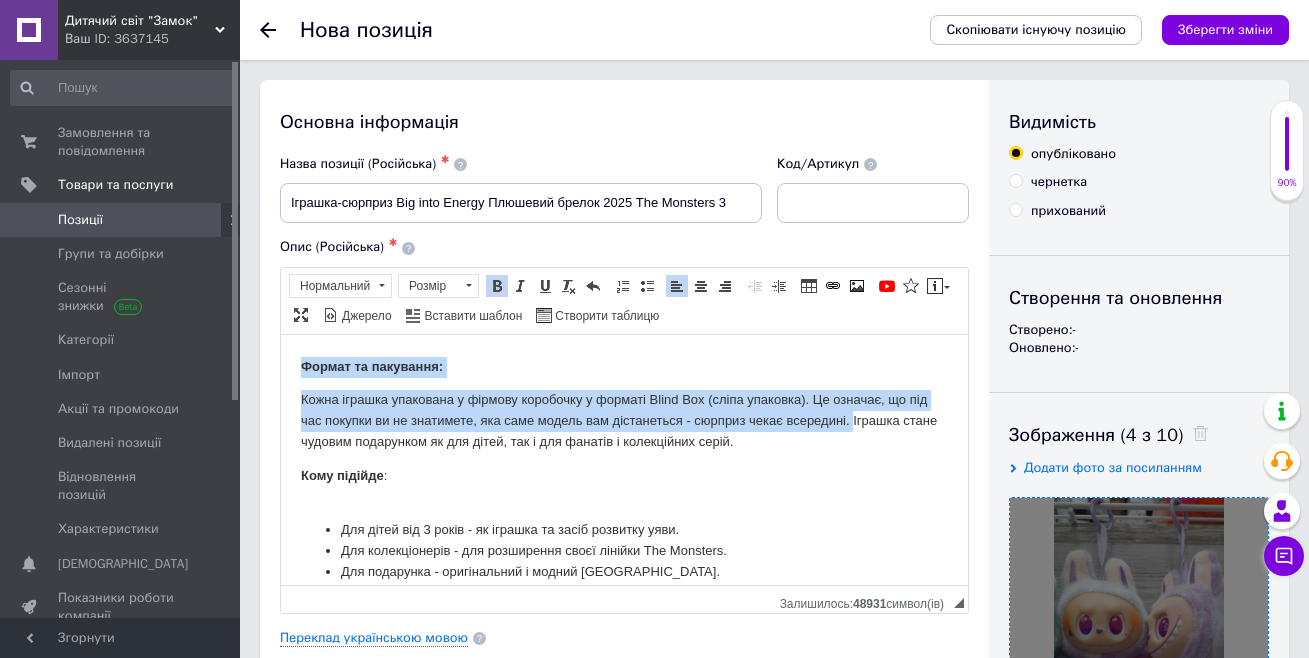 drag, startPoint x: 296, startPoint y: 363, endPoint x: 881, endPoint y: 410, distance: 586.885 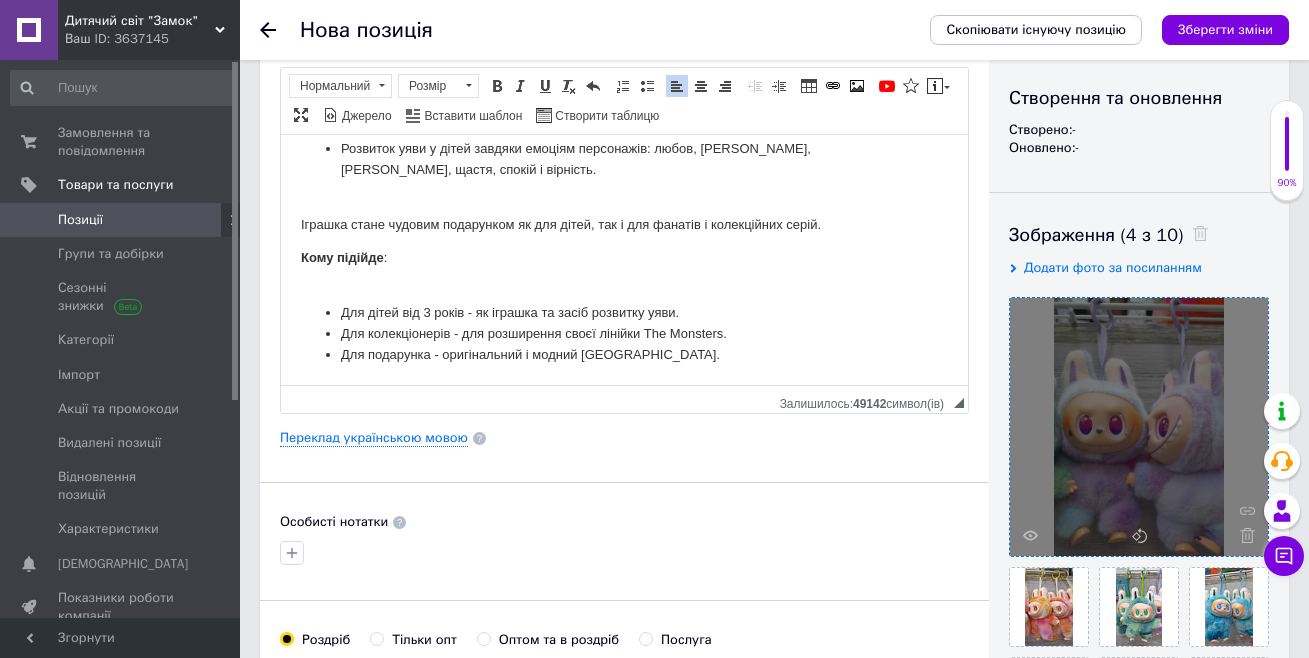scroll, scrollTop: 0, scrollLeft: 0, axis: both 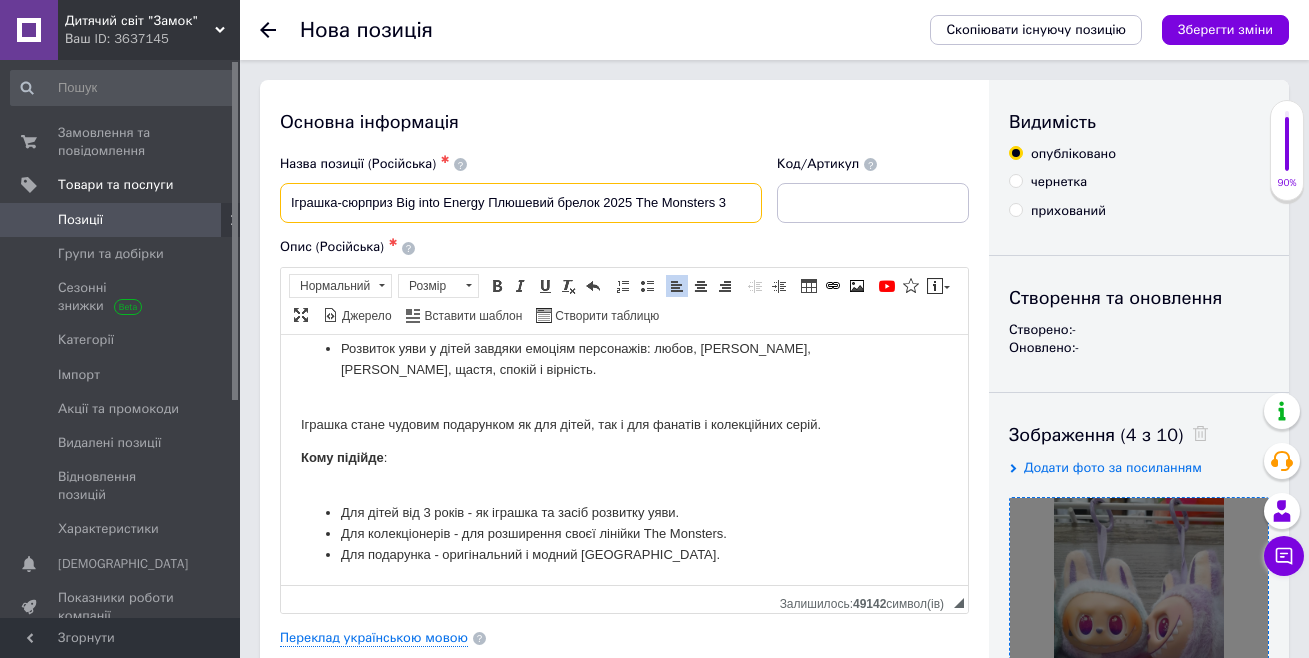 drag, startPoint x: 287, startPoint y: 200, endPoint x: 760, endPoint y: 200, distance: 473 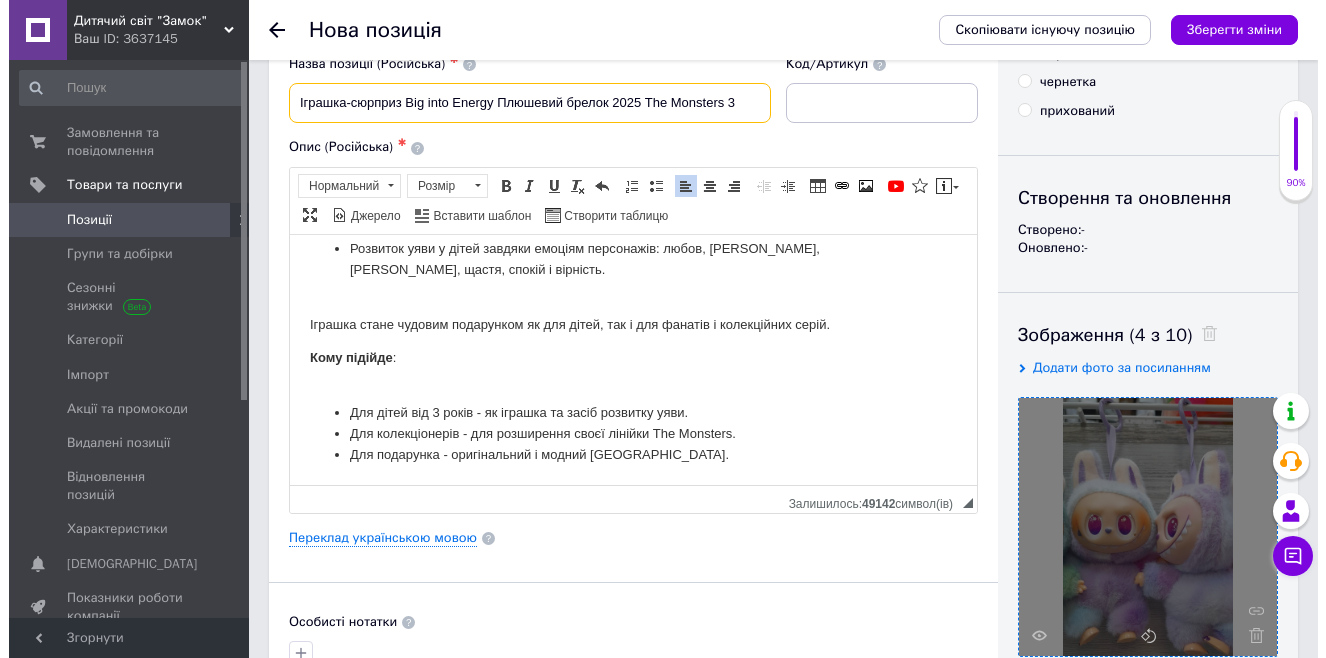 scroll, scrollTop: 400, scrollLeft: 0, axis: vertical 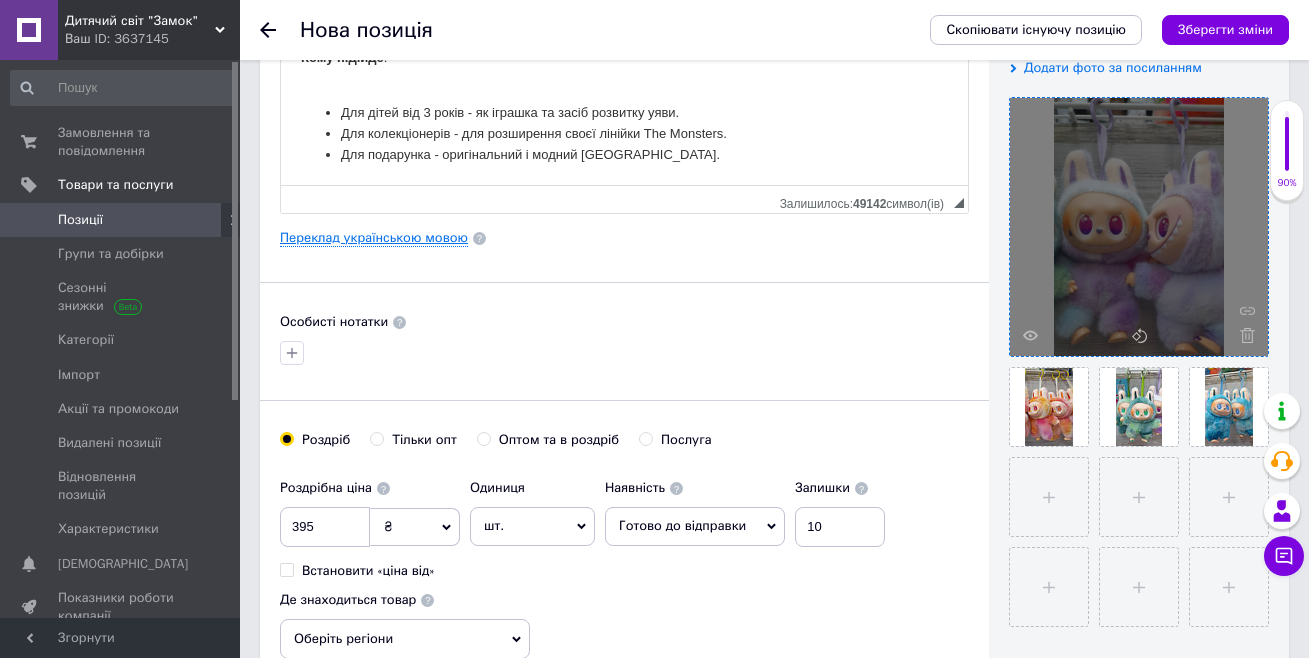 click on "Переклад українською мовою" at bounding box center (374, 238) 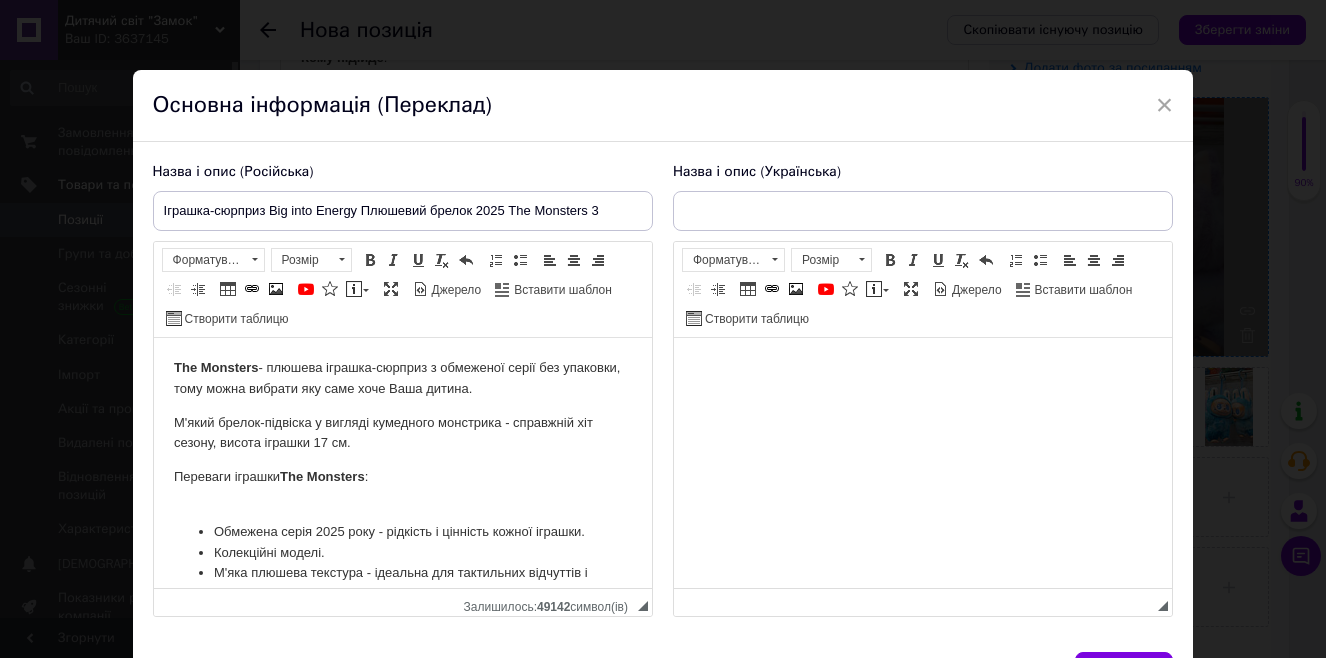 scroll, scrollTop: 0, scrollLeft: 0, axis: both 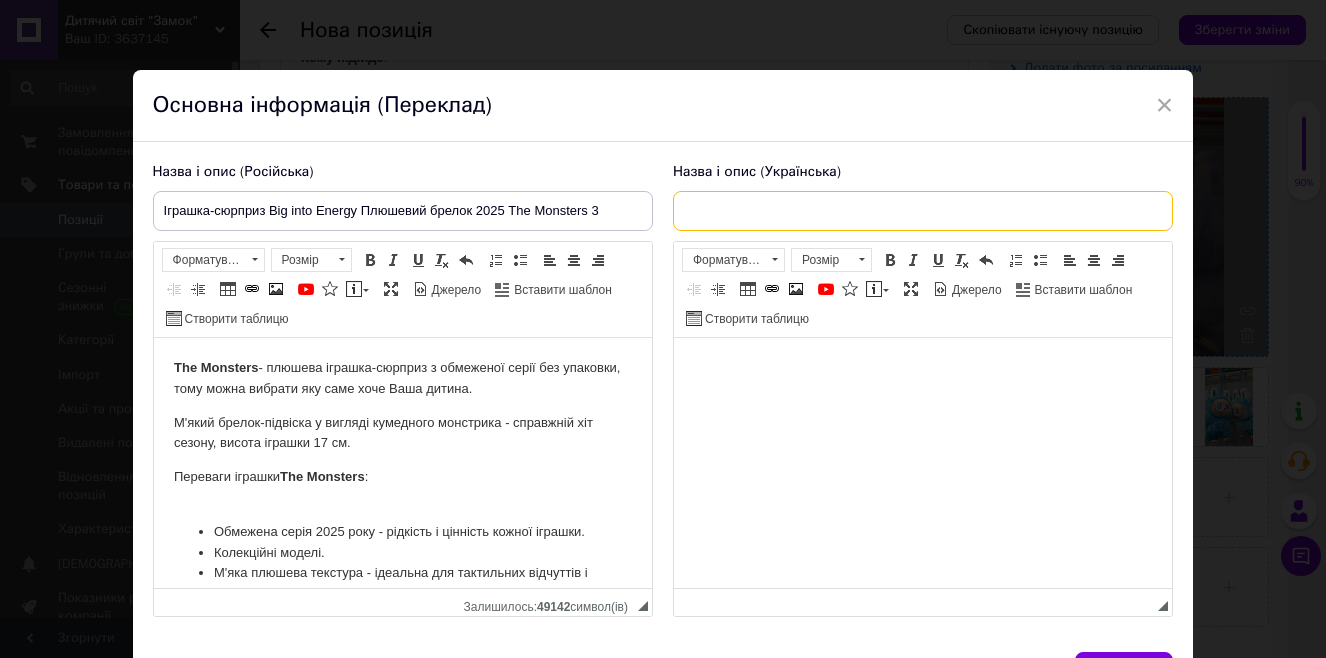 click at bounding box center [923, 211] 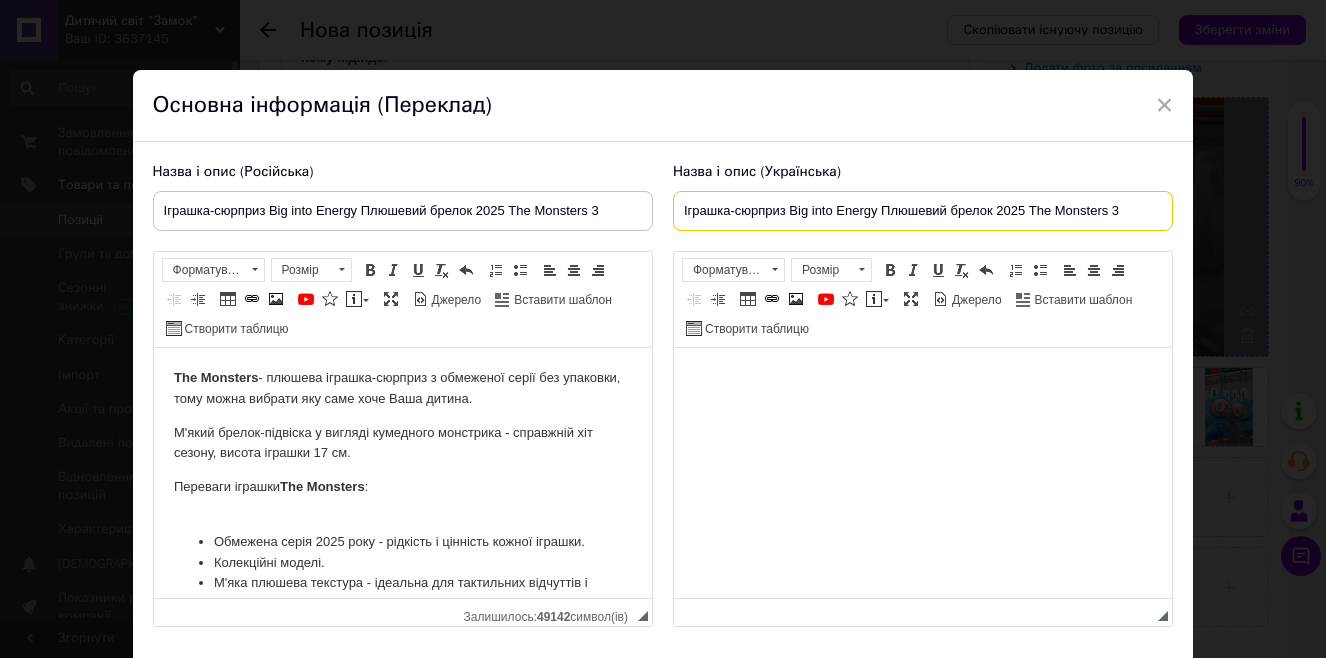 type on "Іграшка-сюрприз Big into Energy Плюшевий брелок 2025 The Monsters 3" 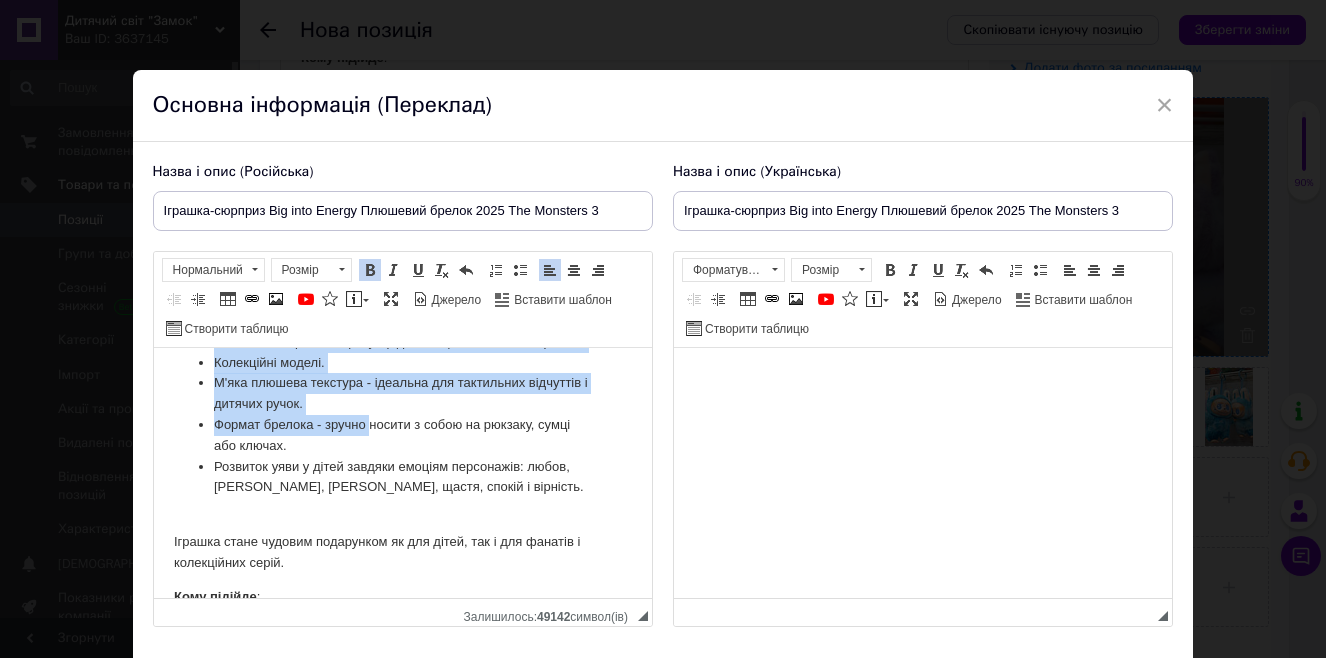scroll, scrollTop: 367, scrollLeft: 0, axis: vertical 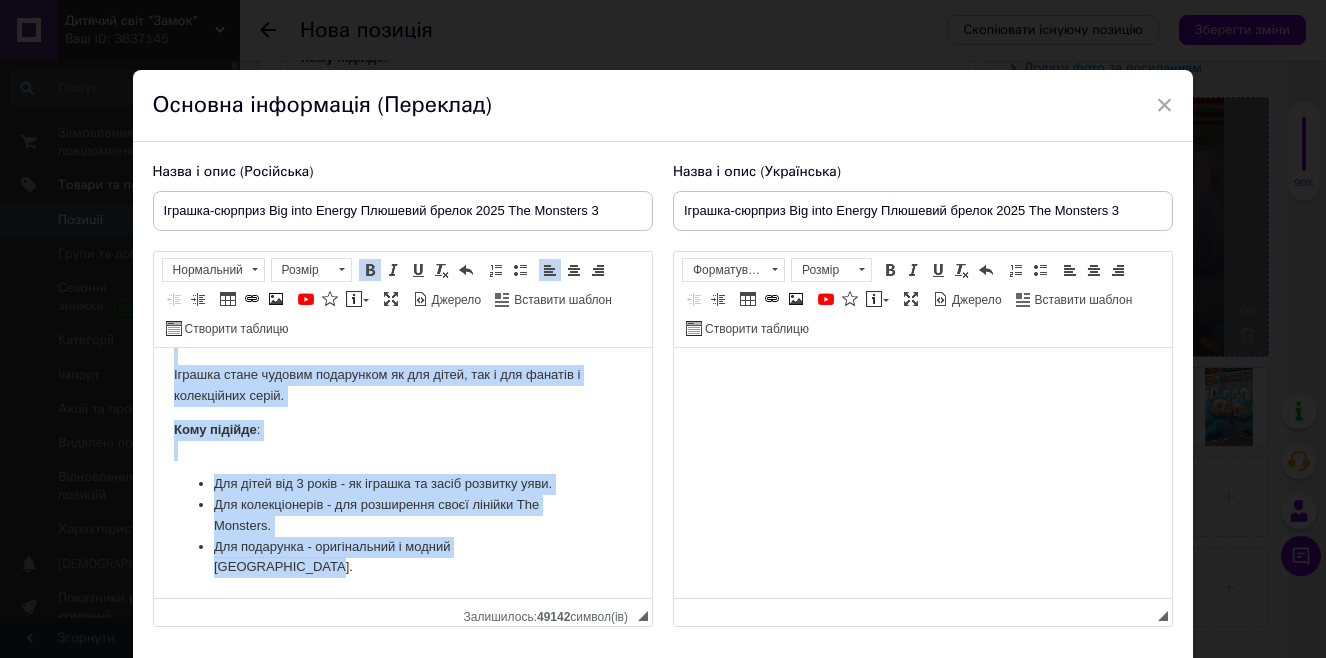 drag, startPoint x: 163, startPoint y: 366, endPoint x: 597, endPoint y: 578, distance: 483.01138 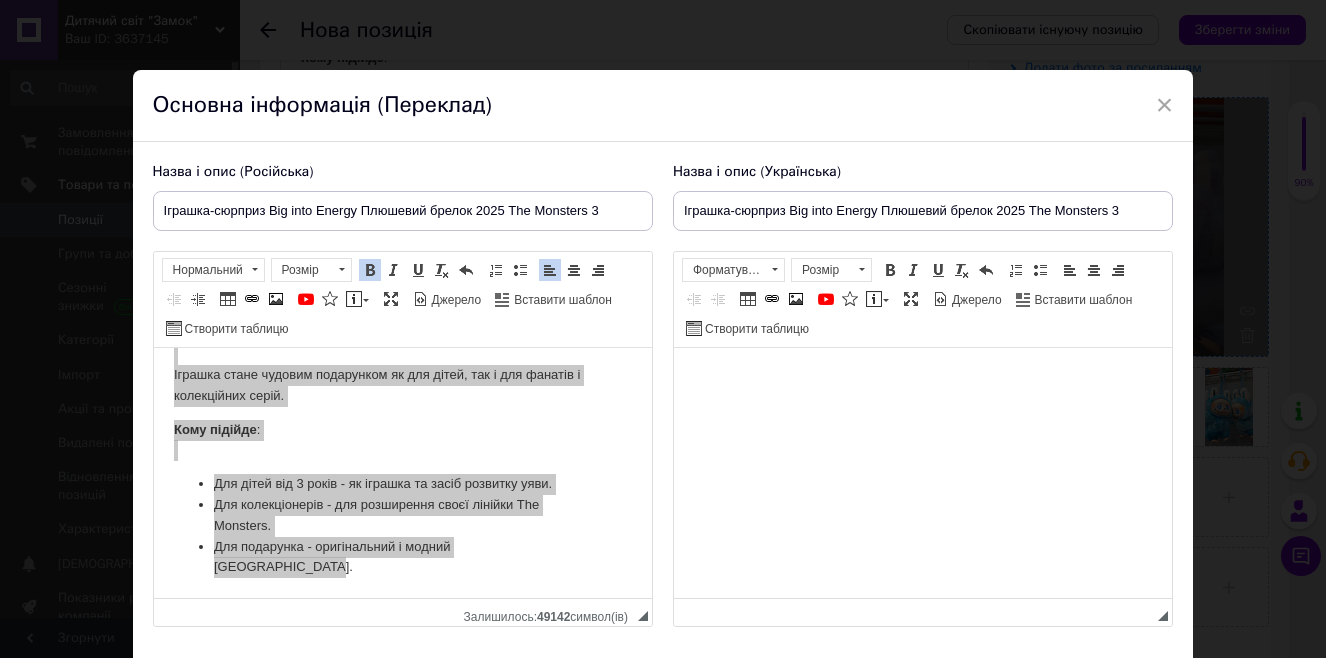 click at bounding box center (922, 378) 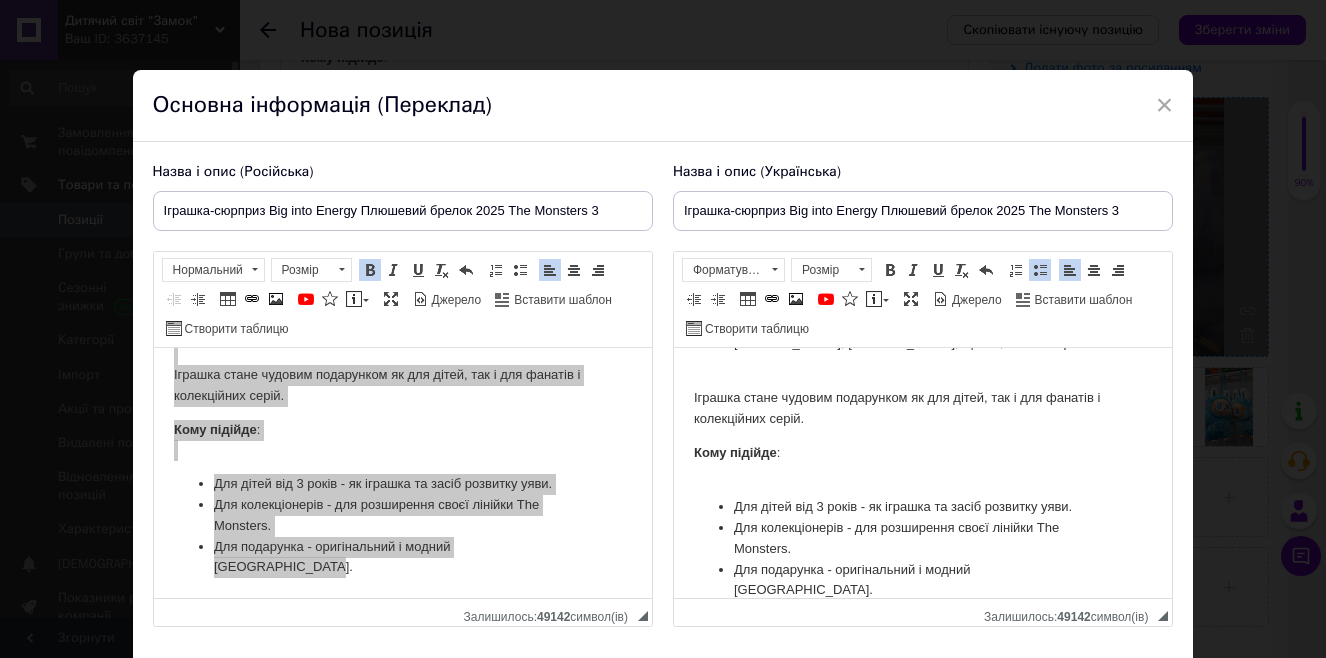scroll, scrollTop: 367, scrollLeft: 0, axis: vertical 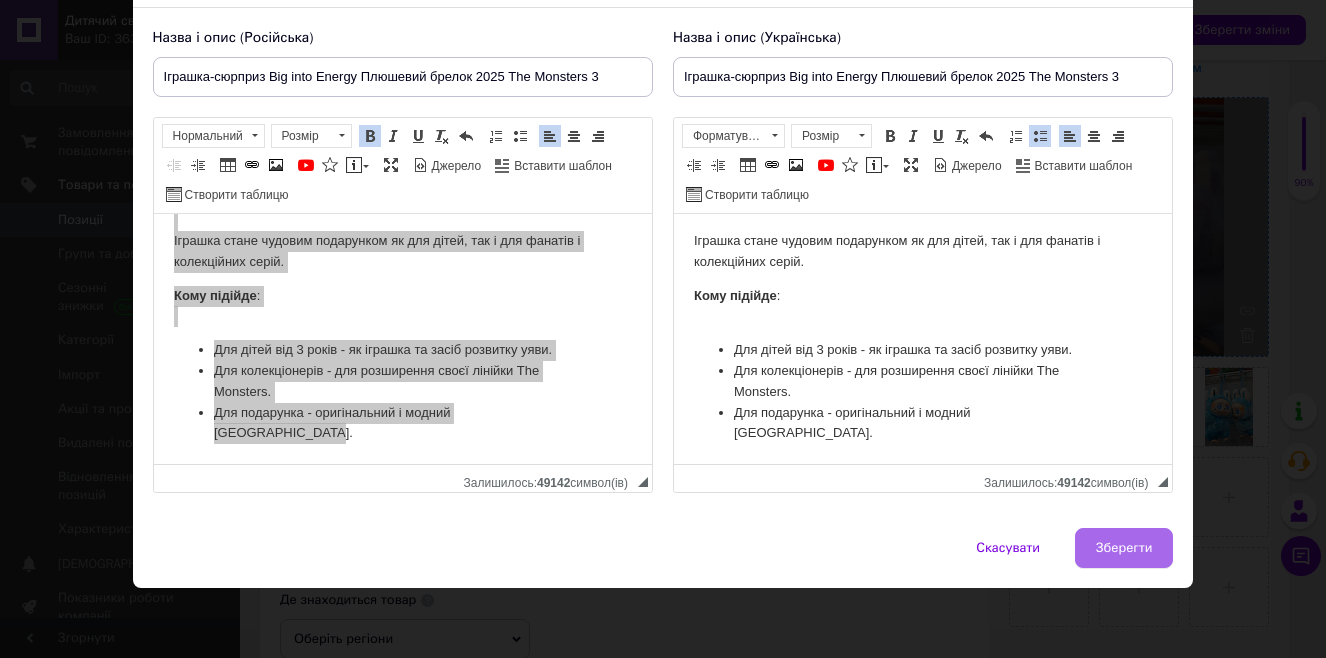click on "Зберегти" at bounding box center [1124, 548] 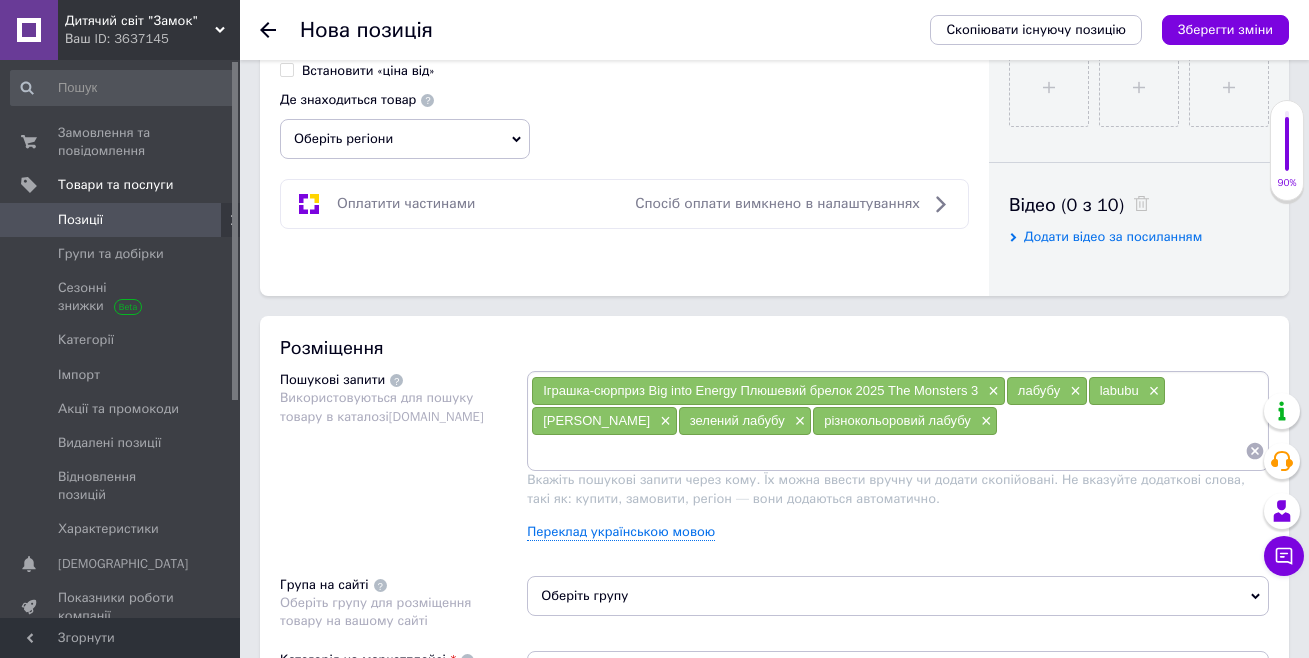 scroll, scrollTop: 1100, scrollLeft: 0, axis: vertical 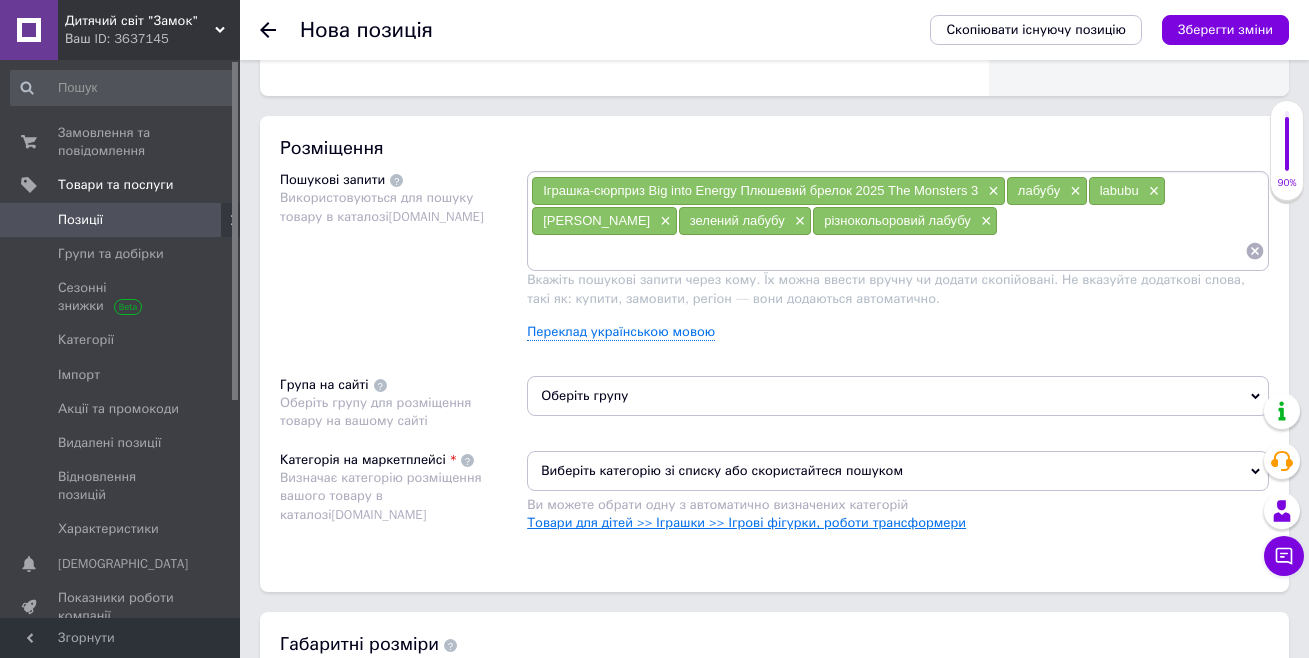 click on "Товари для дітей >> Іграшки >> Ігрові фігурки, роботи трансформери" at bounding box center (746, 522) 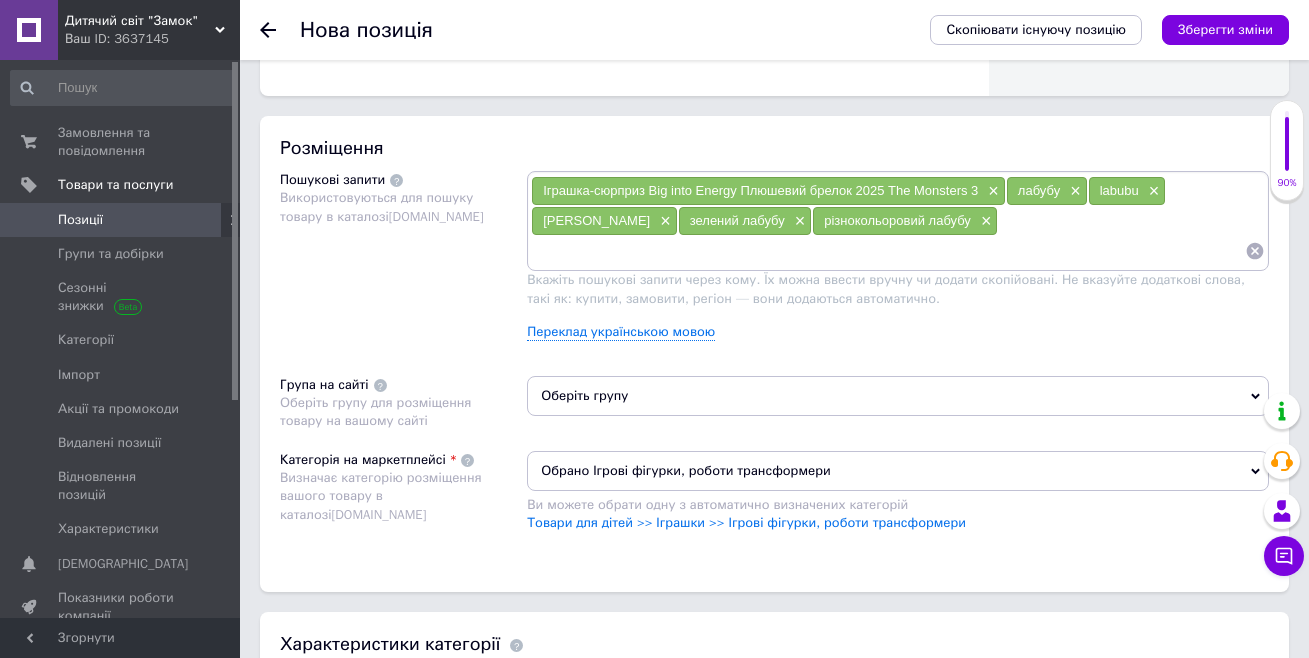 click on "Оберіть групу" at bounding box center [898, 396] 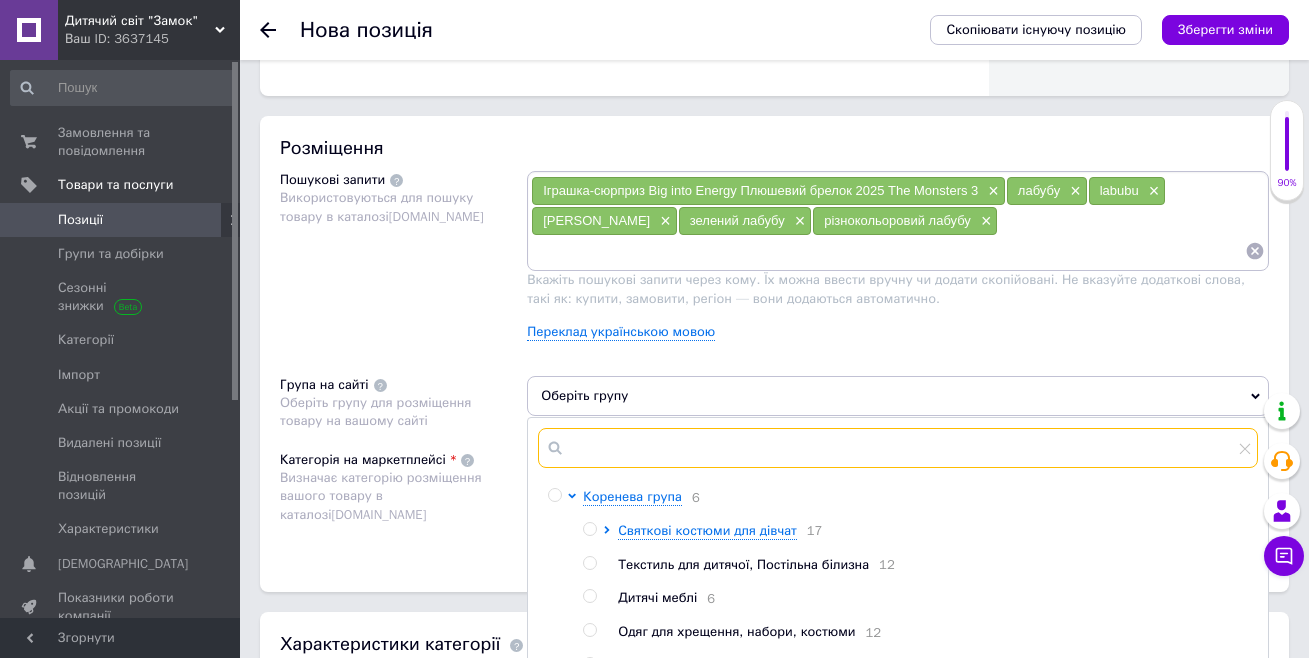 click at bounding box center (898, 448) 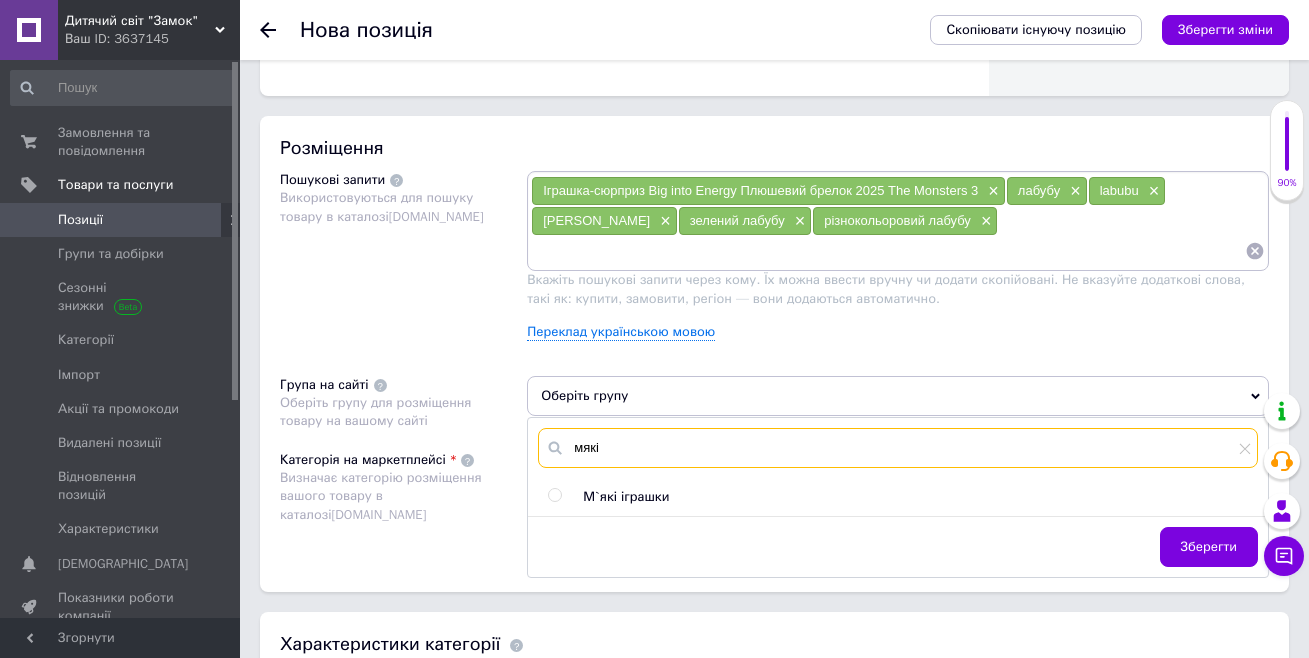 type on "мякі" 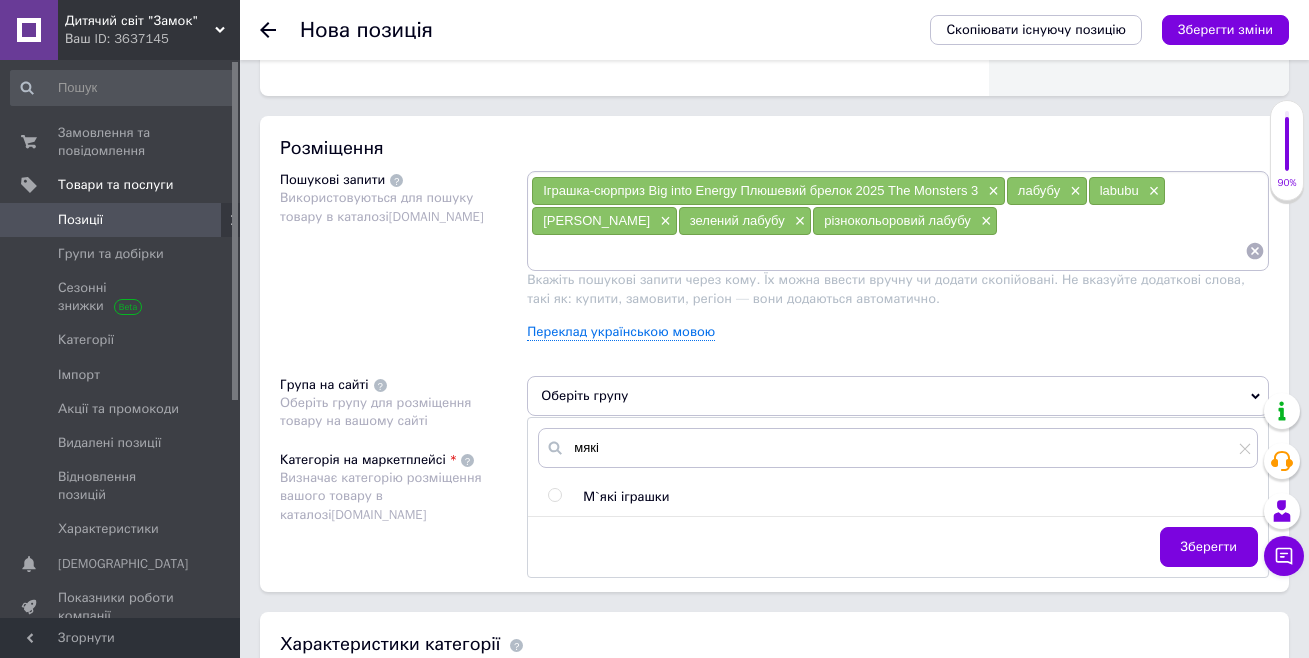 click at bounding box center [554, 495] 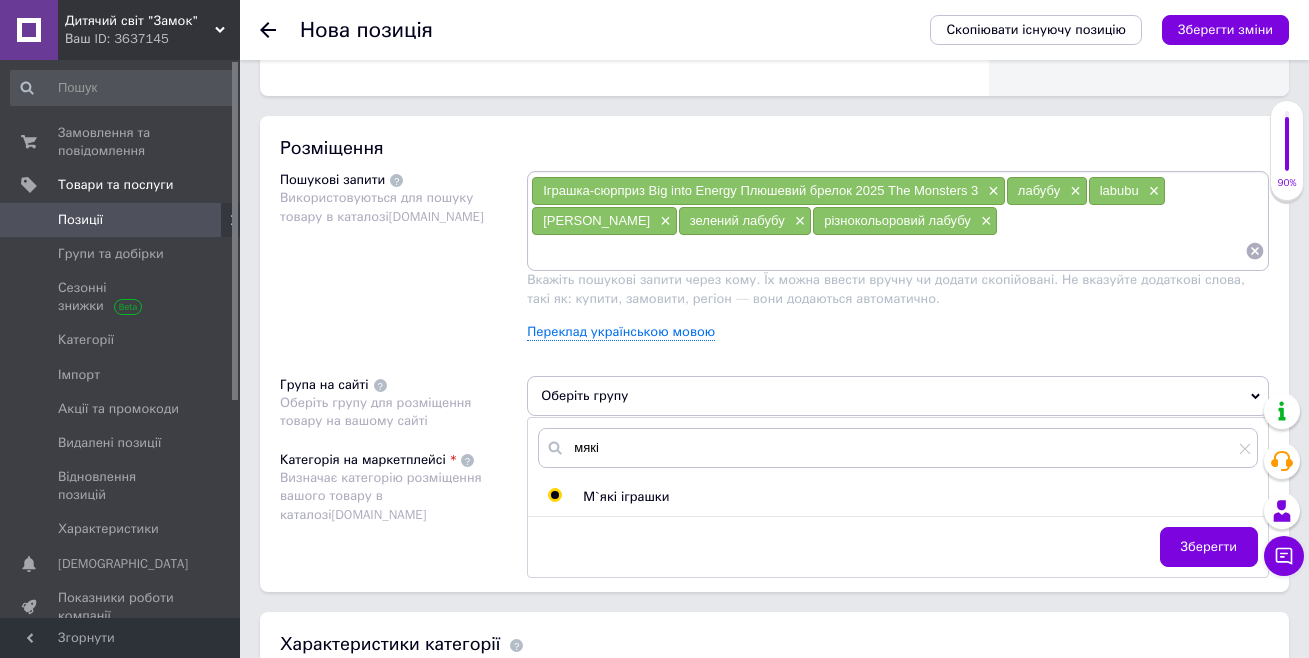 radio on "true" 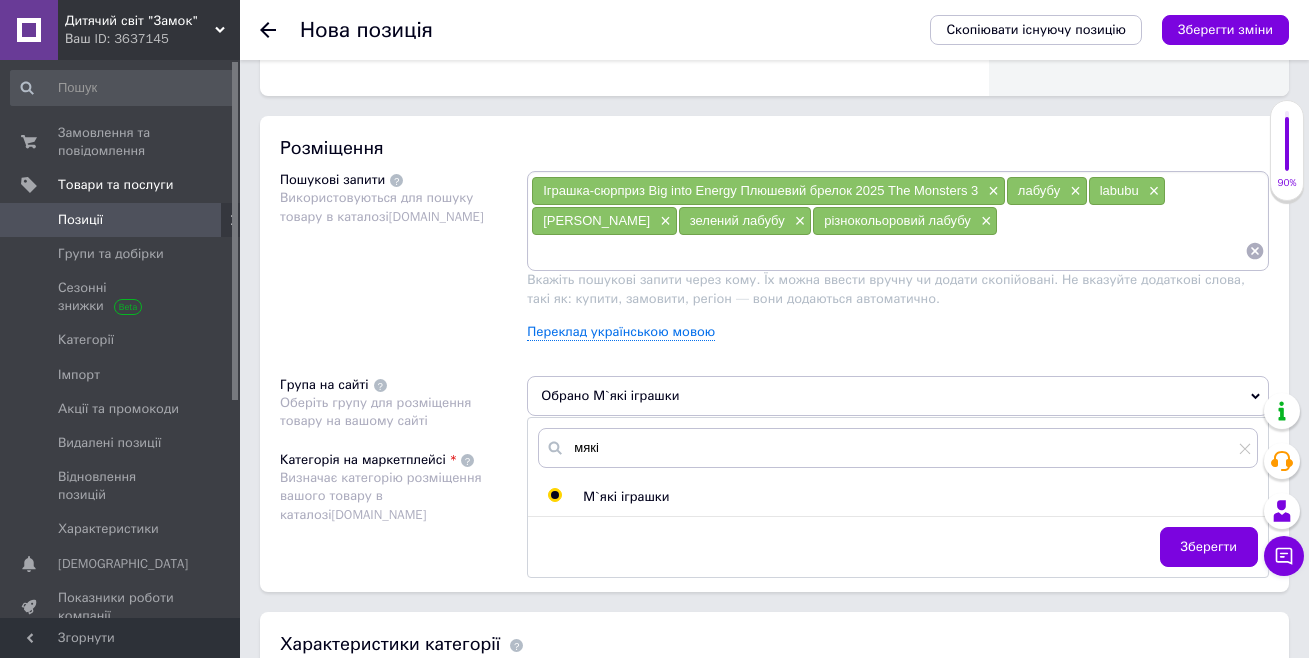 click on "Зберегти" at bounding box center [1209, 547] 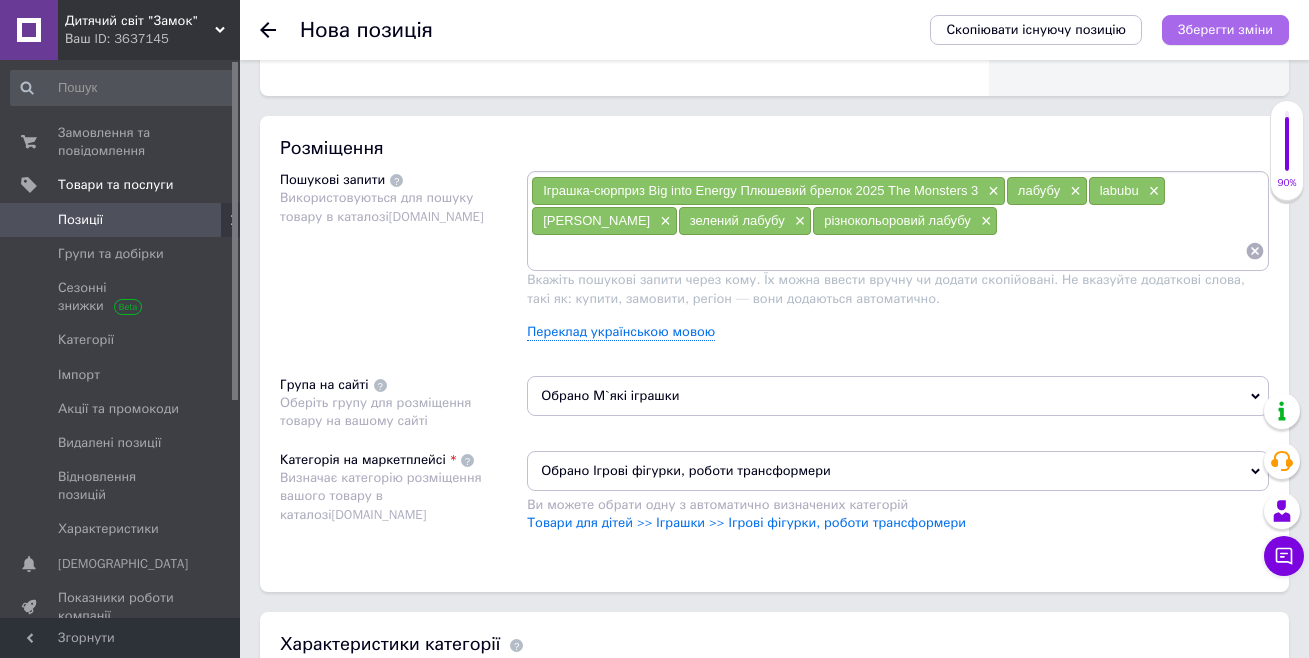 click on "Зберегти зміни" at bounding box center (1225, 29) 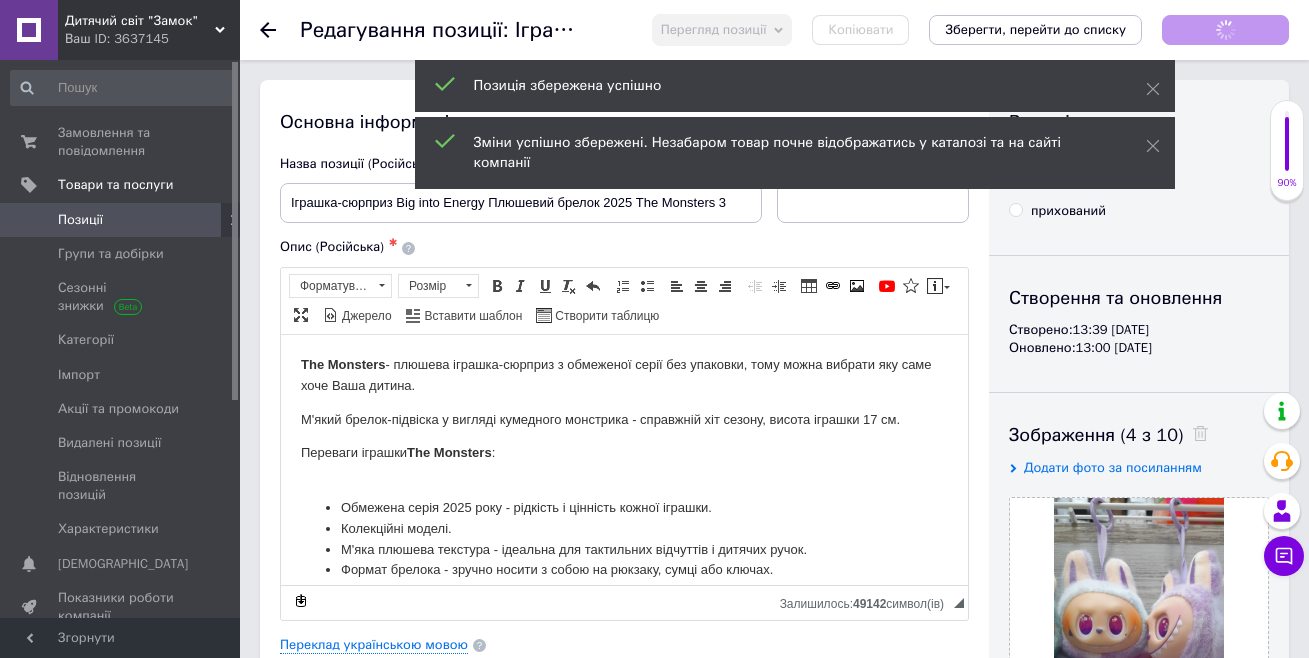 scroll, scrollTop: 0, scrollLeft: 0, axis: both 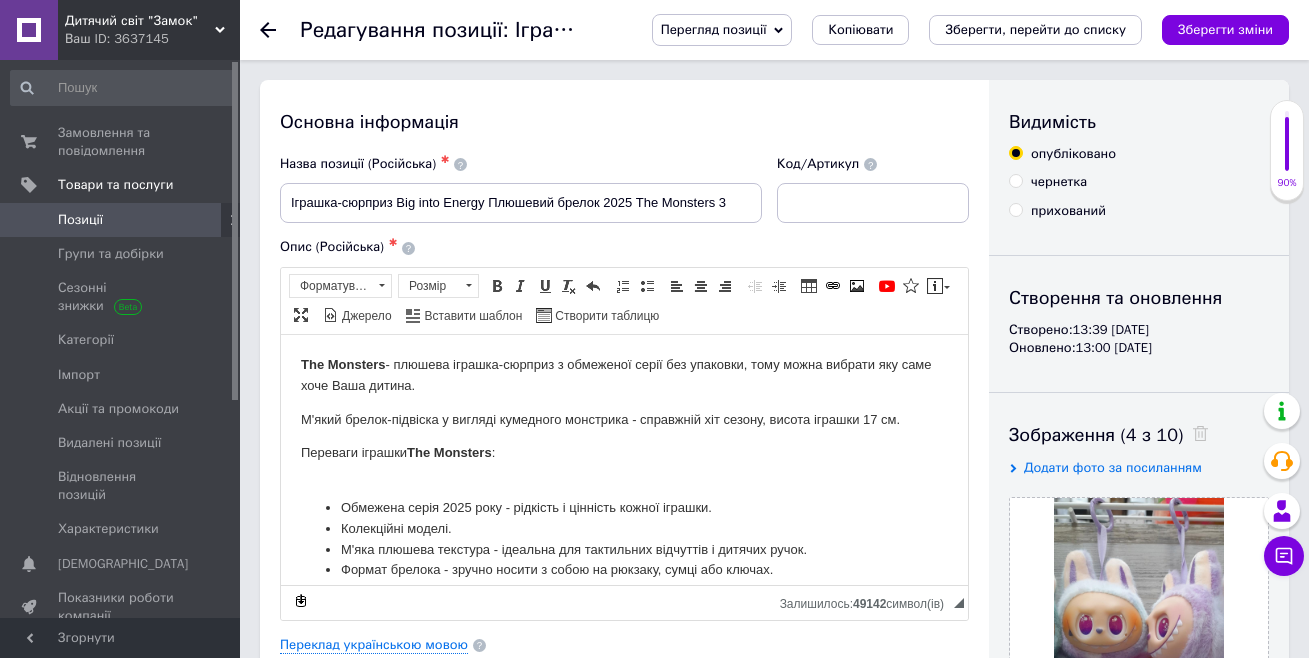 click on "Зберегти зміни" at bounding box center (1225, 29) 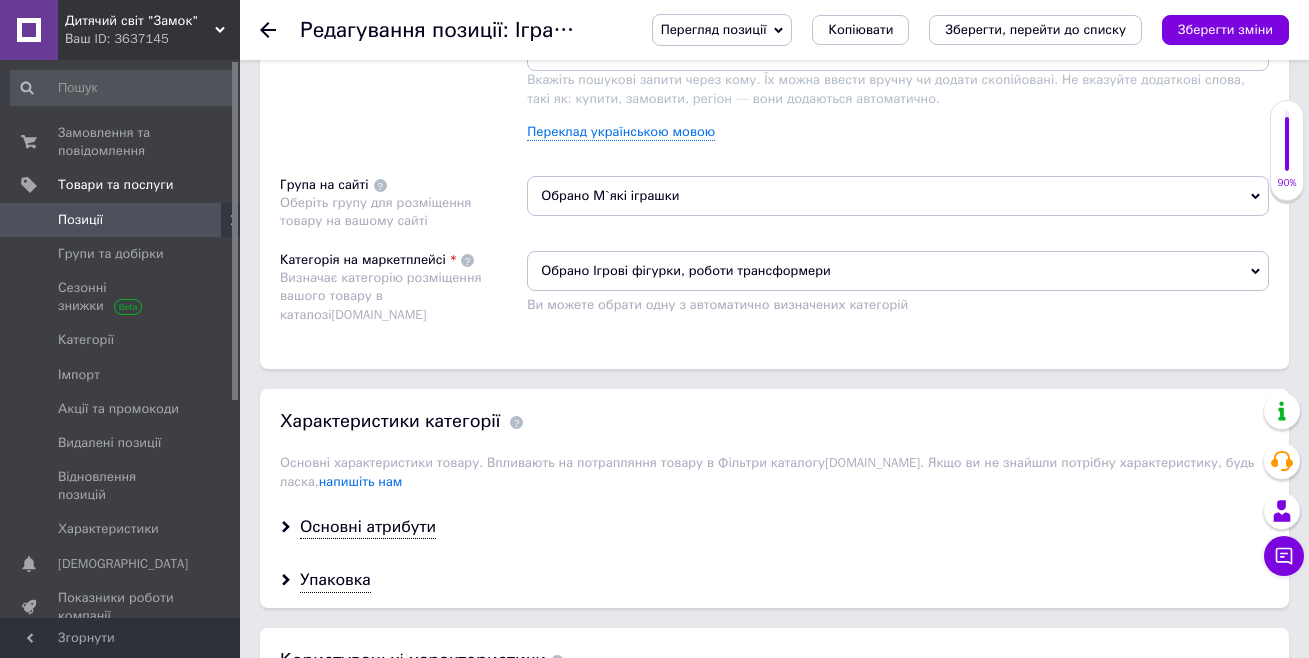 scroll, scrollTop: 1500, scrollLeft: 0, axis: vertical 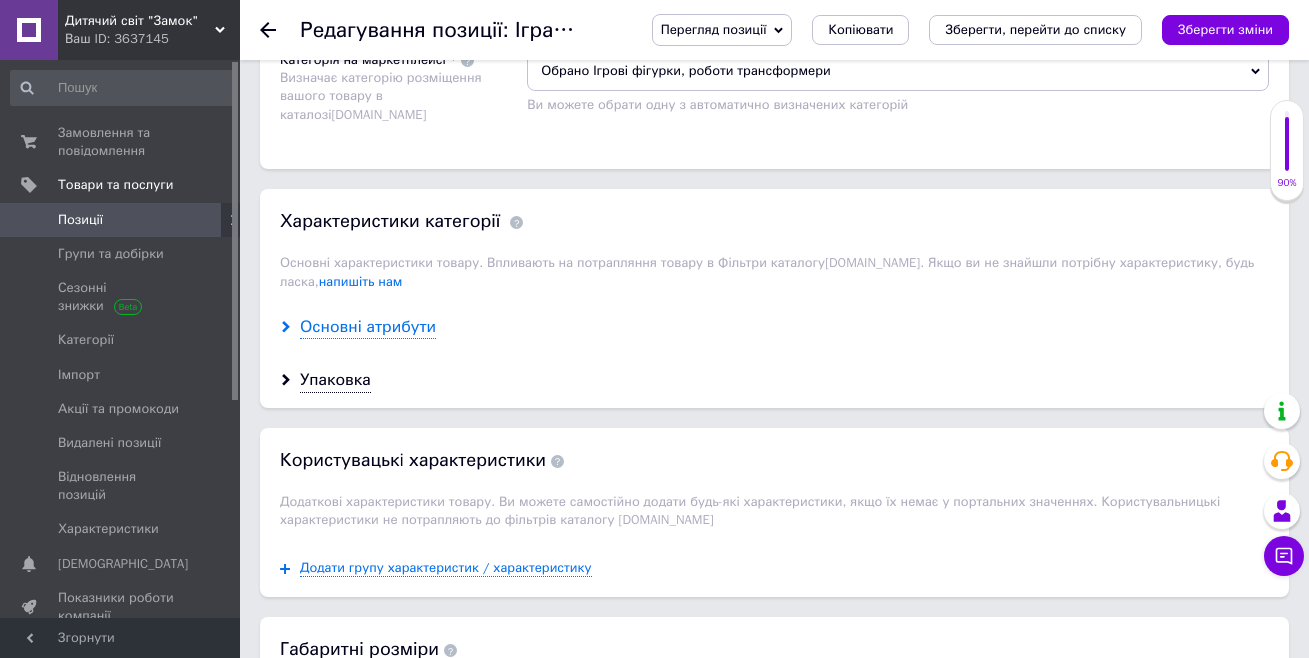 click on "Основні атрибути" at bounding box center (368, 327) 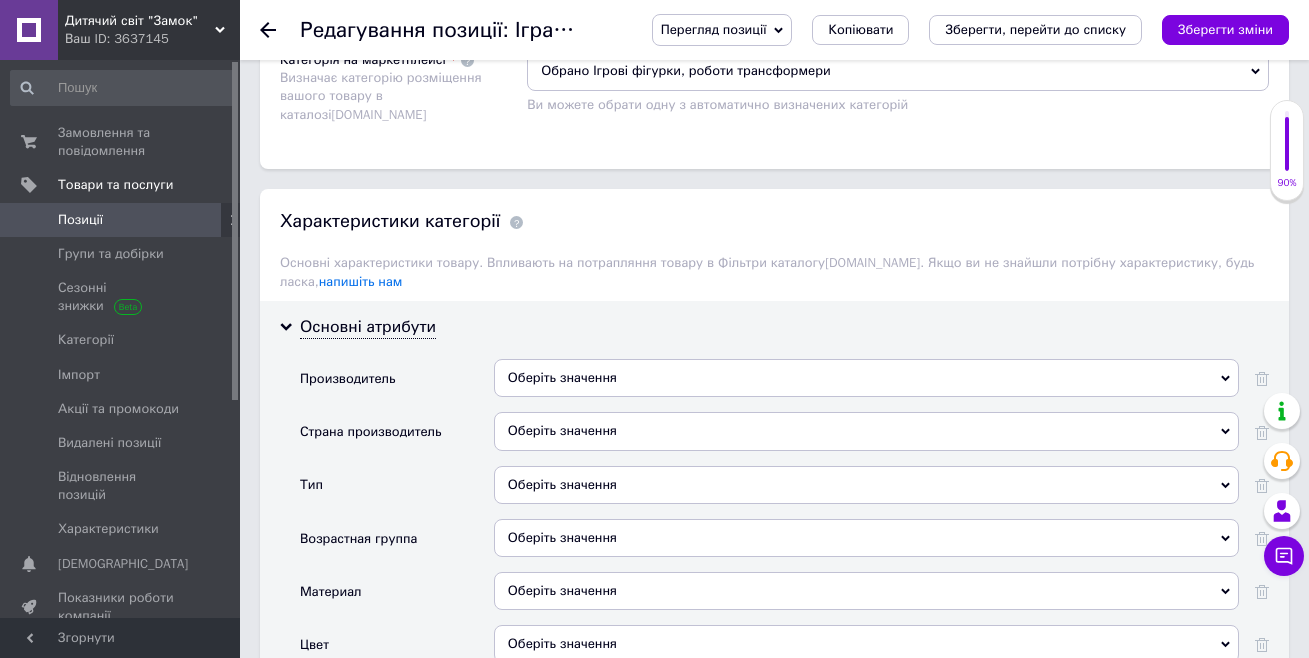 click on "Оберіть значення" at bounding box center [866, 378] 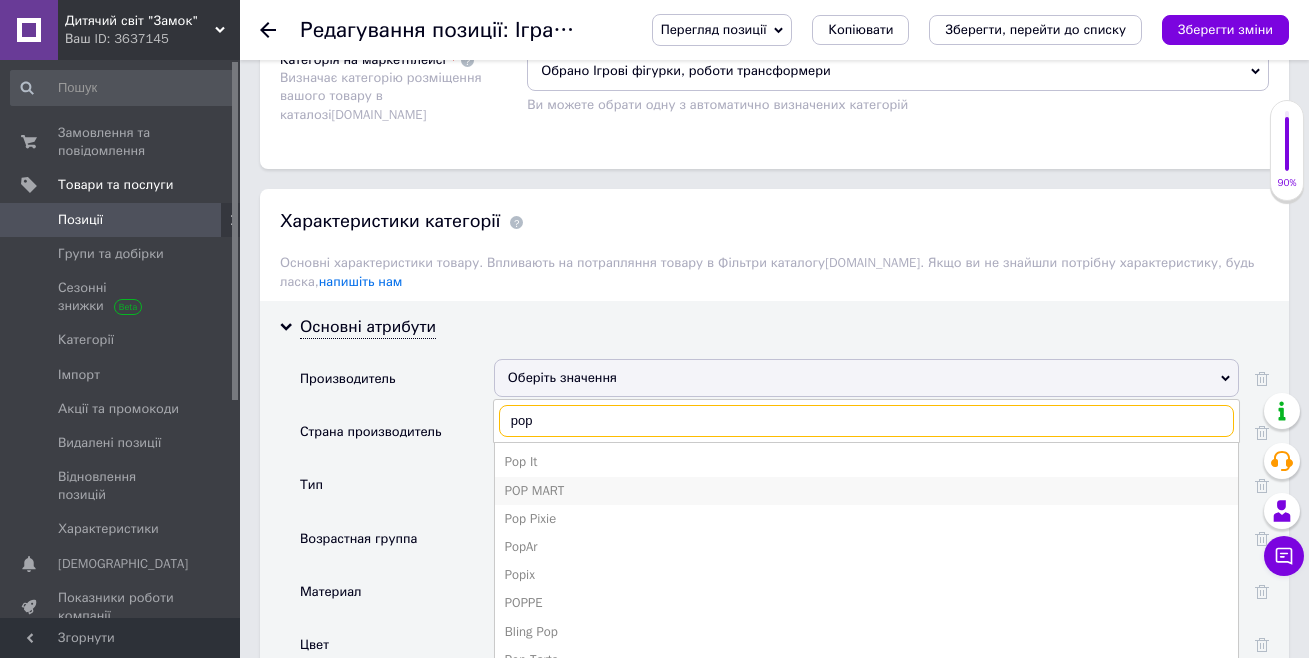 type on "pop" 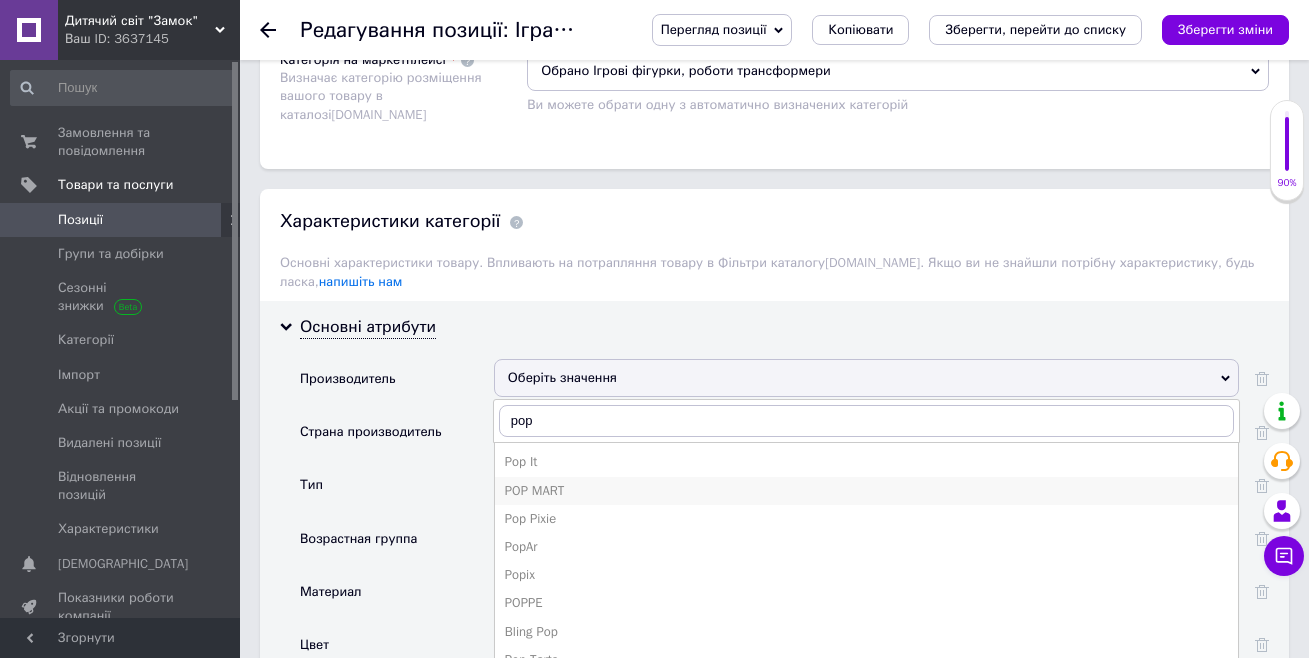 click on "POP MART" at bounding box center [866, 491] 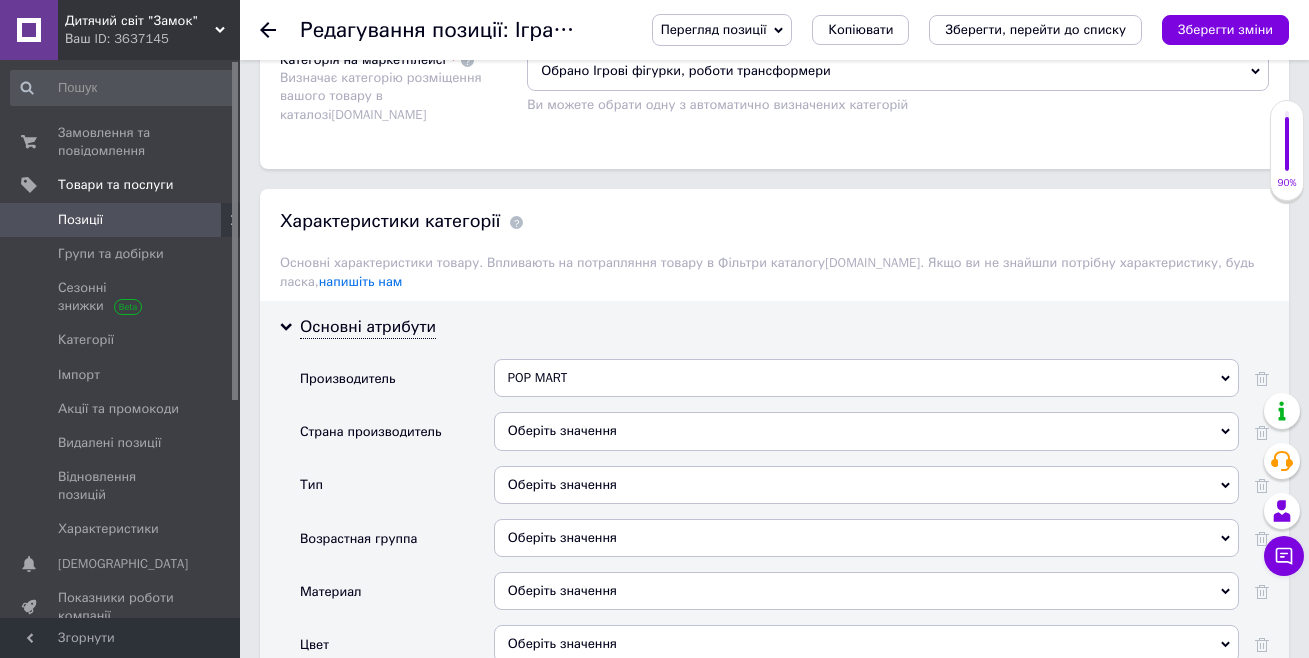 click on "Оберіть значення" at bounding box center (866, 431) 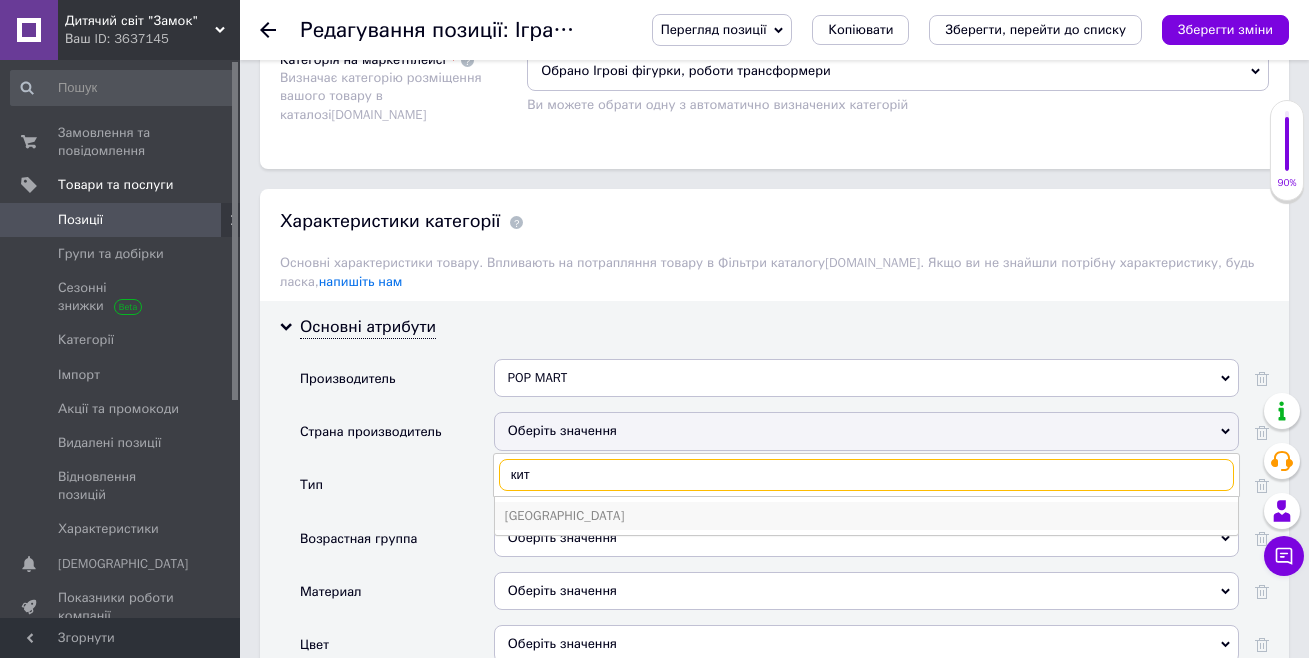 type on "кит" 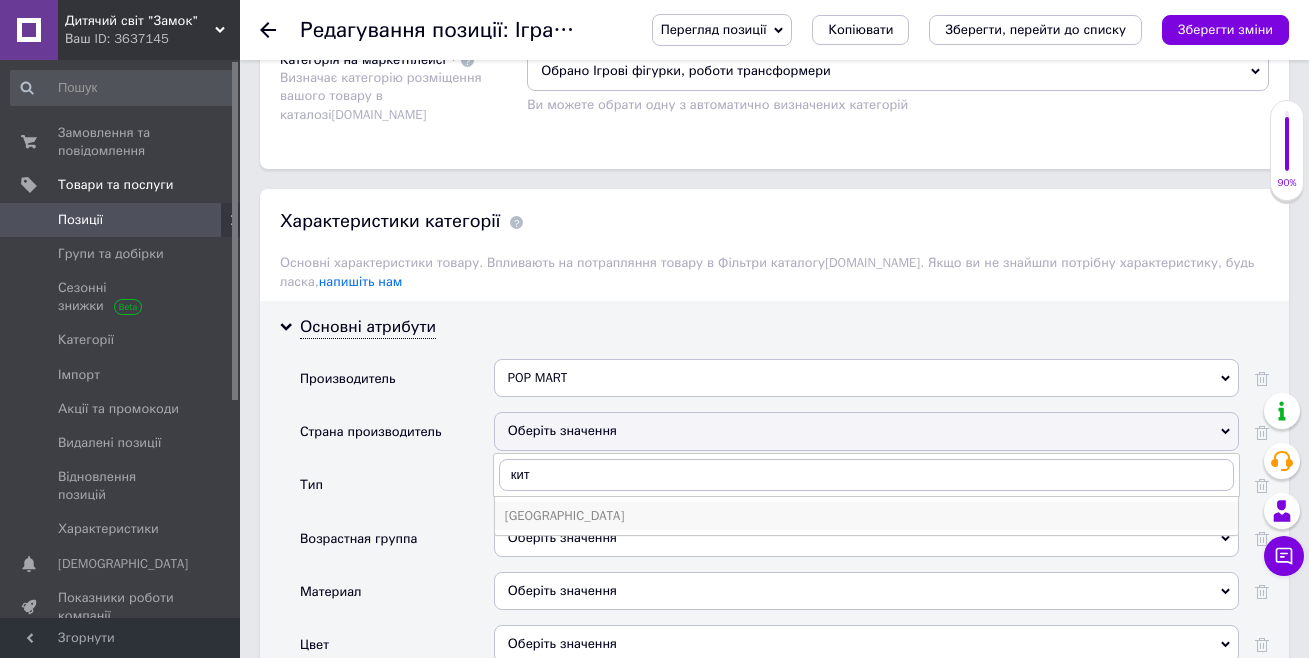 click on "[GEOGRAPHIC_DATA]" at bounding box center [866, 516] 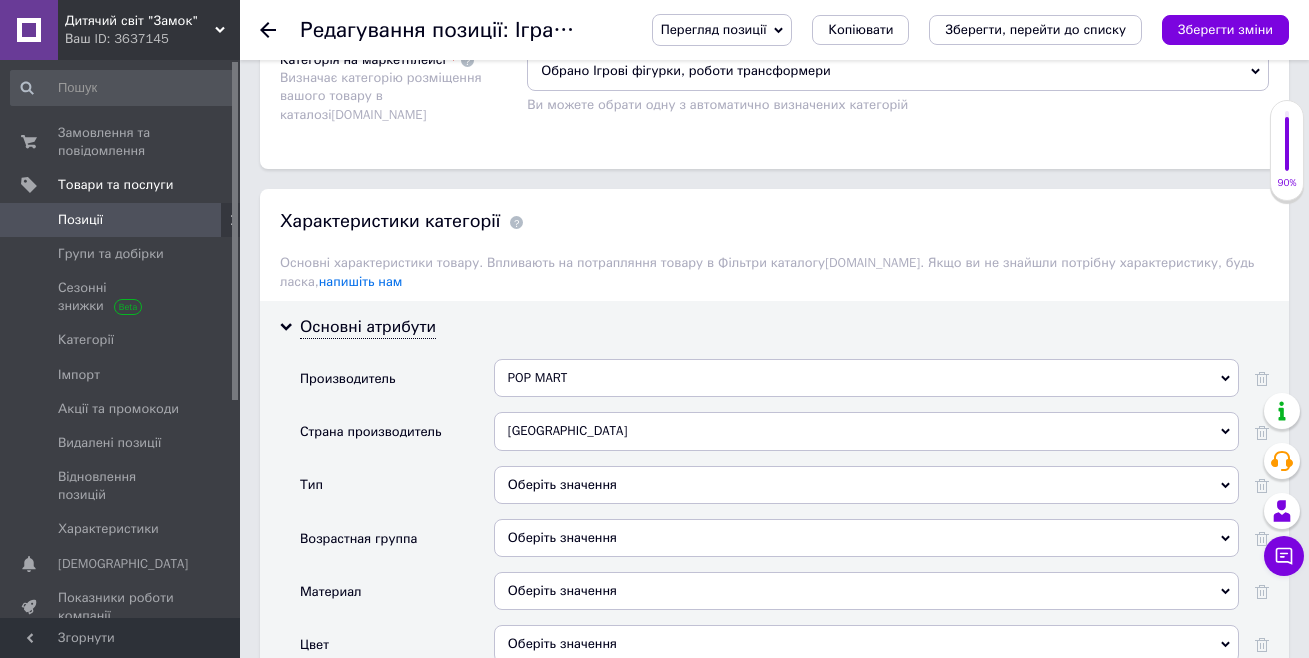 scroll, scrollTop: 1700, scrollLeft: 0, axis: vertical 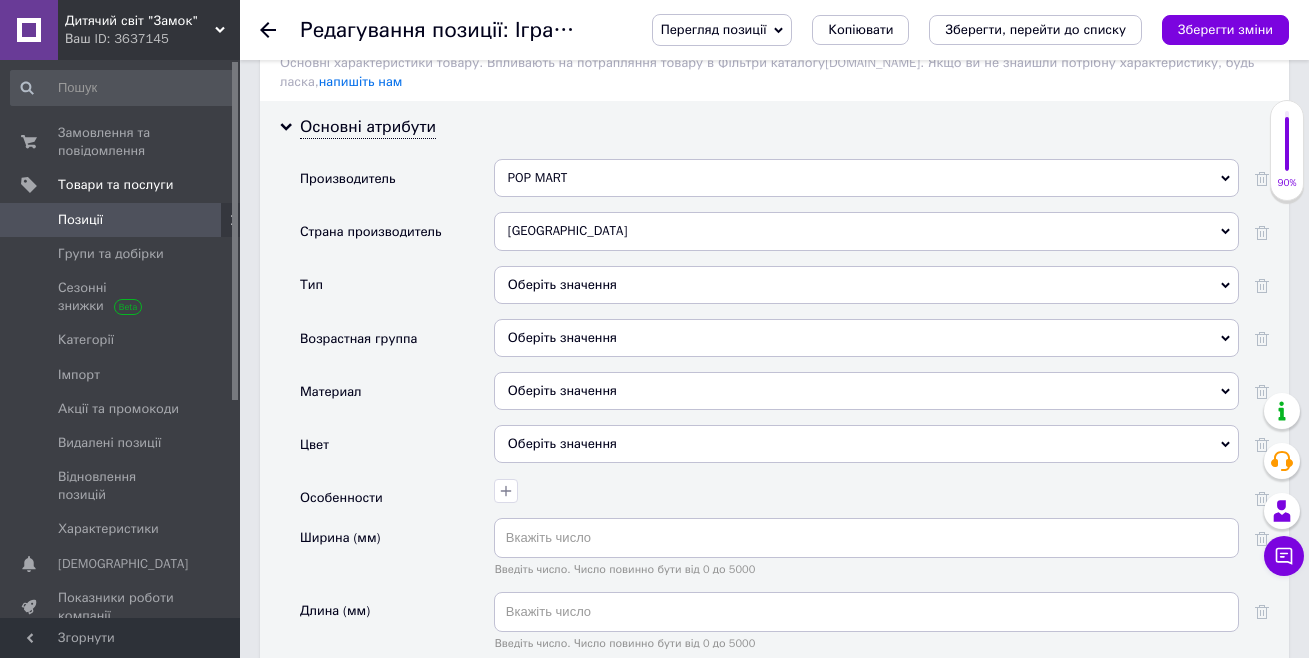 click on "Оберіть значення" at bounding box center (866, 285) 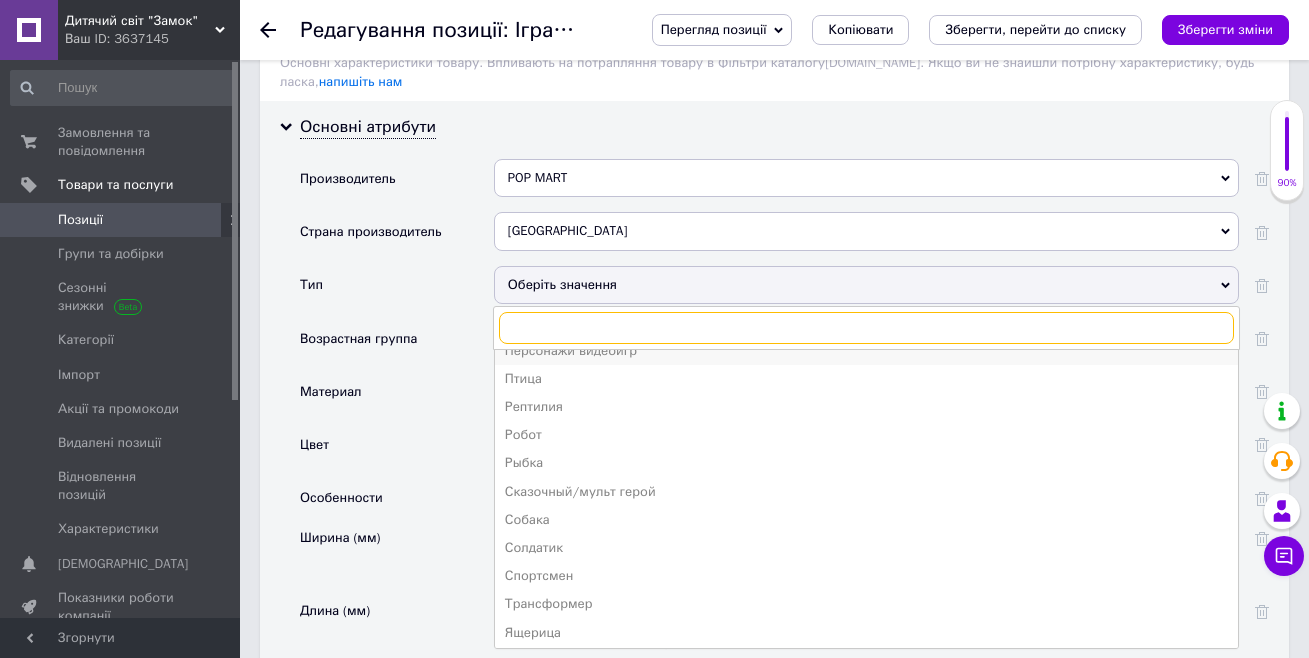 scroll, scrollTop: 303, scrollLeft: 0, axis: vertical 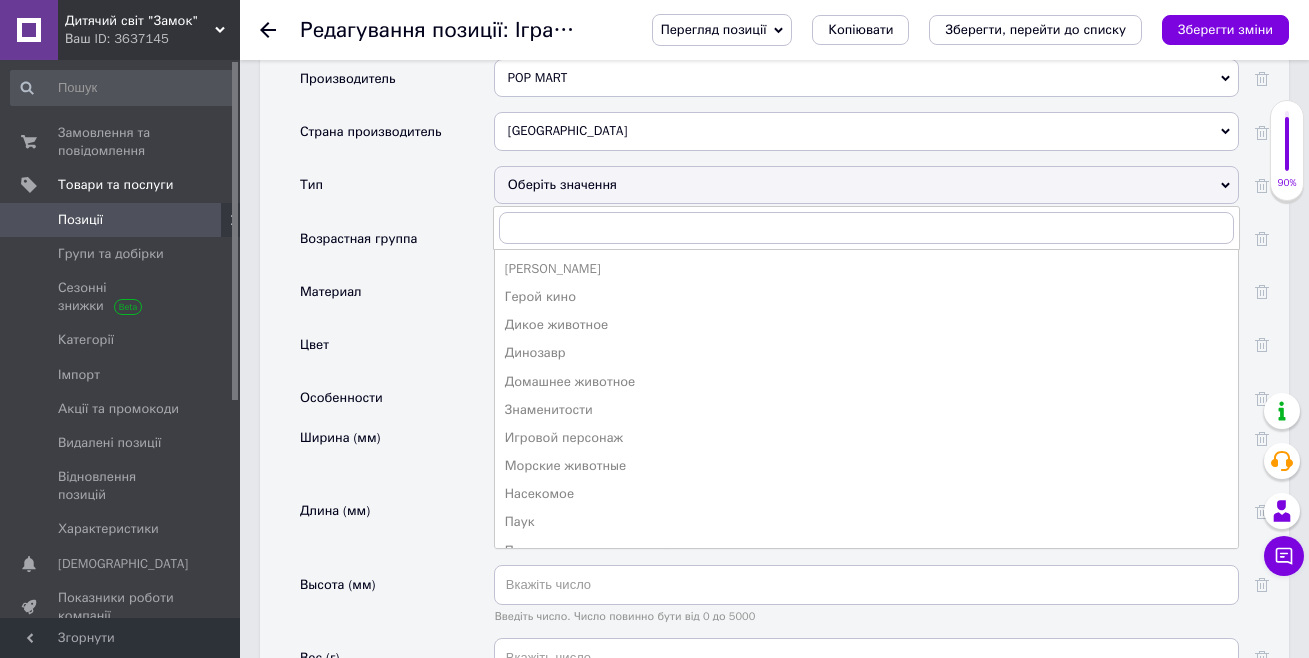 click on "Материал" at bounding box center [397, 298] 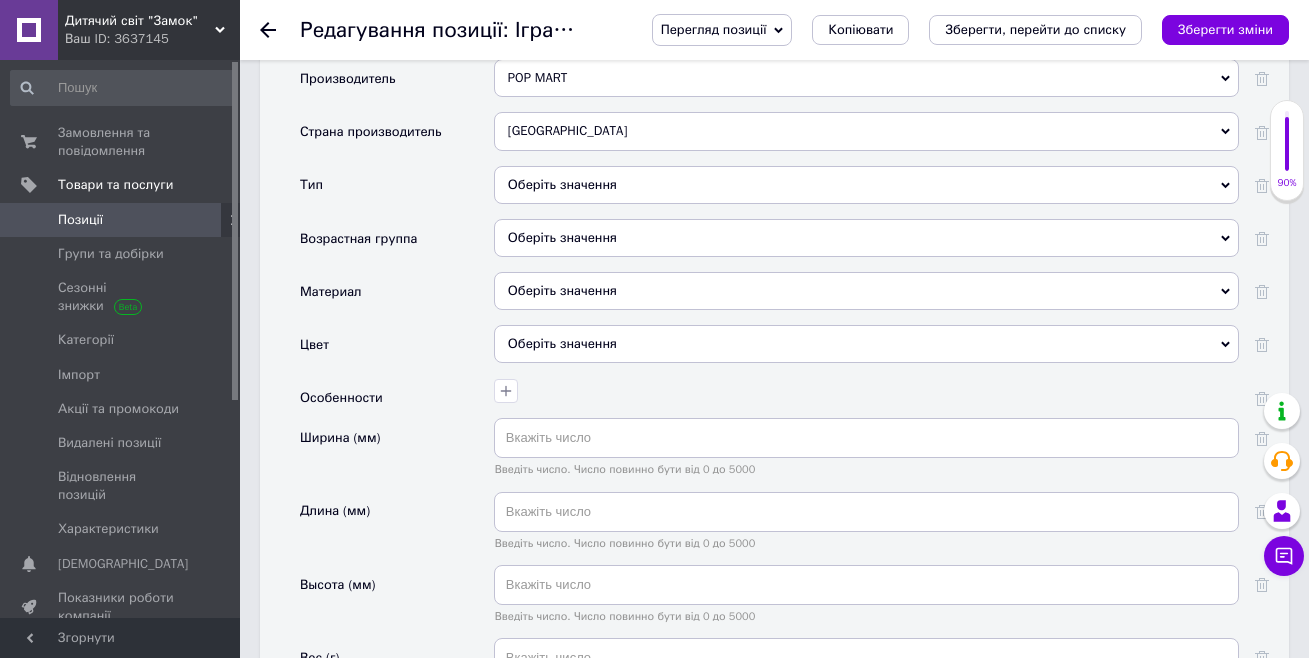 click on "Оберіть значення" at bounding box center [866, 291] 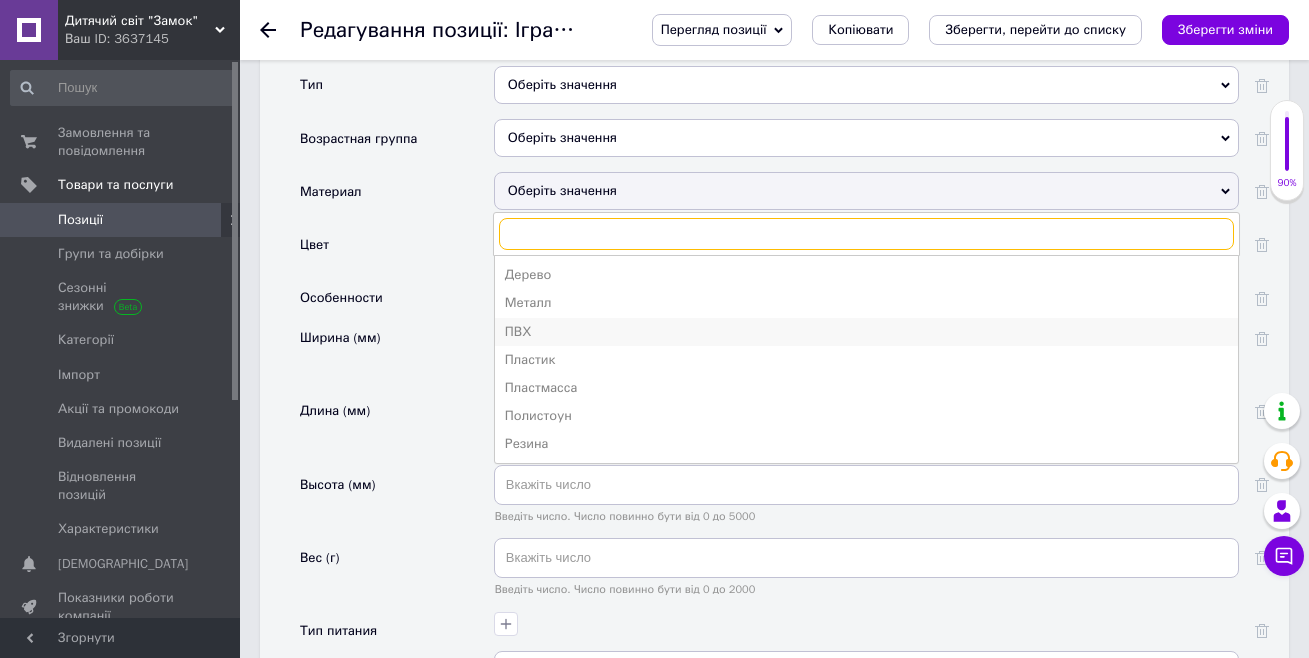 scroll, scrollTop: 2000, scrollLeft: 0, axis: vertical 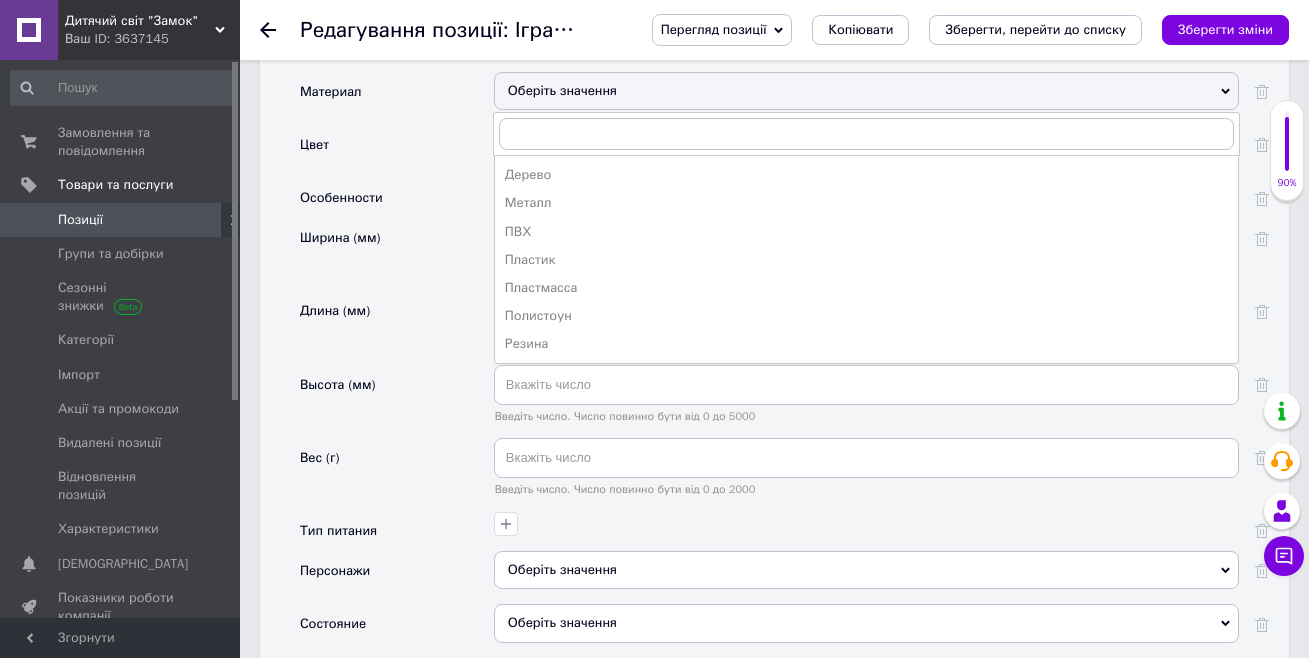 click on "Длина (мм)" at bounding box center [397, 328] 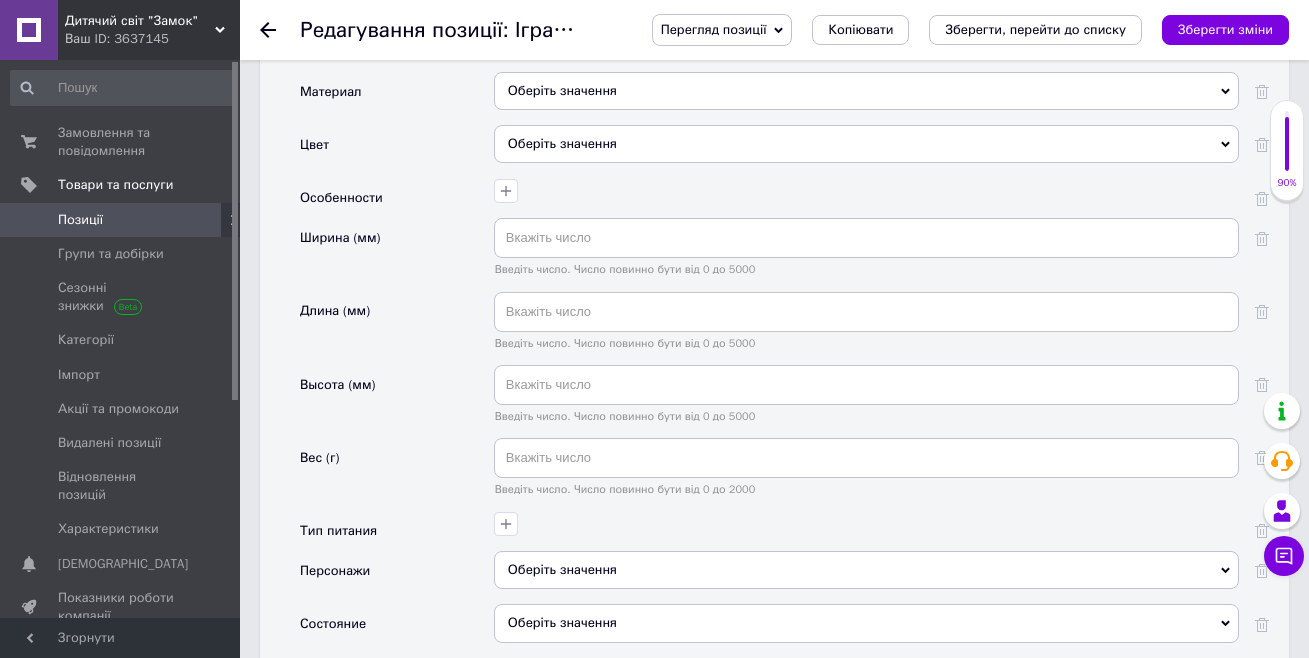 click on "Оберіть значення" at bounding box center (866, 144) 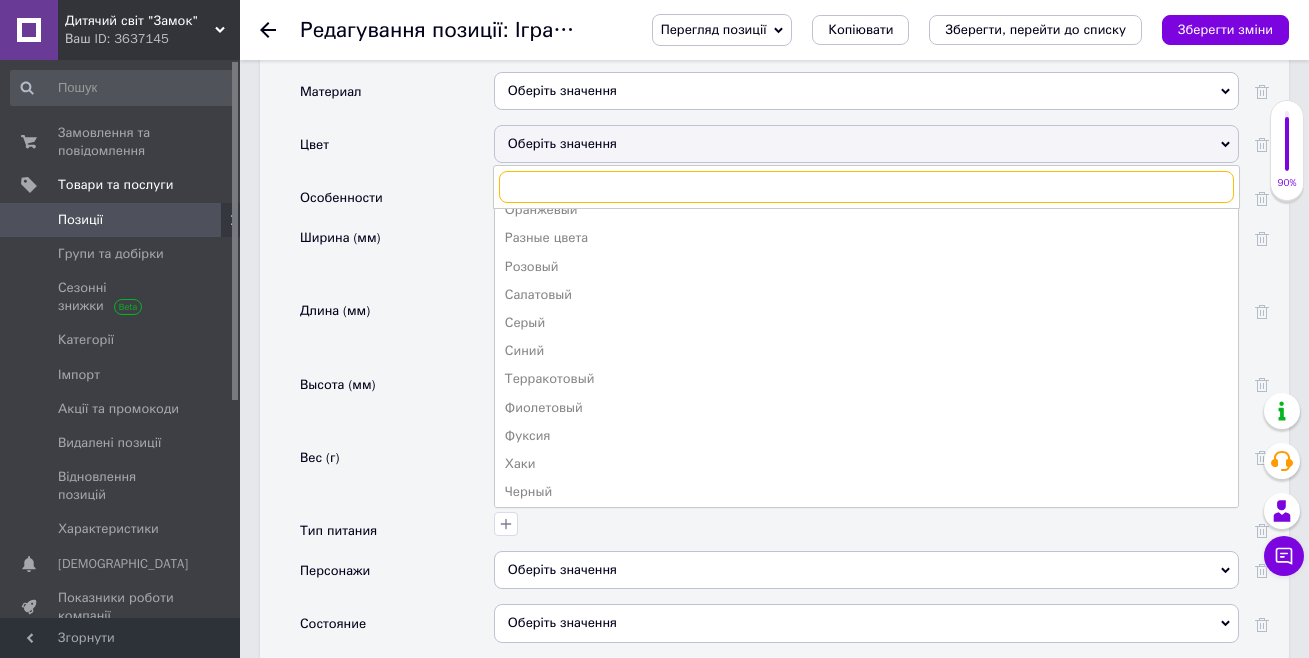 scroll, scrollTop: 304, scrollLeft: 0, axis: vertical 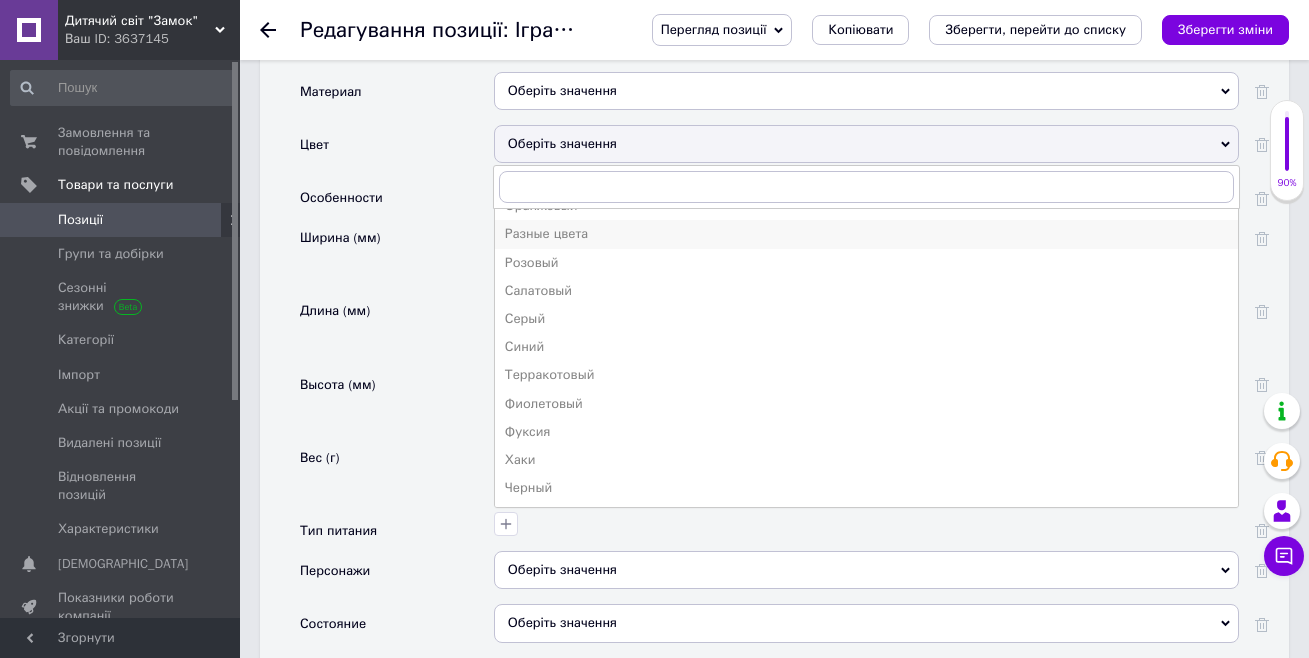 click on "Разные цвета" at bounding box center (866, 234) 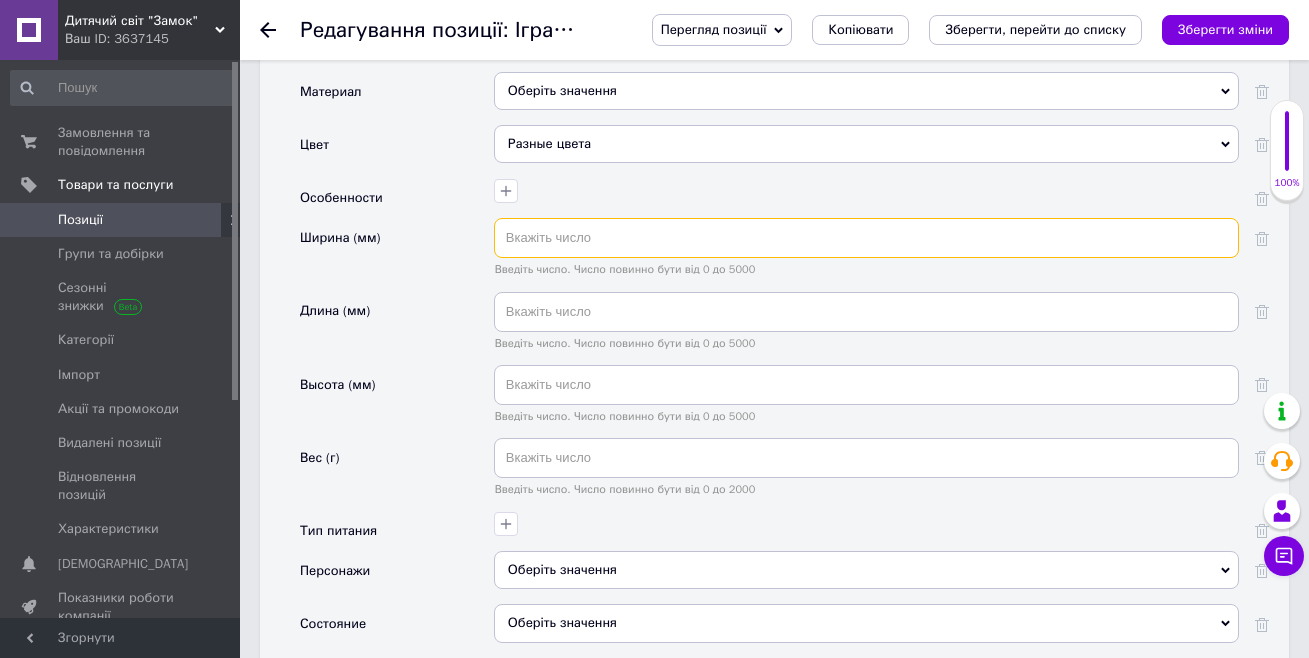 click at bounding box center (866, 238) 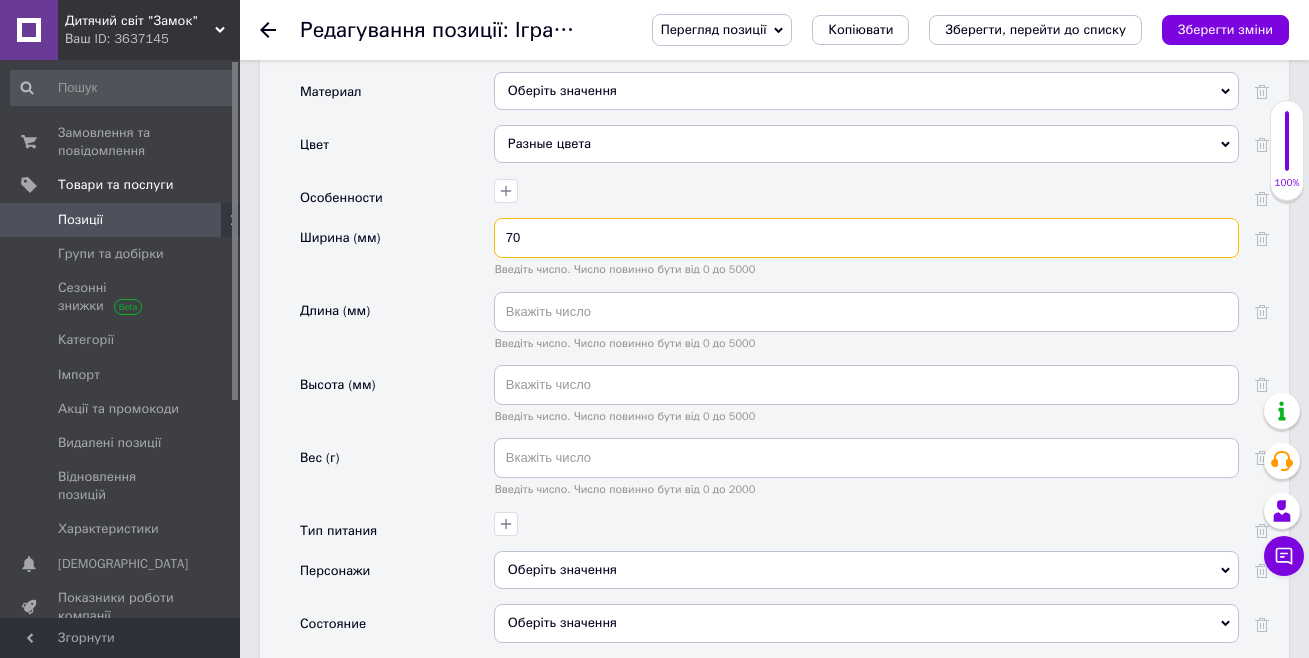 type on "70" 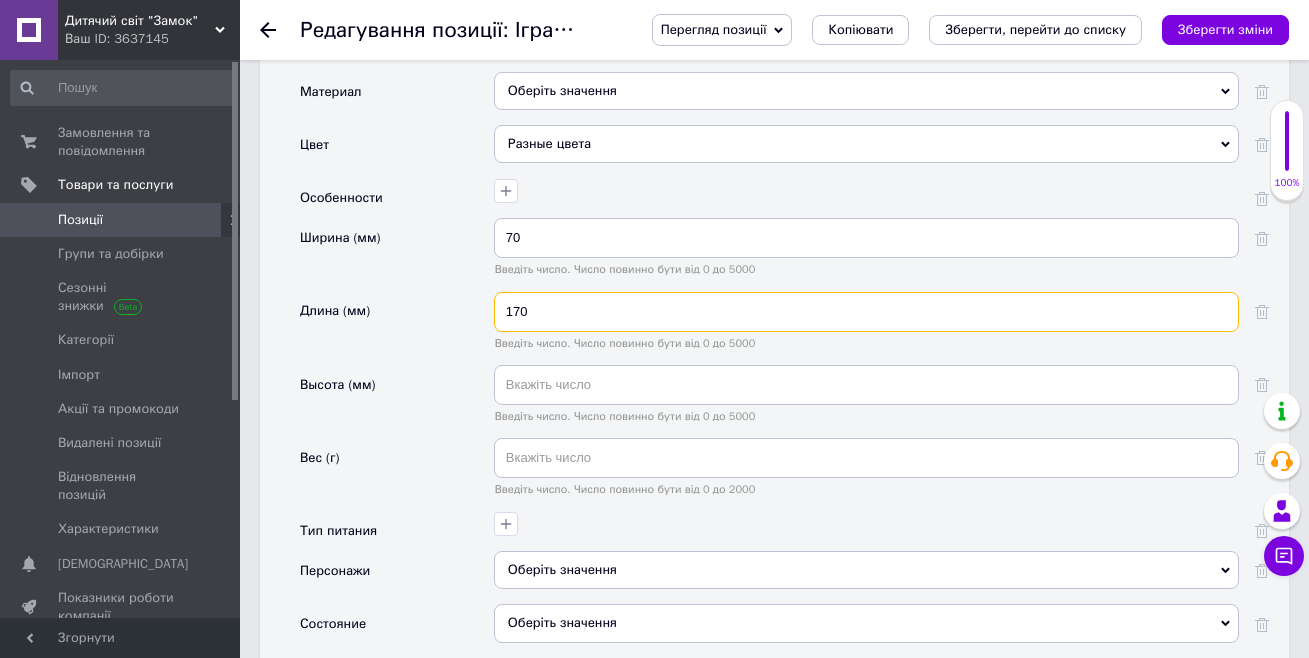 type on "170" 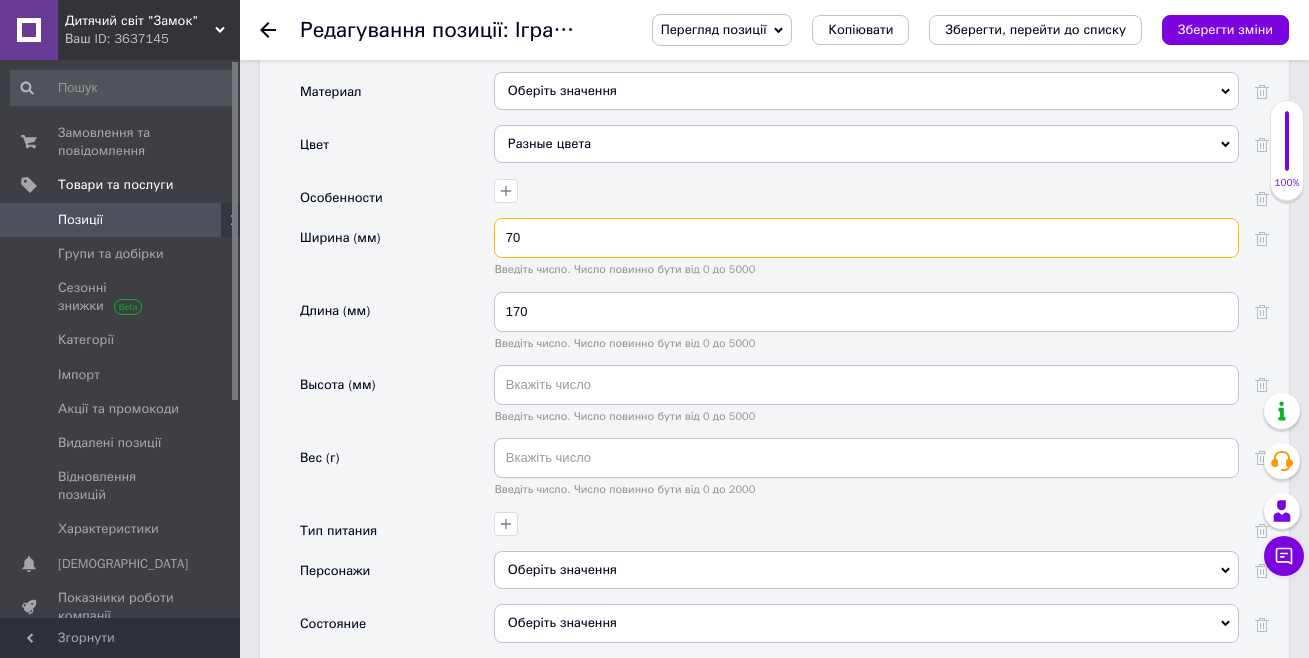 click on "70" at bounding box center [866, 238] 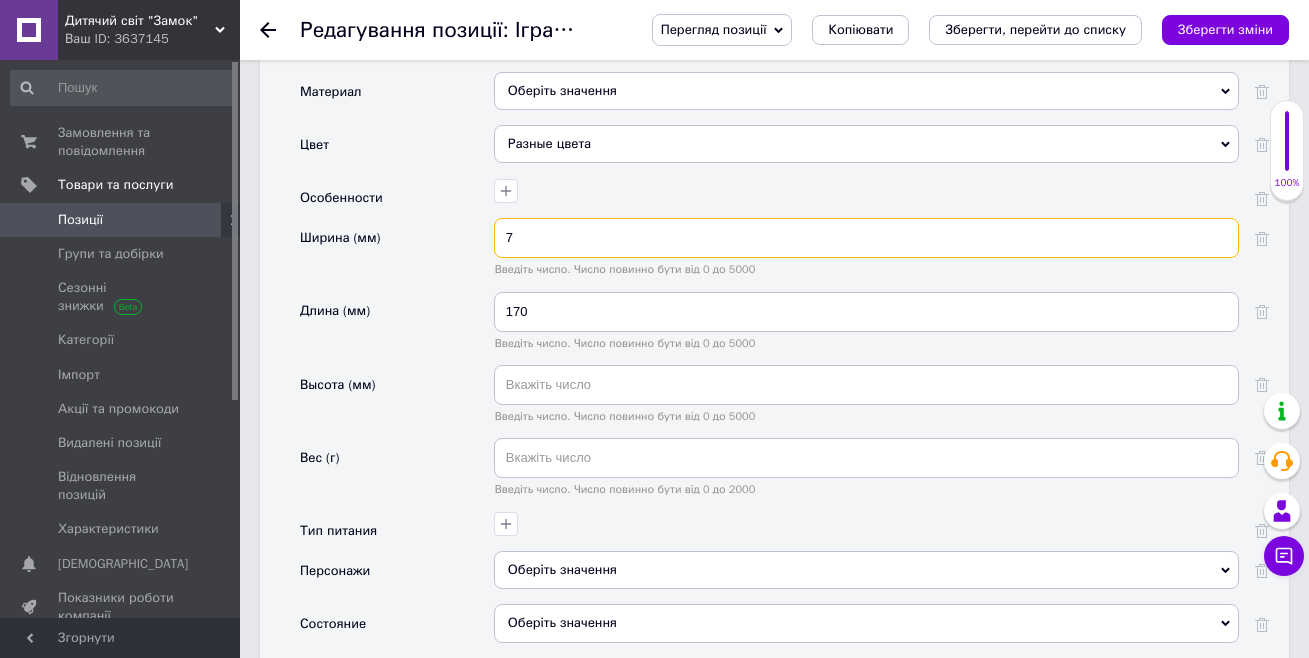 type on "70" 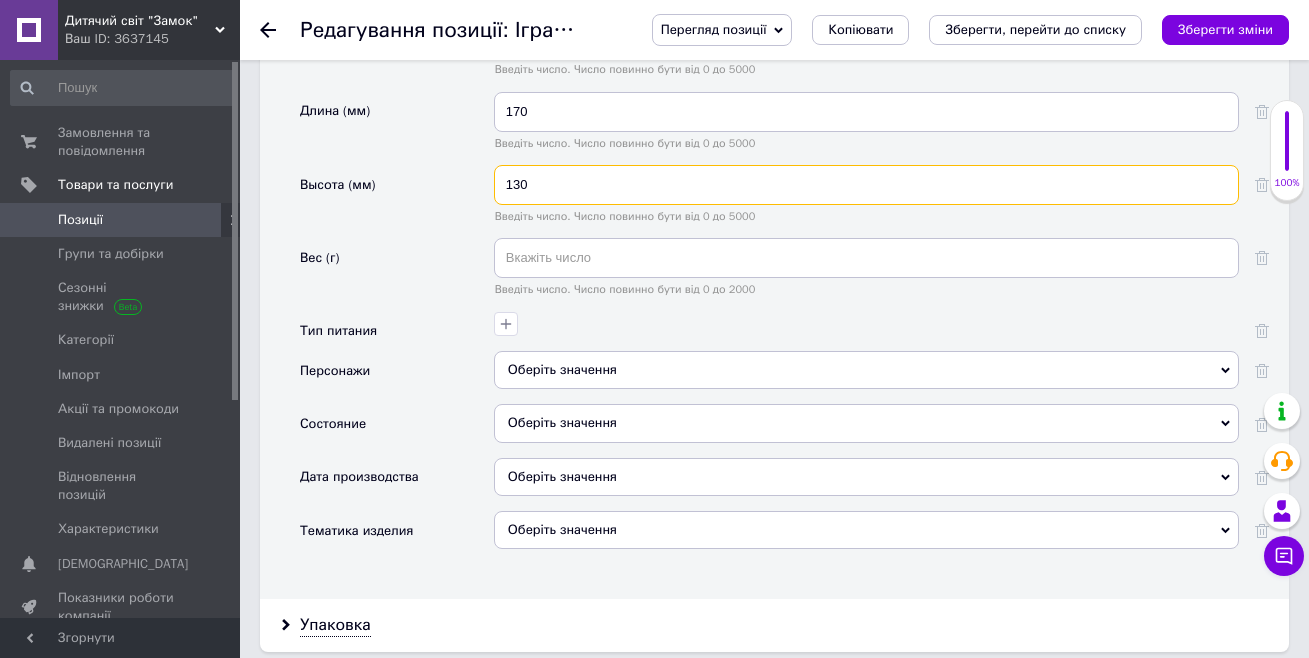 scroll, scrollTop: 2300, scrollLeft: 0, axis: vertical 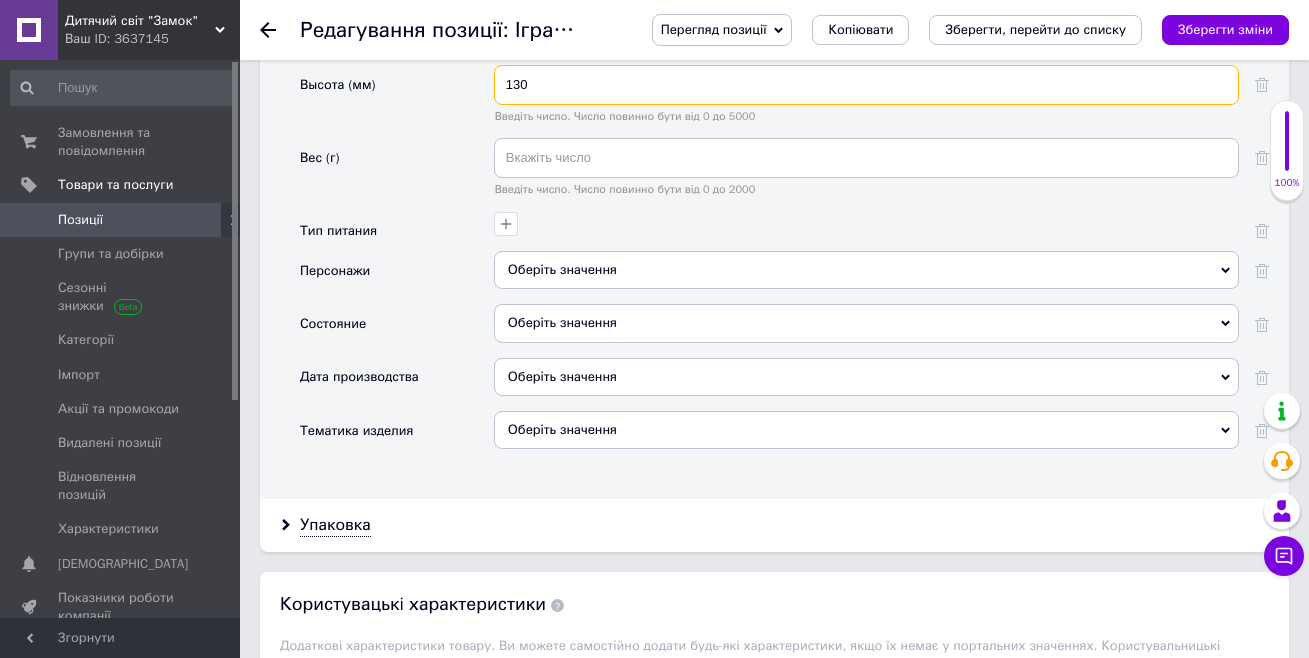 type on "130" 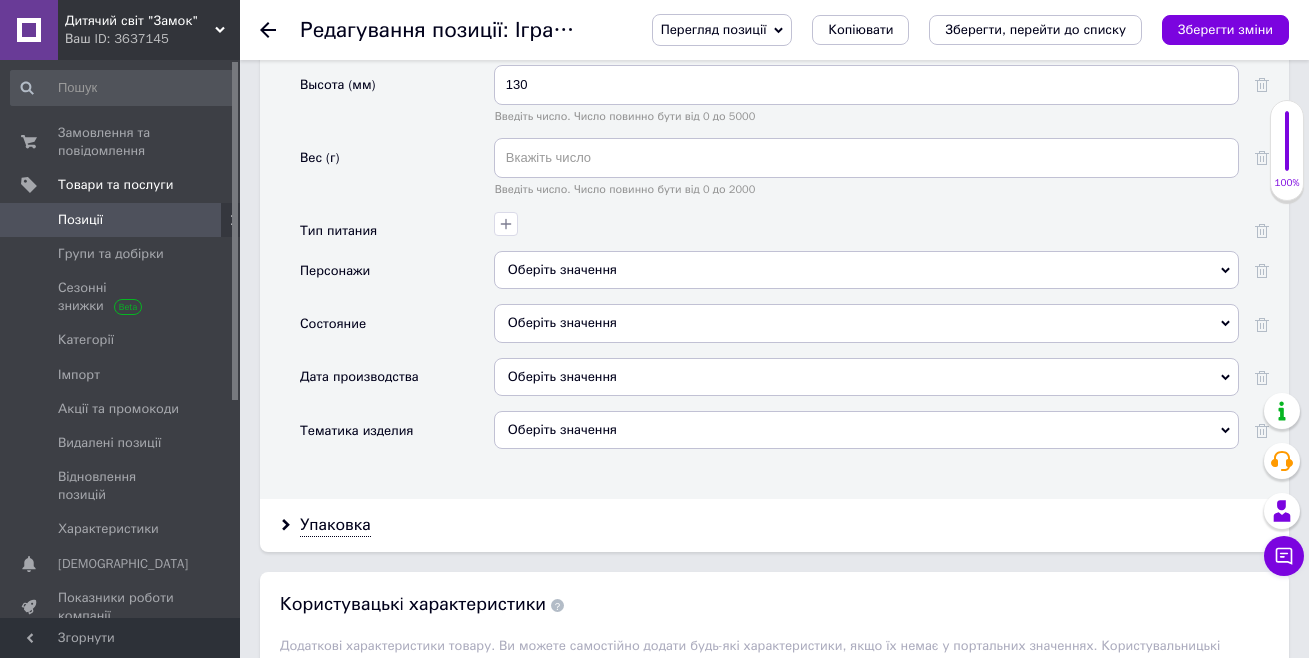 click on "Оберіть значення" at bounding box center (866, 270) 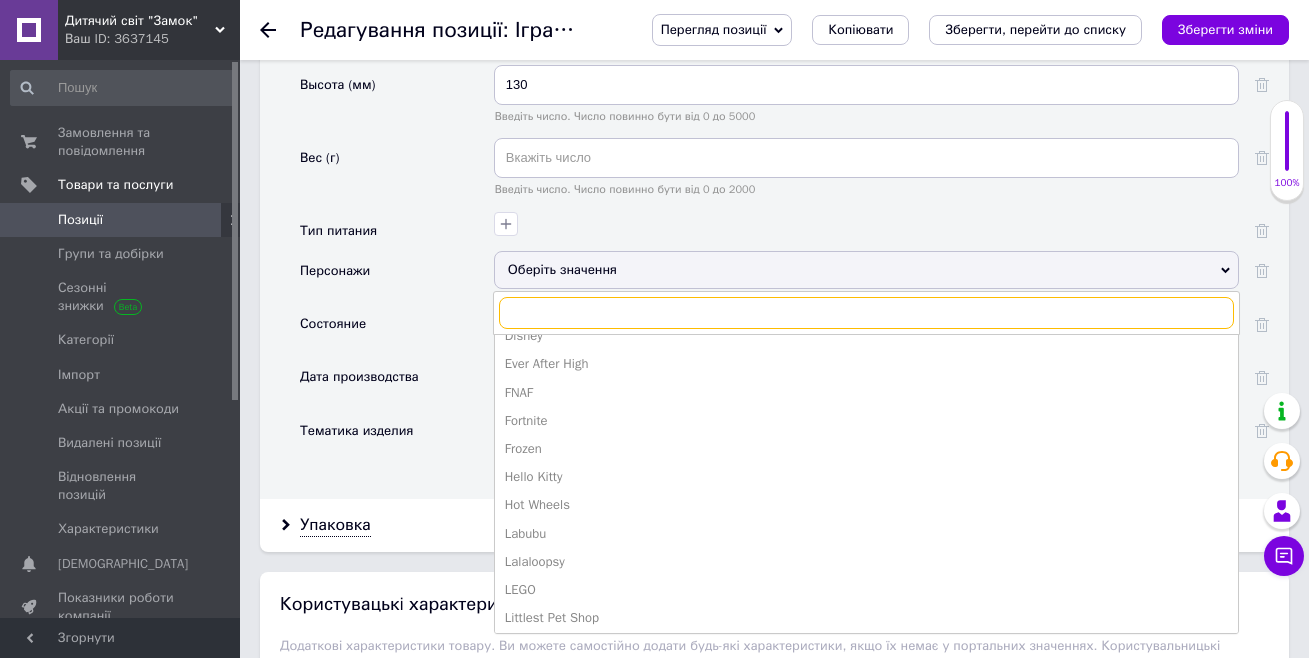 scroll, scrollTop: 400, scrollLeft: 0, axis: vertical 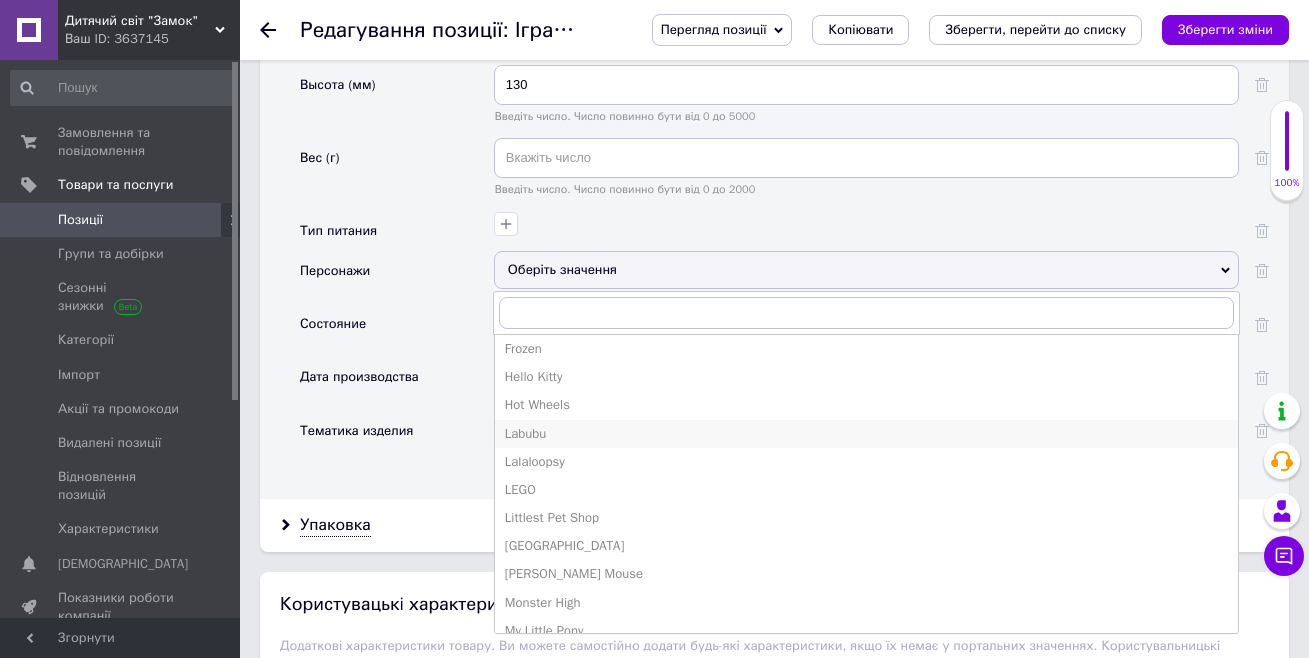 click on "Labubu" at bounding box center [866, 434] 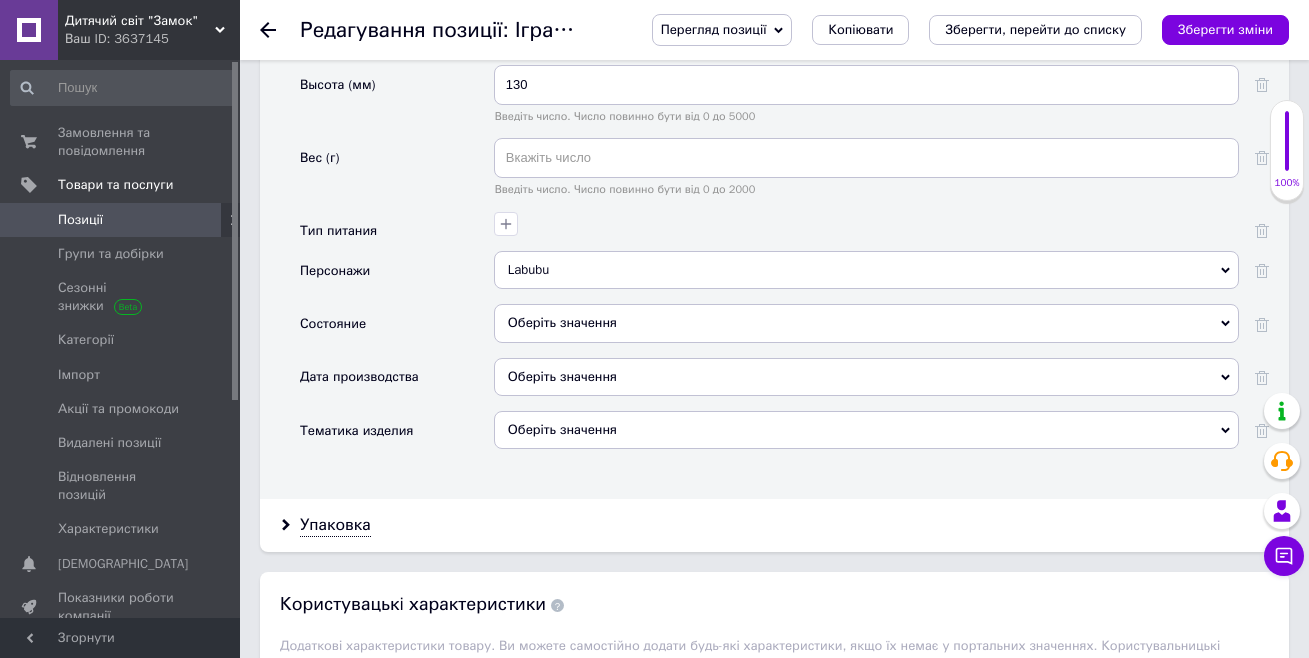 click on "Оберіть значення" at bounding box center [866, 323] 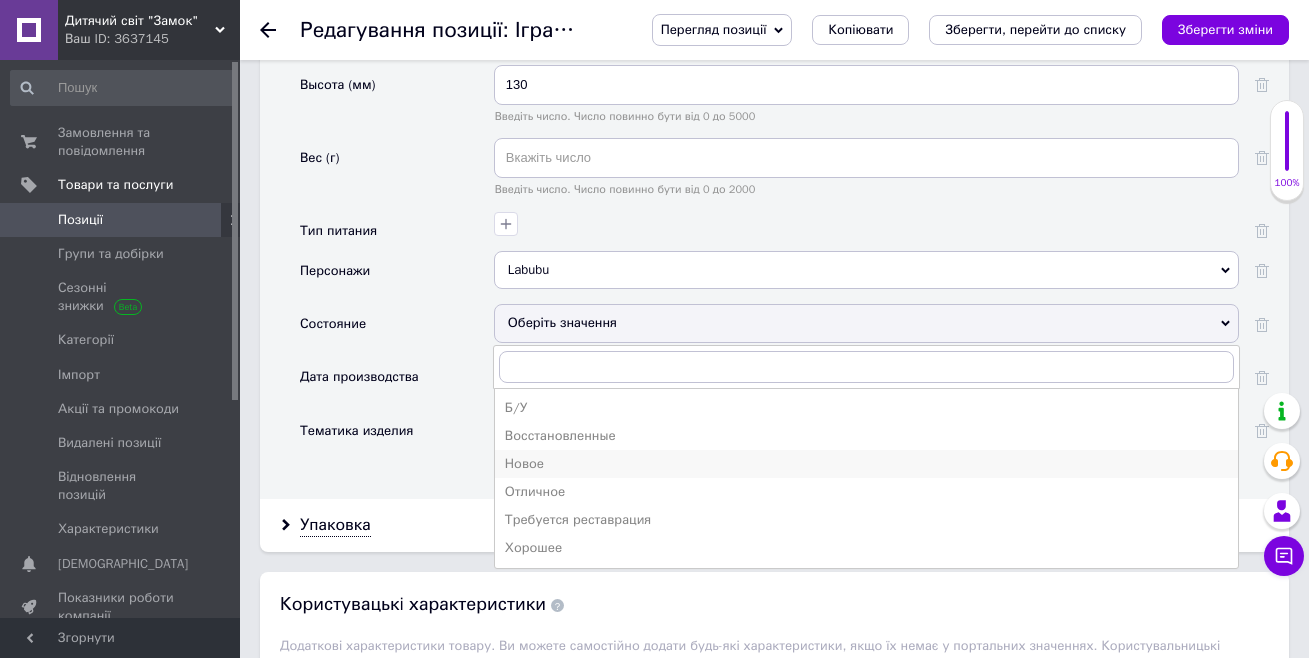 click on "Новое" at bounding box center (866, 464) 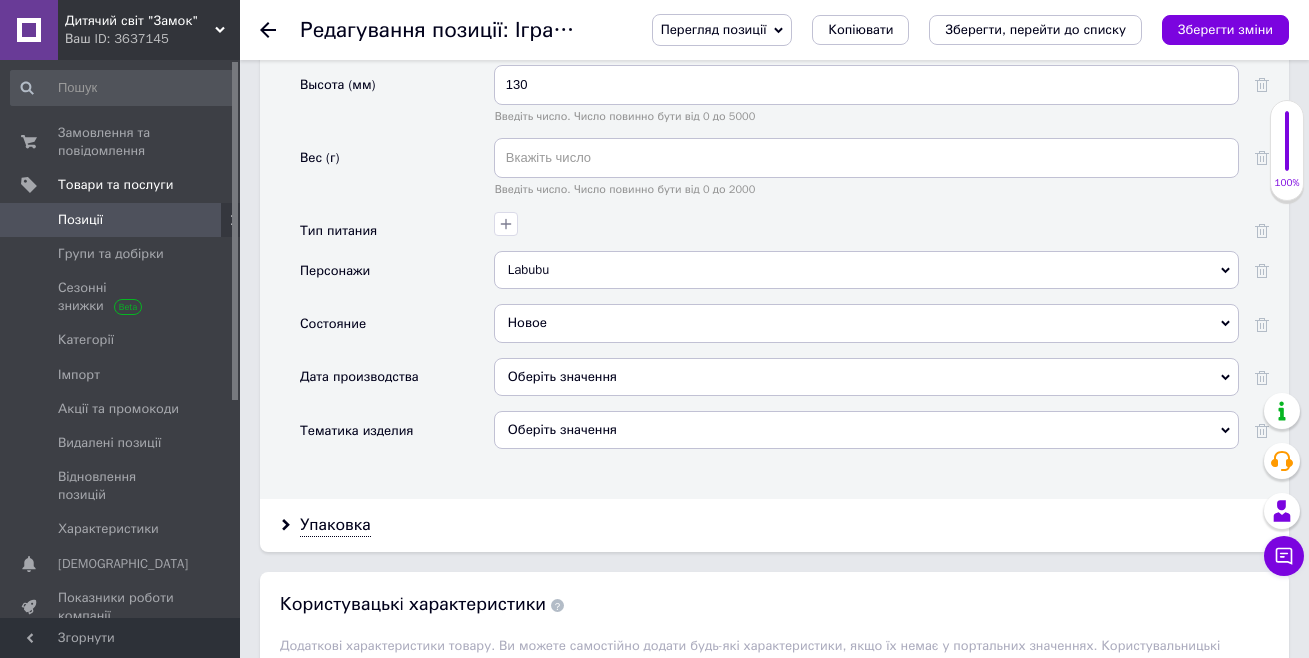 click on "Оберіть значення" at bounding box center (866, 430) 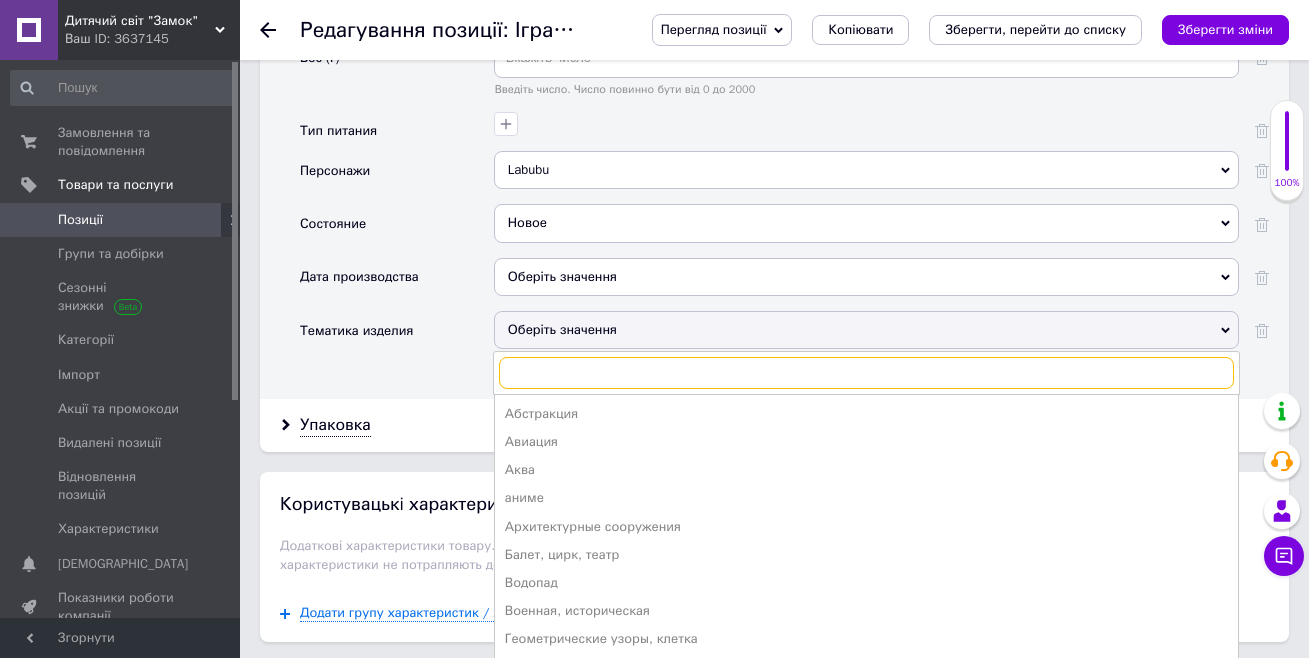 scroll, scrollTop: 2500, scrollLeft: 0, axis: vertical 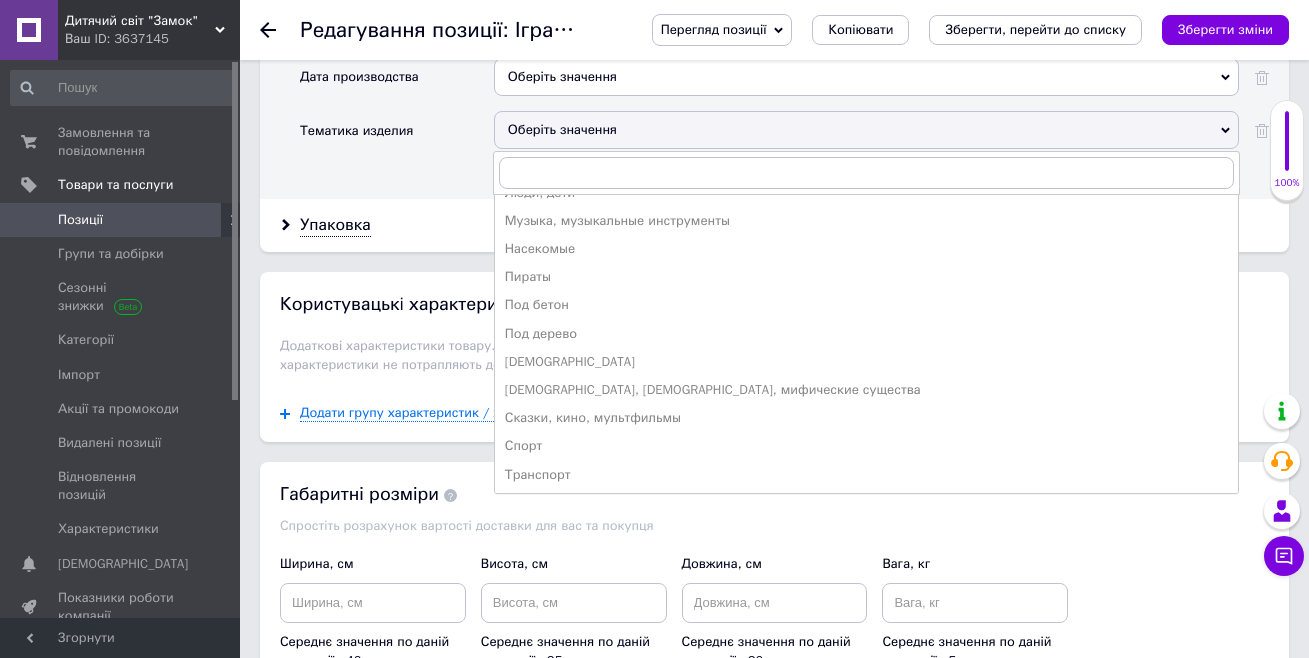 click on "Основні атрибути Производитель POP MART Pop It POP MART Pop Pixie PopAr Popix POPPE Bling Pop Pop Tarts Popart Popito Poponi POPPET POPRUS Pop Bubble Popcake Popfeel PoPlays Popolin popshops Popular PopYarn IN-POPIT Pettipop Poparada OPOP POP [PERSON_NAME] The Pop Up Co Moji Pops PopBabies Poputchik DDPOP JACK POPOO Pop Vriend Seeds Popy [PERSON_NAME] Popcorn Hour Popcorn Life Romeo Popular [PERSON_NAME] Haihapop Jellypop Chillipop ColourPop [US_STATE] Popular Popular Playthings ROKSOLANA POPADYNETS Loulou Lollipop [PERSON_NAME] Company Lollipop-Sweets Wenzhou Pop Relax Healthcare Equipment [GEOGRAPHIC_DATA] производитель [GEOGRAPHIC_DATA] [GEOGRAPHIC_DATA] [GEOGRAPHIC_DATA] [GEOGRAPHIC_DATA] [GEOGRAPHIC_DATA] [GEOGRAPHIC_DATA] [GEOGRAPHIC_DATA] [GEOGRAPHIC_DATA] [GEOGRAPHIC_DATA] [GEOGRAPHIC_DATA] Аомынь [GEOGRAPHIC_DATA] [GEOGRAPHIC_DATA] [GEOGRAPHIC_DATA] [GEOGRAPHIC_DATA] Бангладеш [PERSON_NAME] [GEOGRAPHIC_DATA] Белиз Бельгия Гана" at bounding box center (774, -300) 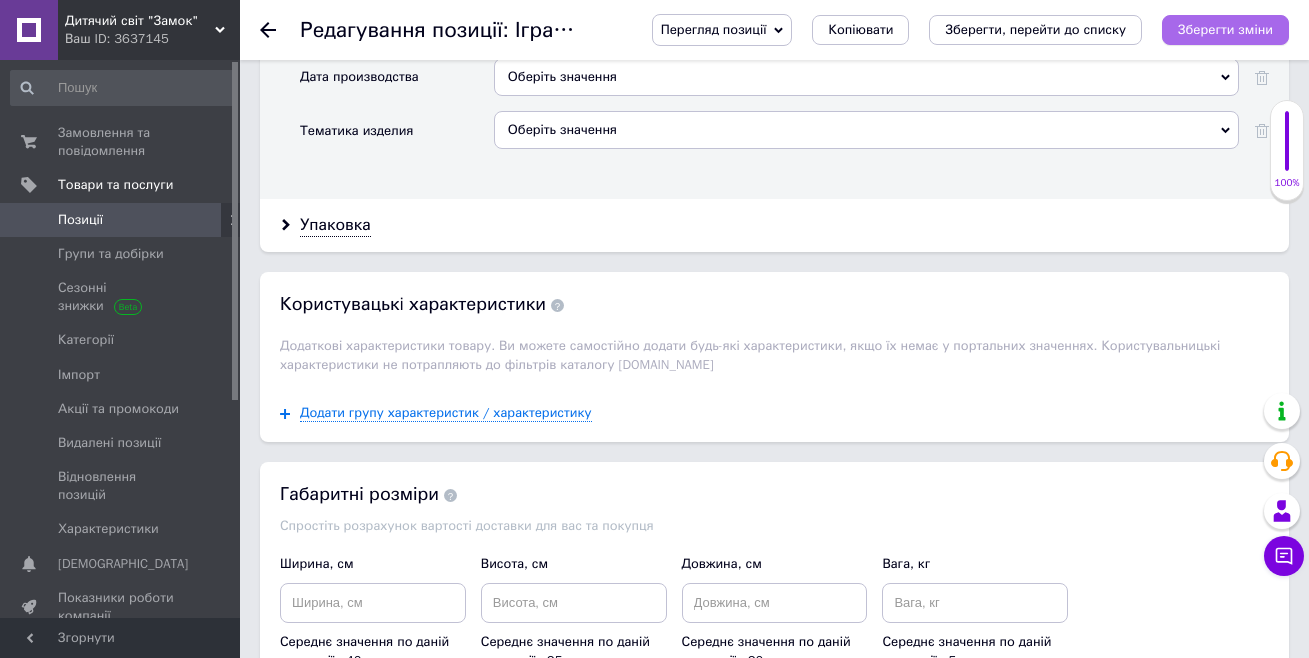 click on "Зберегти зміни" at bounding box center (1225, 29) 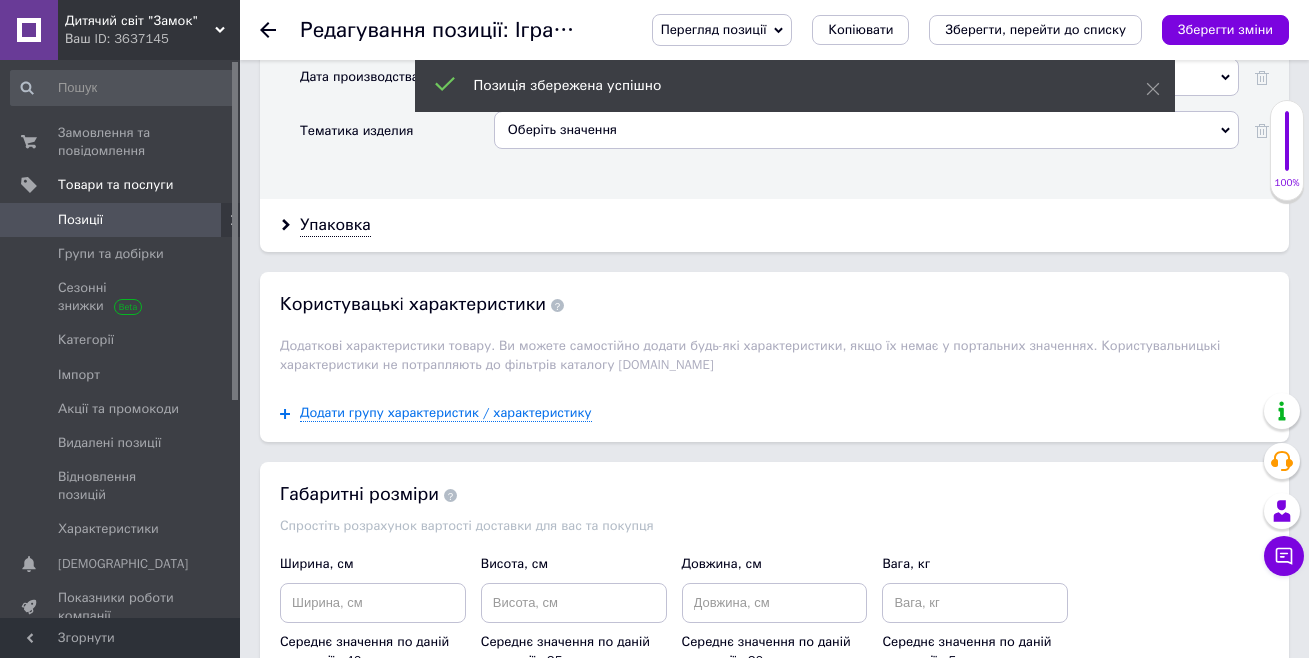 click on "Позиції" at bounding box center [121, 220] 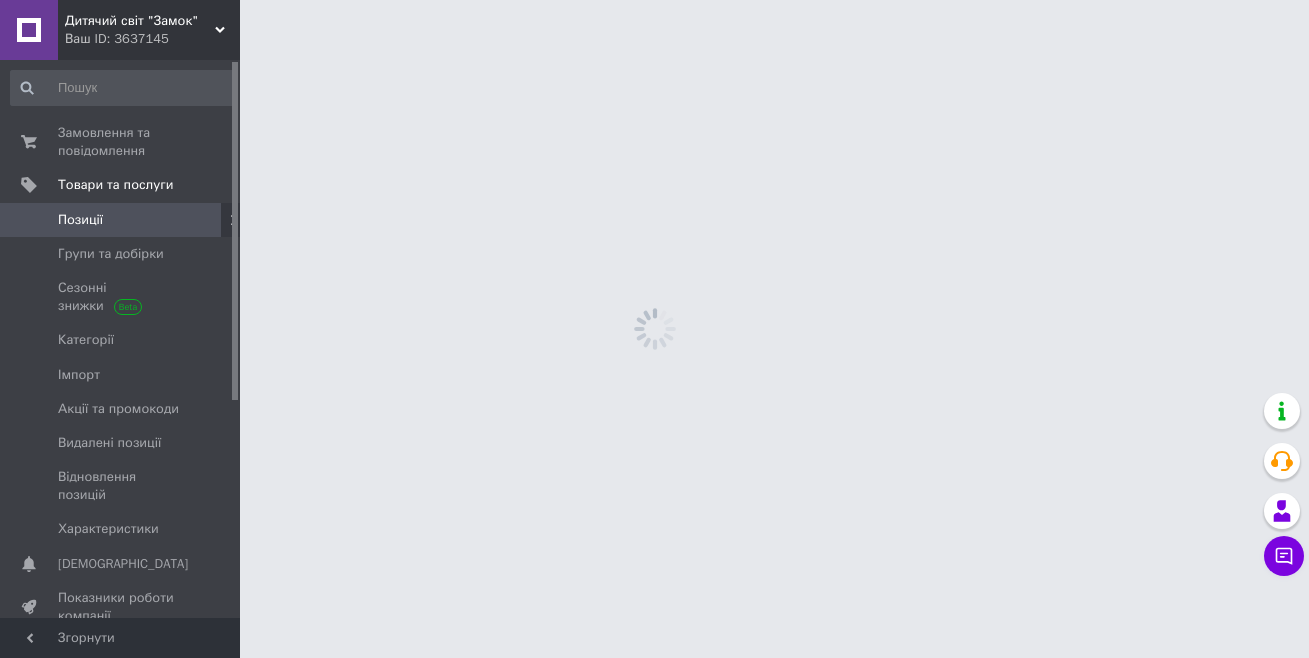 scroll, scrollTop: 0, scrollLeft: 0, axis: both 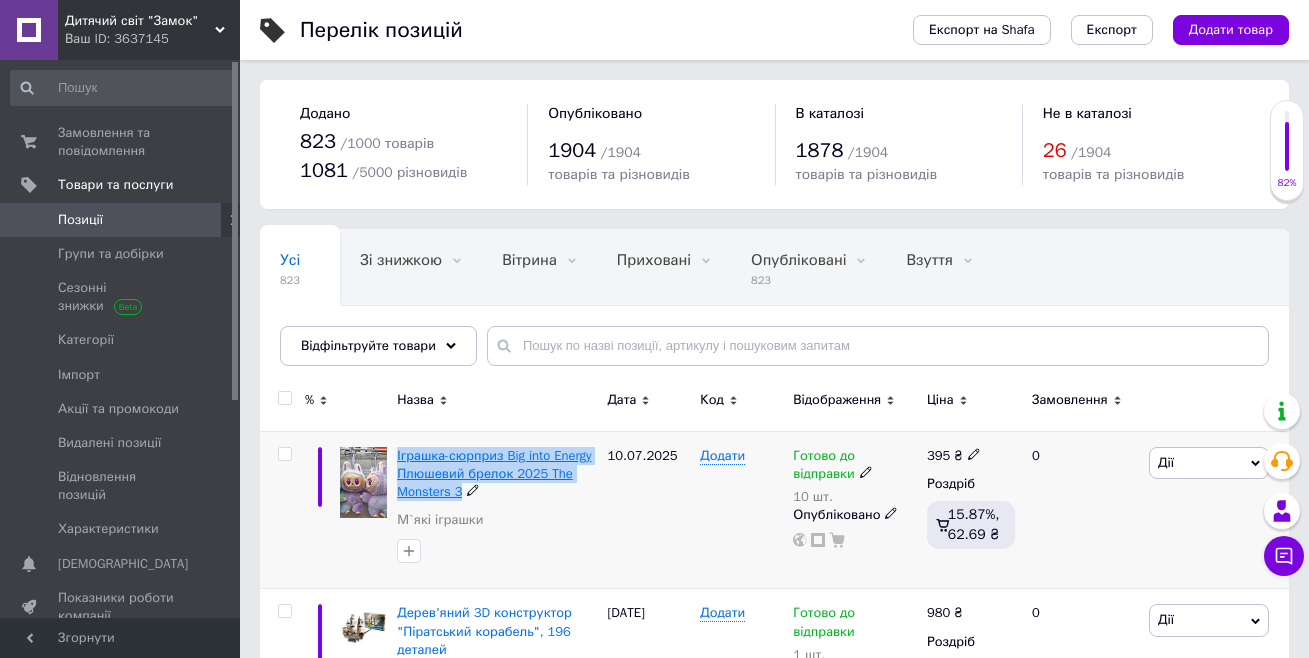 drag, startPoint x: 393, startPoint y: 453, endPoint x: 460, endPoint y: 485, distance: 74.24958 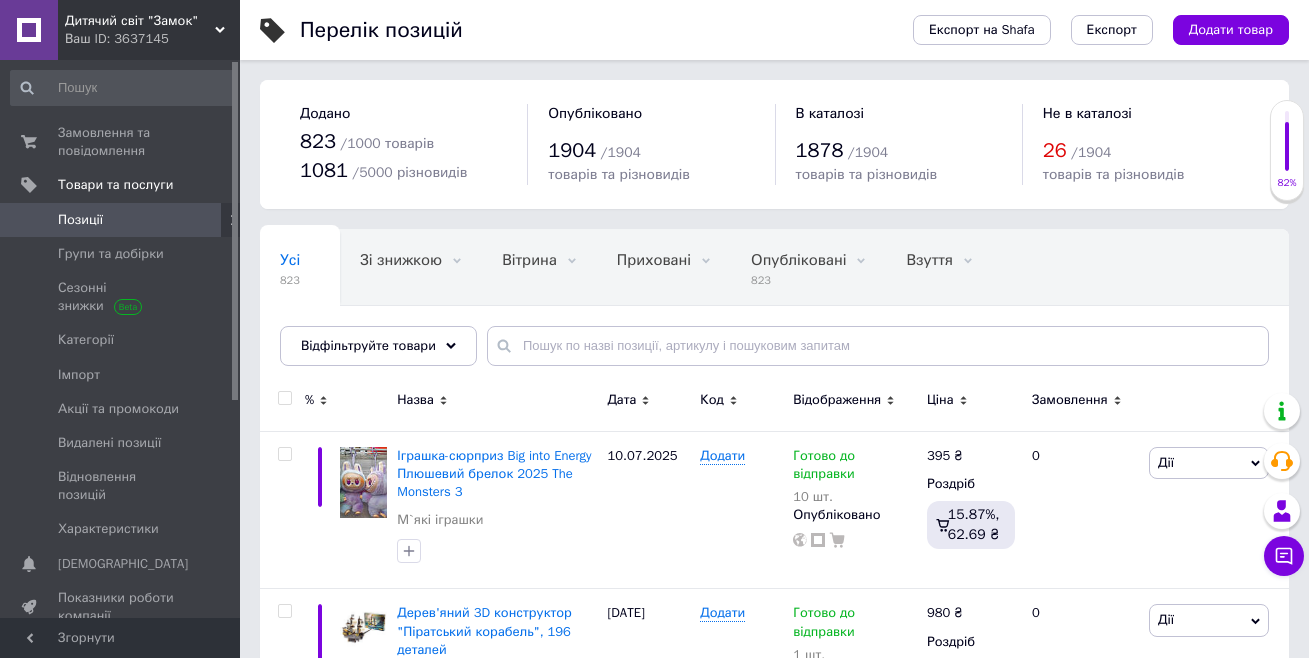 click on "Перелік позицій Експорт на Shafa Експорт Додати товар Додано 823   / 1000   товарів 1081   / 5000   різновидів Опубліковано 1904   / 1904 товарів та різновидів В каталозі 1878   / 1904 товарів та різновидів Не в каталозі 26   / 1904 товарів та різновидів Усі 823 Зі знижкою 0 Видалити Редагувати Вітрина 0 Видалити Редагувати Приховані 0 Видалити Редагувати Опубліковані 823 Видалити Редагувати Взуття 0 Видалити Редагувати Ok Відфільтровано...  Зберегти Нічого не знайдено Можливо, помилка у слові  або немає відповідностей за вашим запитом. Усі 823 Зі знижкою 0 Вітрина 0 Приховані 0 Опубліковані 0" at bounding box center [774, 8896] 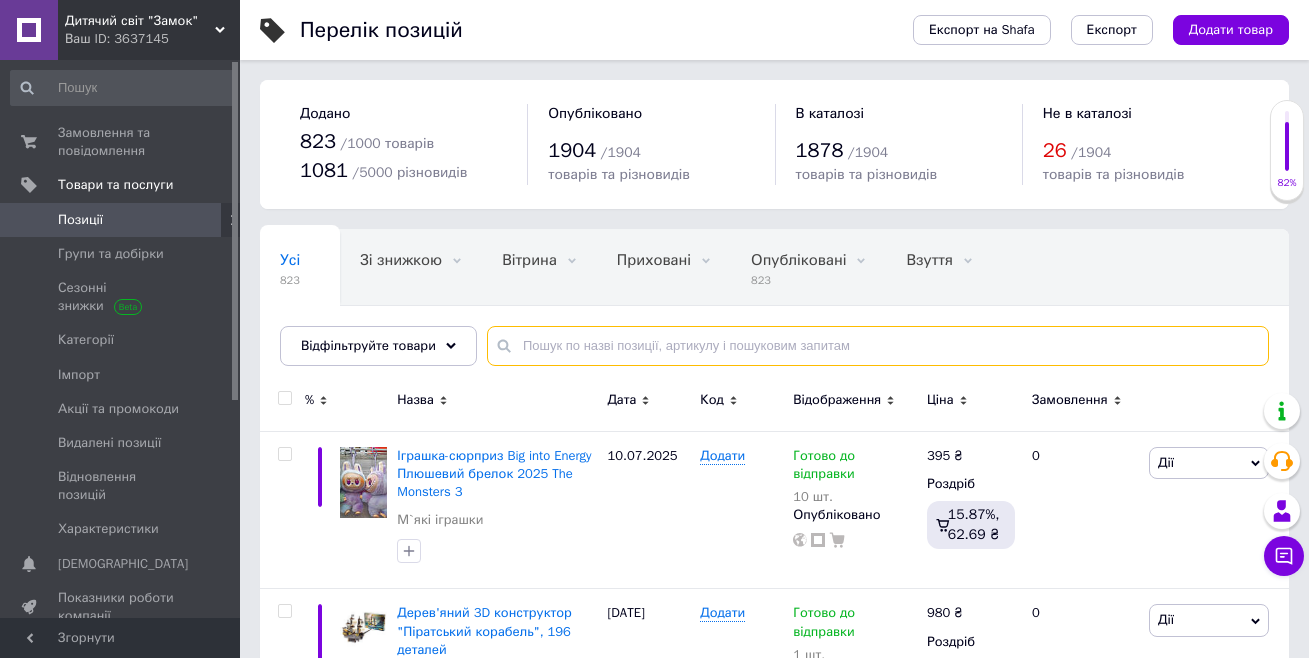 click at bounding box center (878, 346) 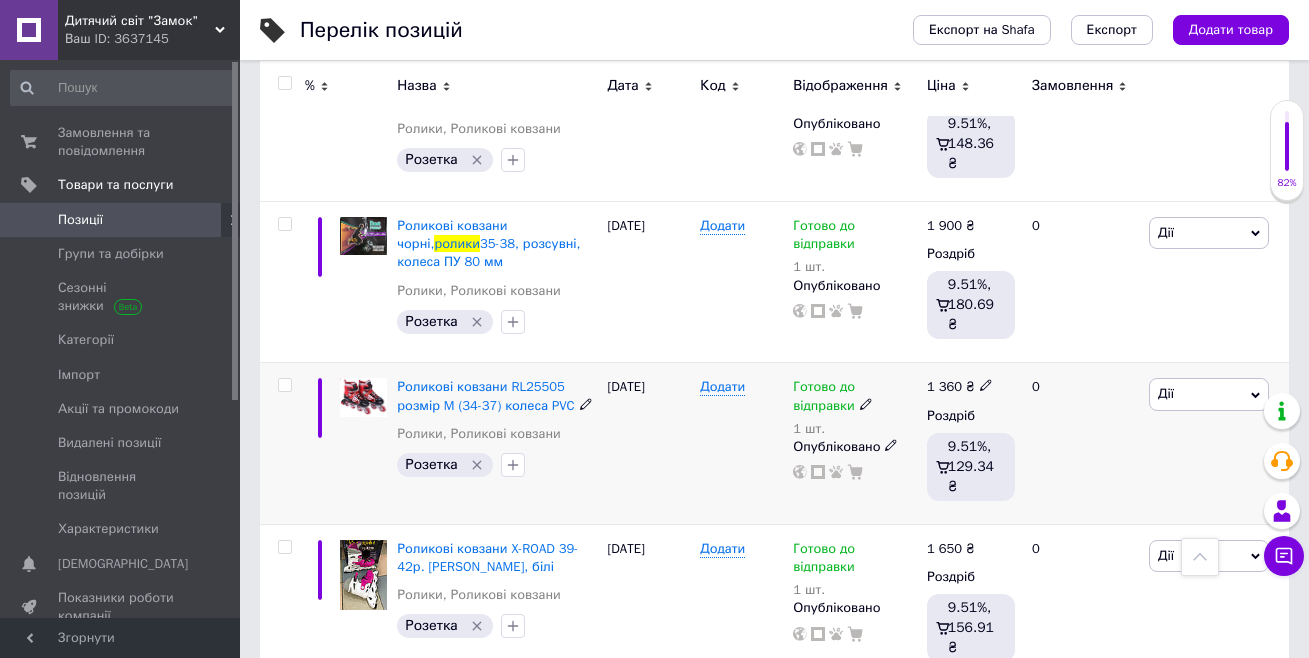 scroll, scrollTop: 375, scrollLeft: 0, axis: vertical 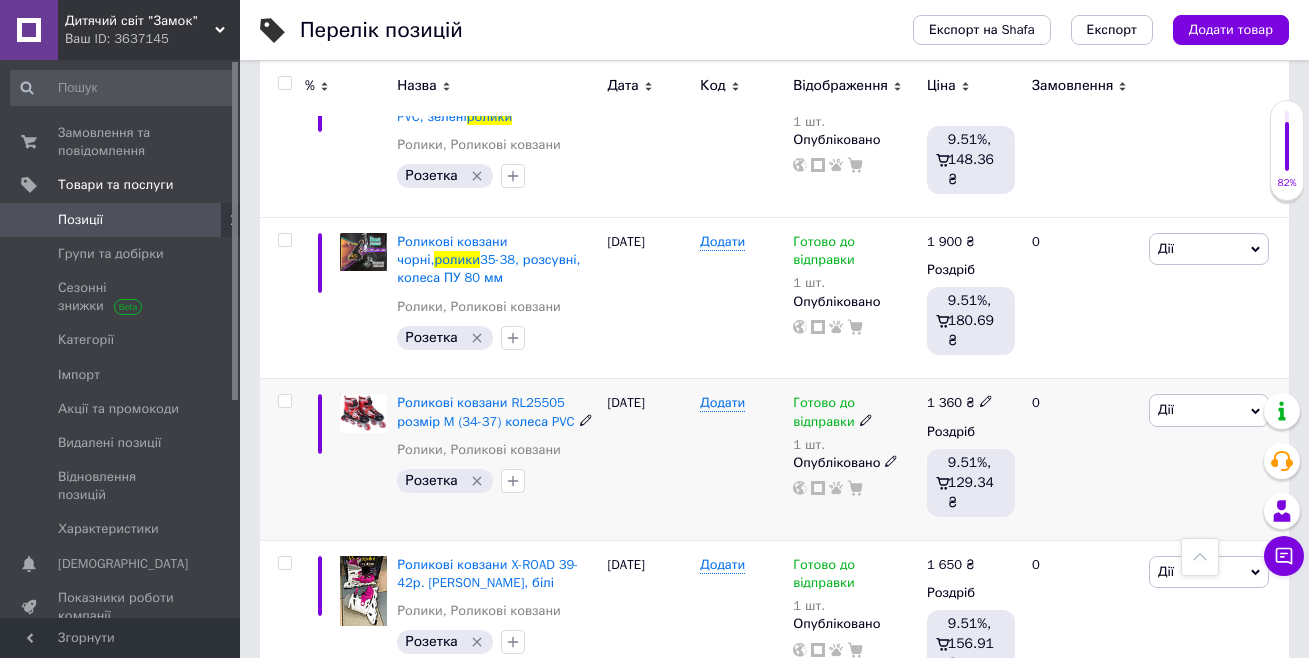 type on "ролики" 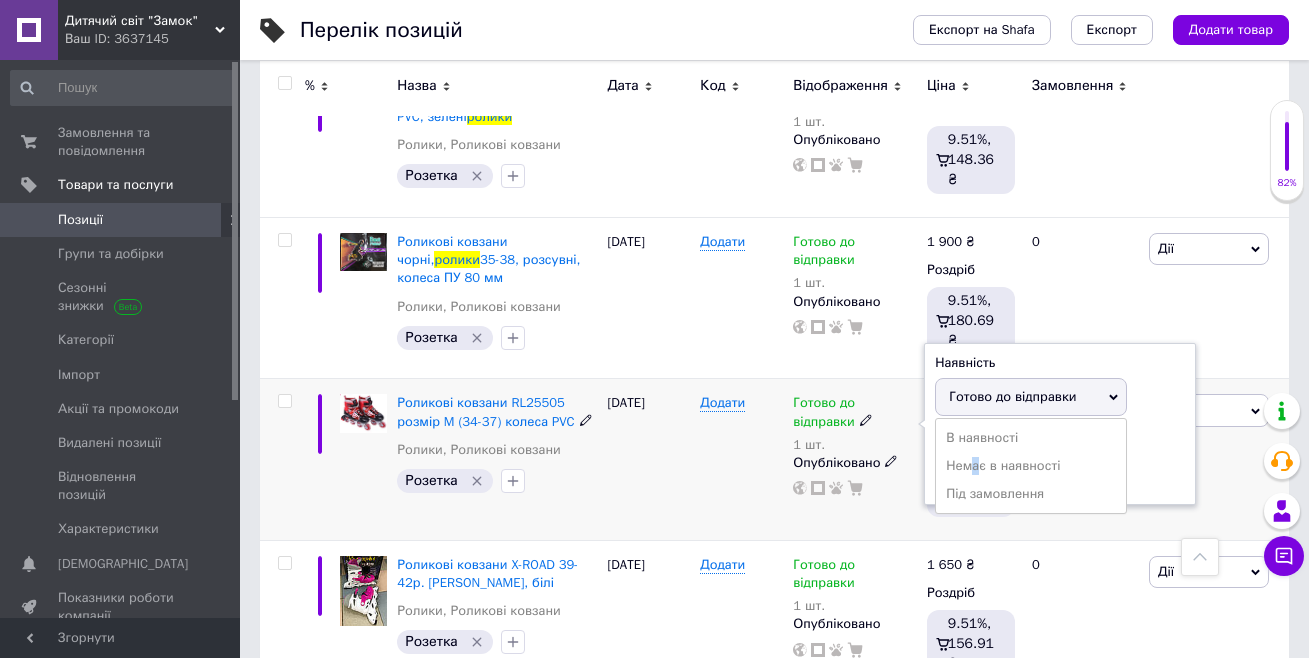 click on "Немає в наявності" at bounding box center [1031, 466] 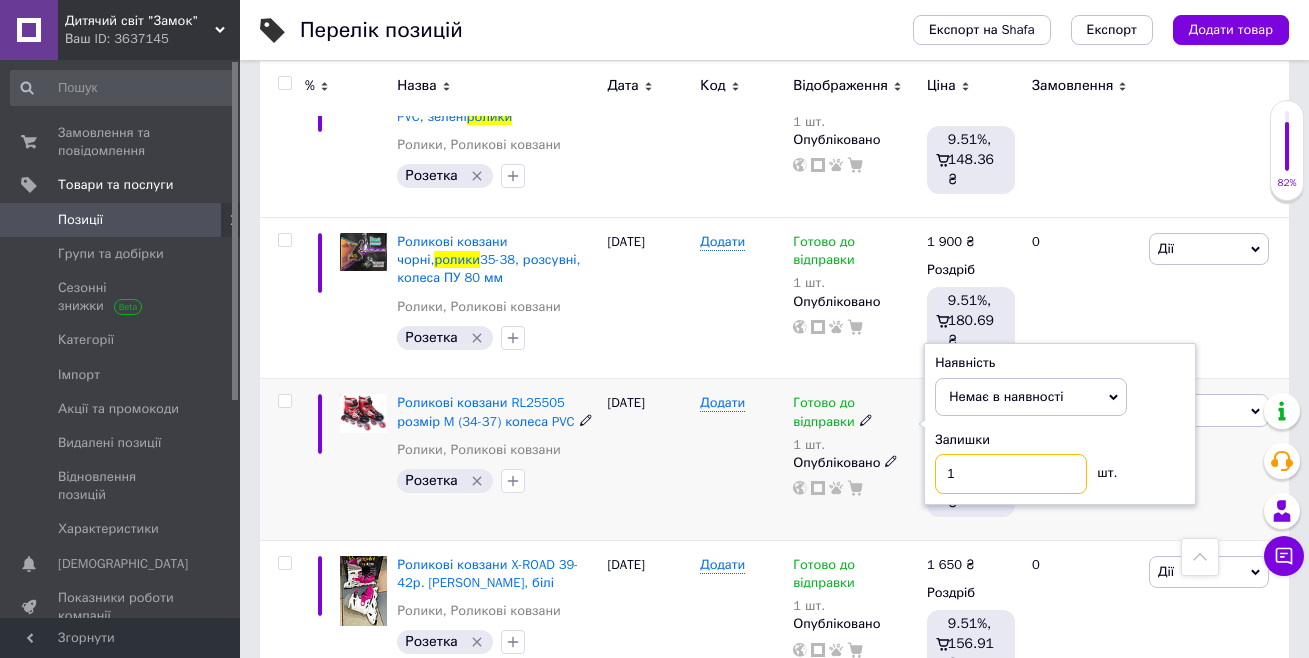 click on "1" at bounding box center [1011, 474] 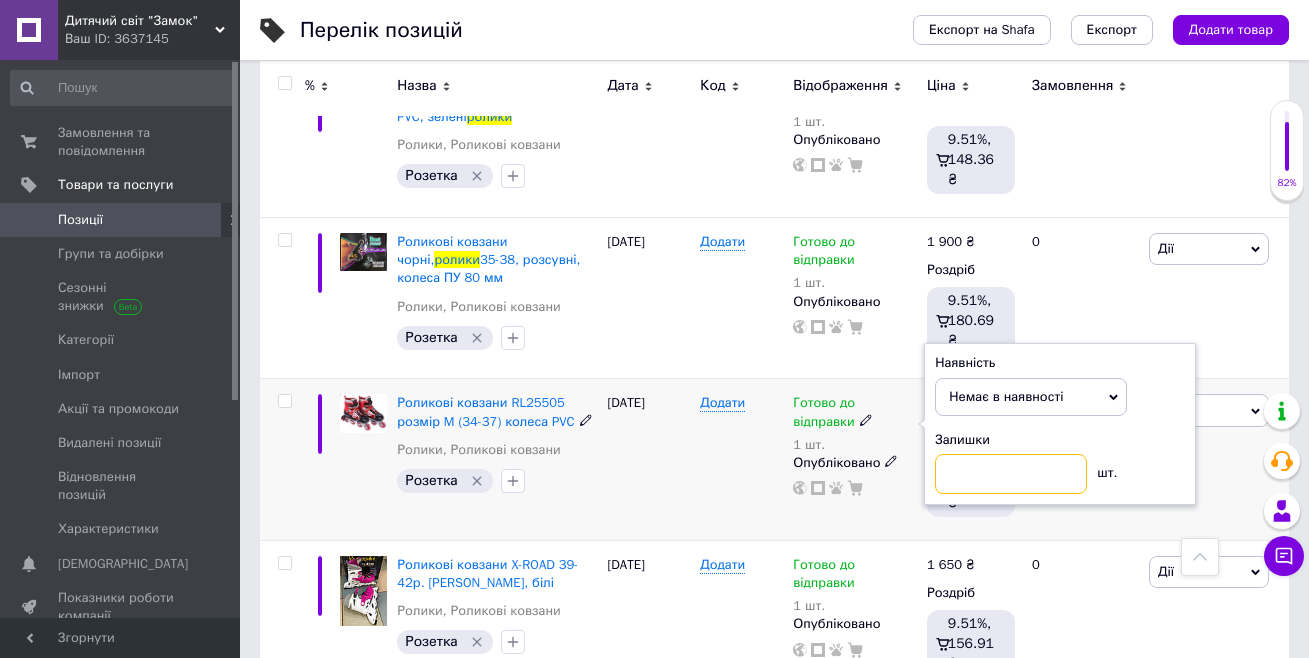 type on "0" 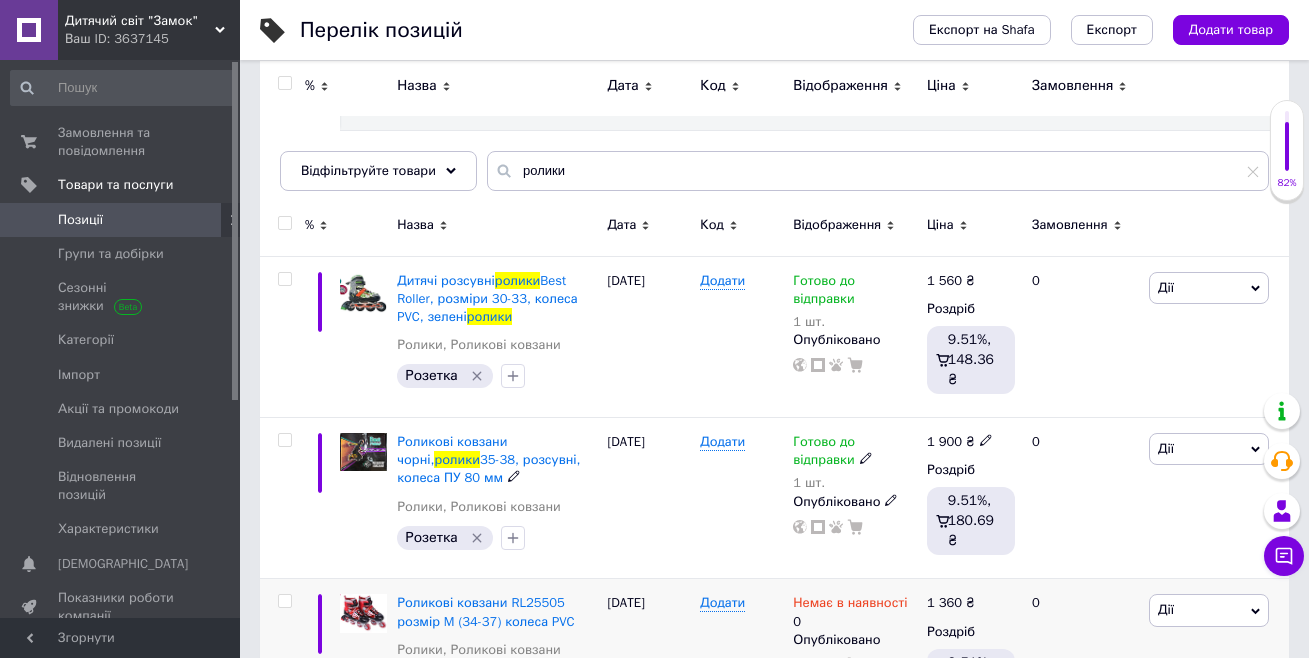 scroll, scrollTop: 75, scrollLeft: 0, axis: vertical 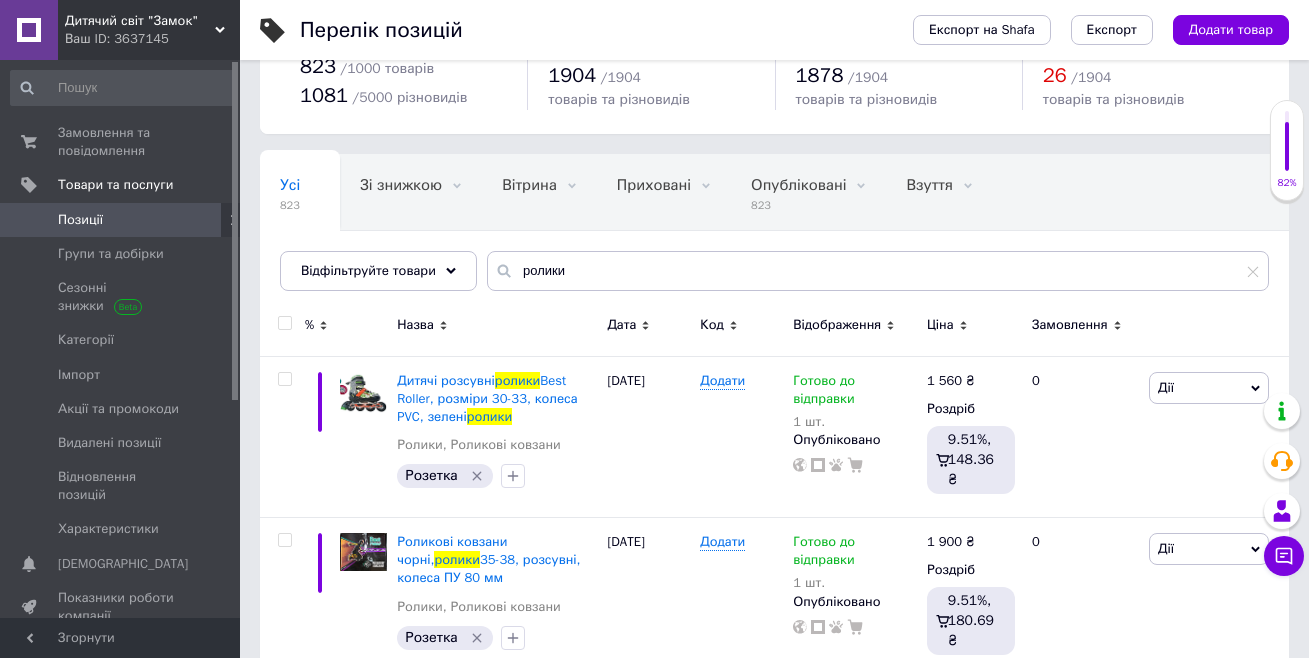 click on "Позиції" at bounding box center [121, 220] 